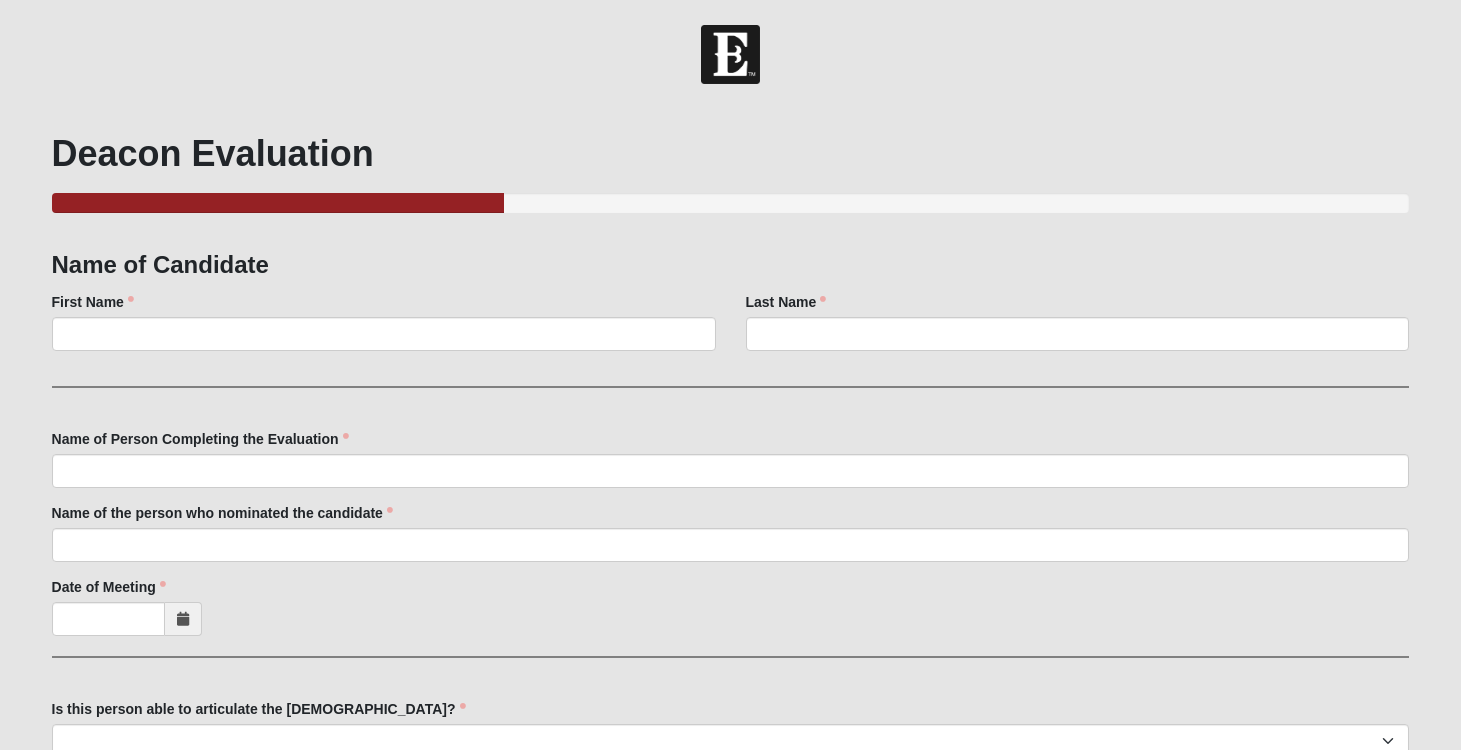 scroll, scrollTop: 0, scrollLeft: 0, axis: both 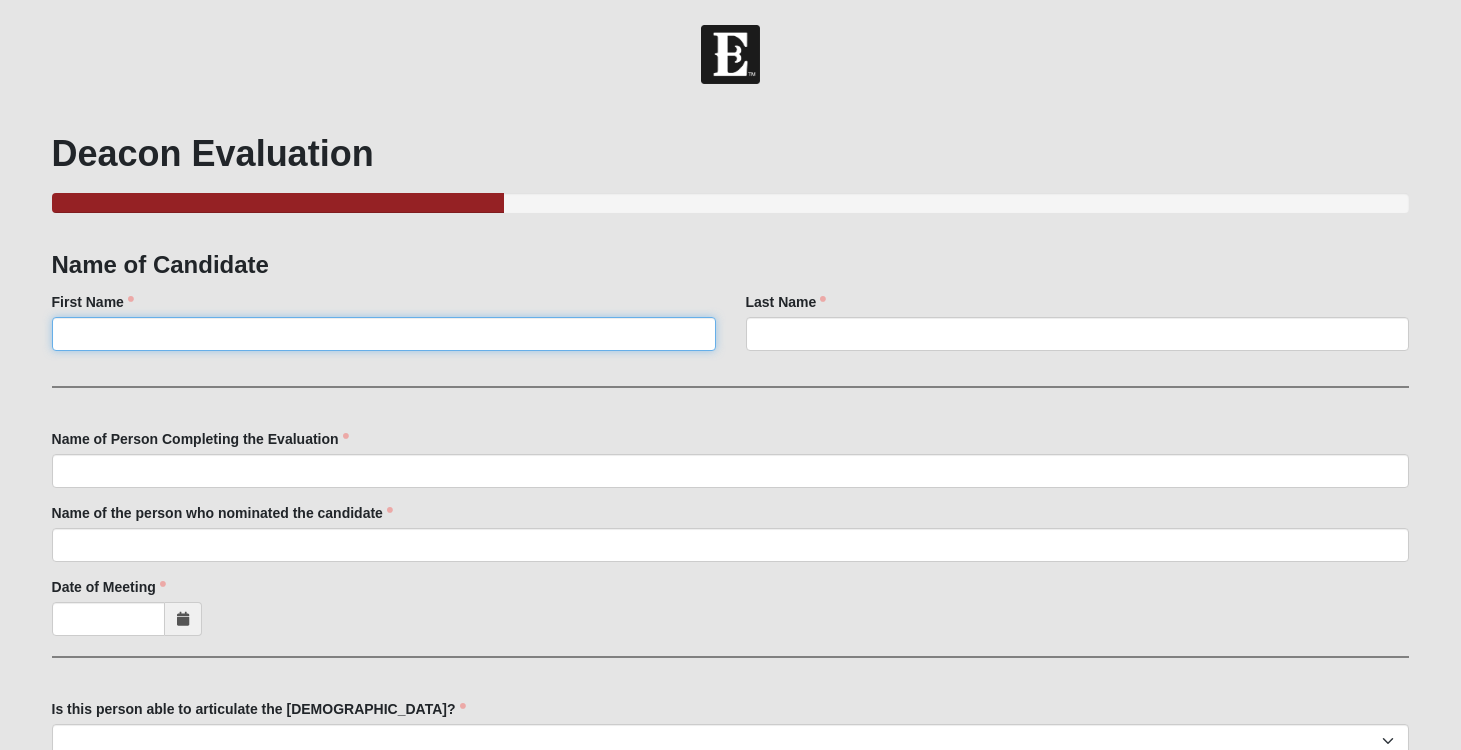 click on "First Name" at bounding box center (384, 334) 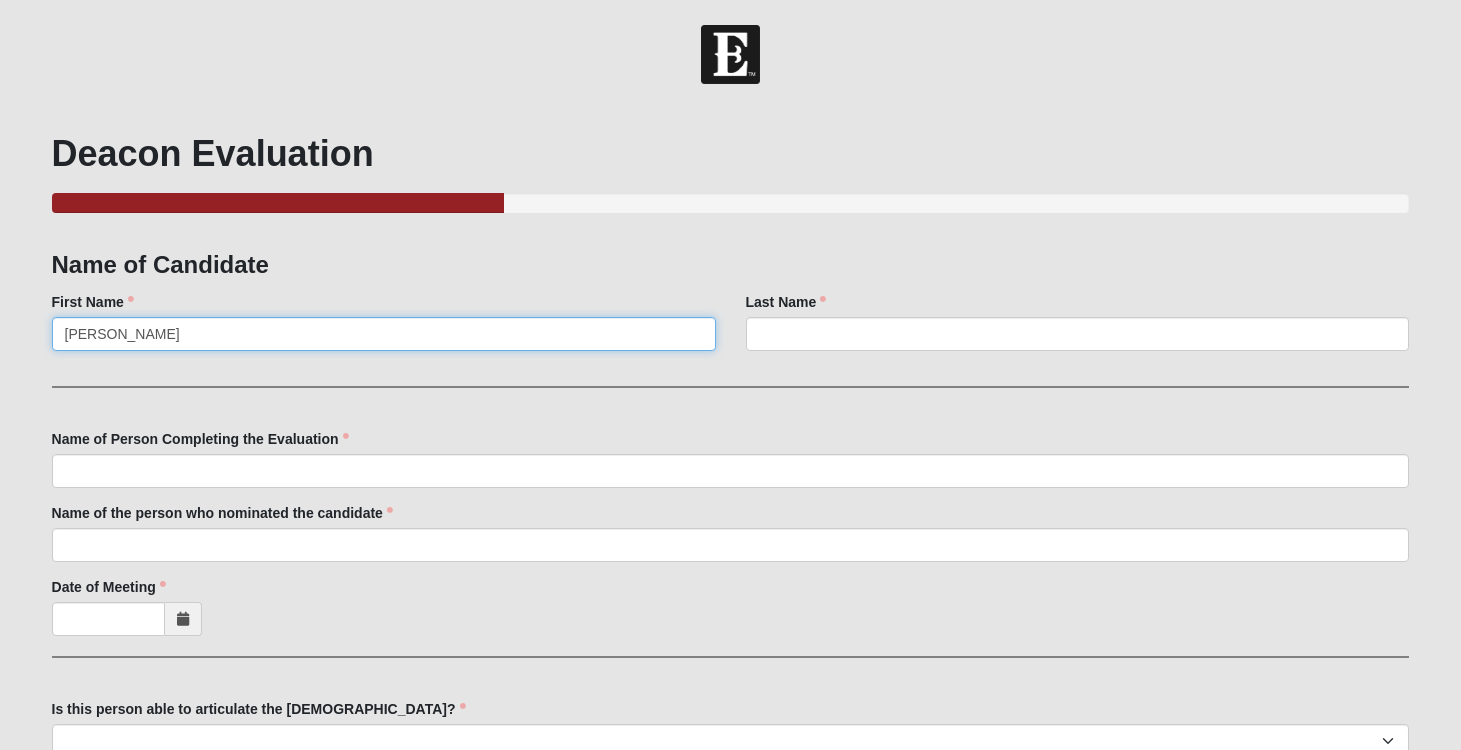 type on "Jim" 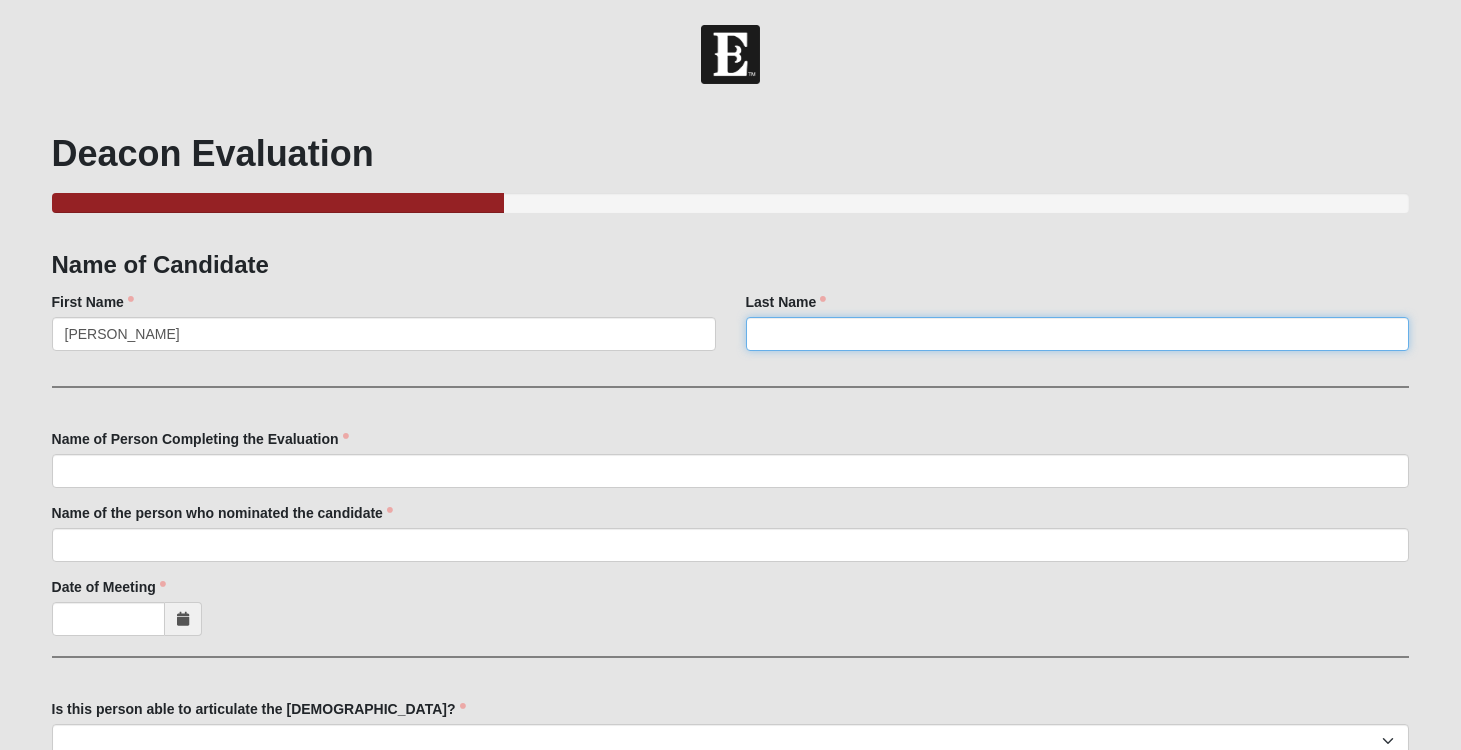 click on "Last Name" at bounding box center (1078, 334) 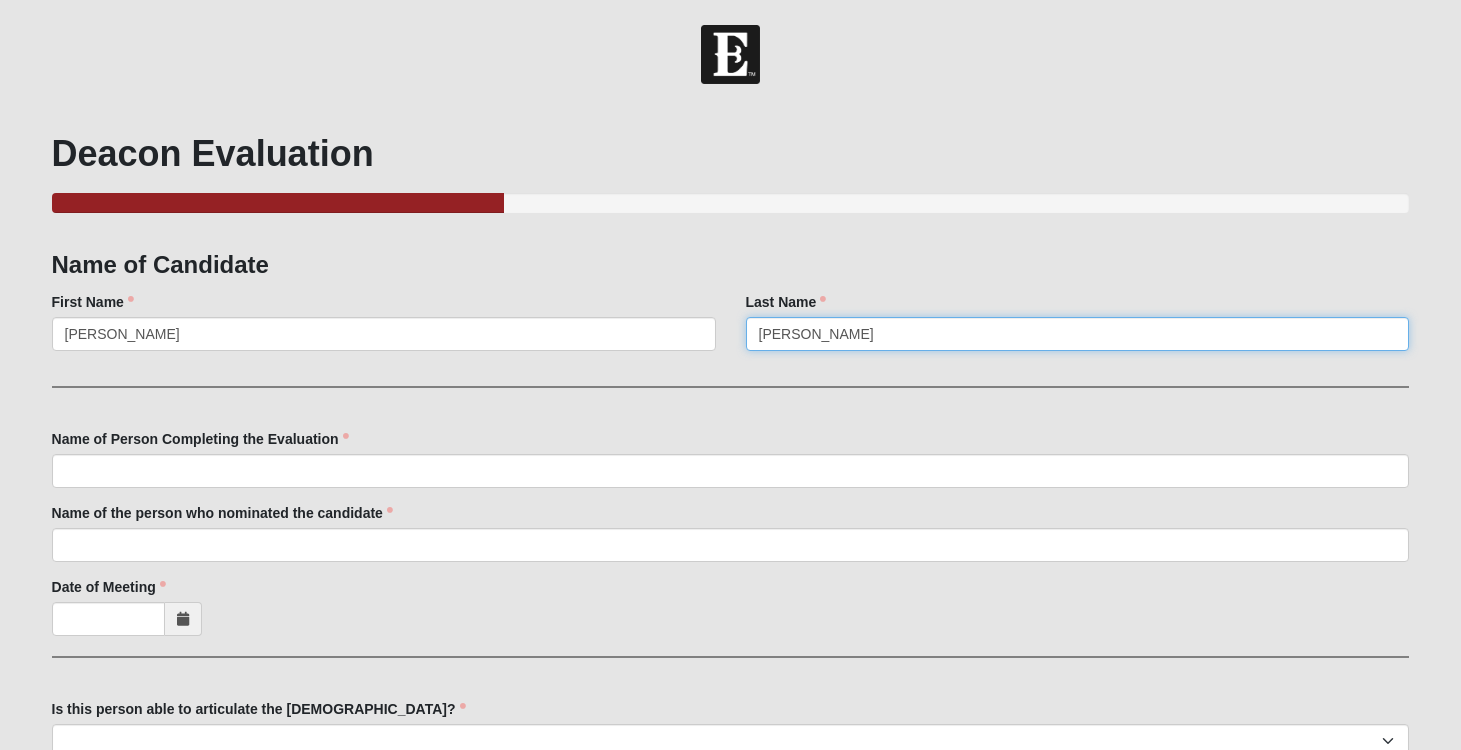 type on "Griffin" 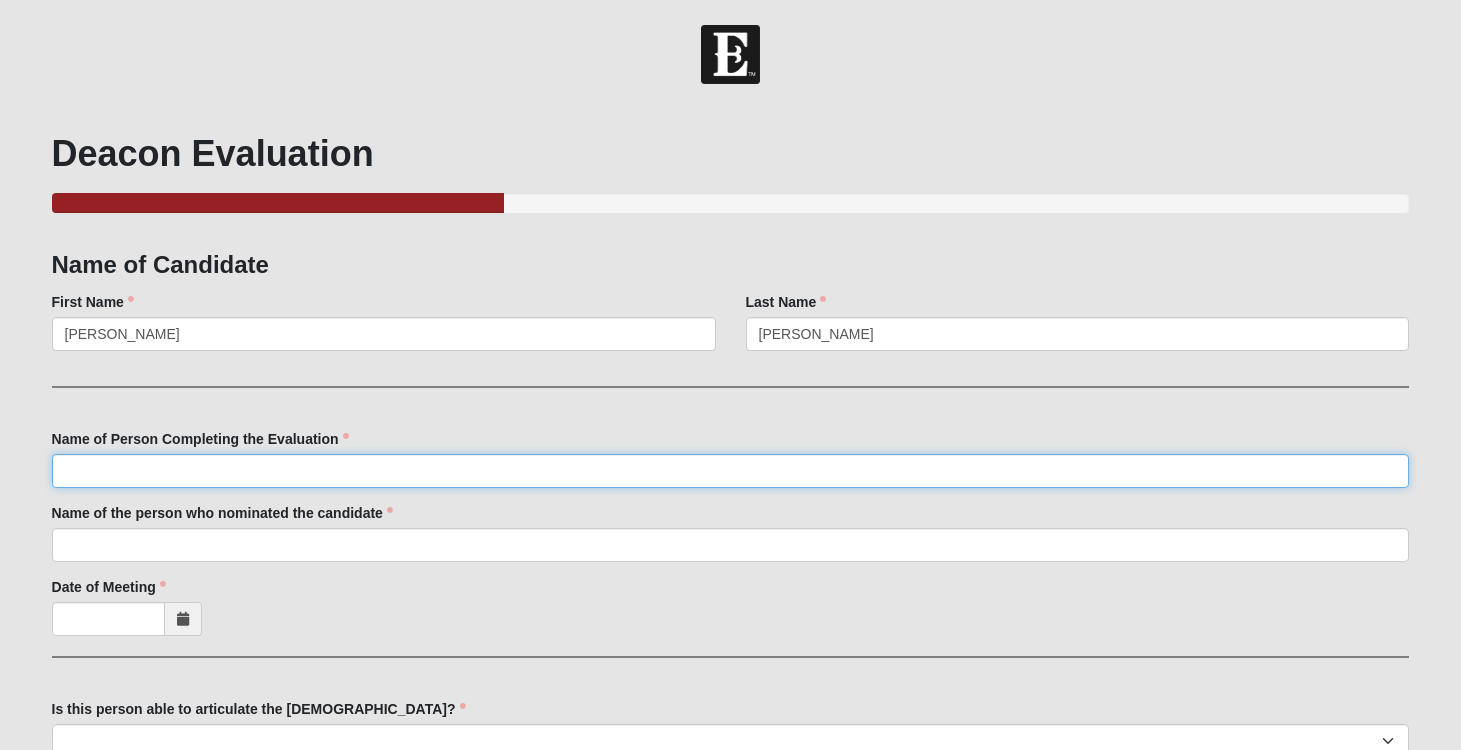 click on "Name of Person Completing the Evaluation" at bounding box center [731, 471] 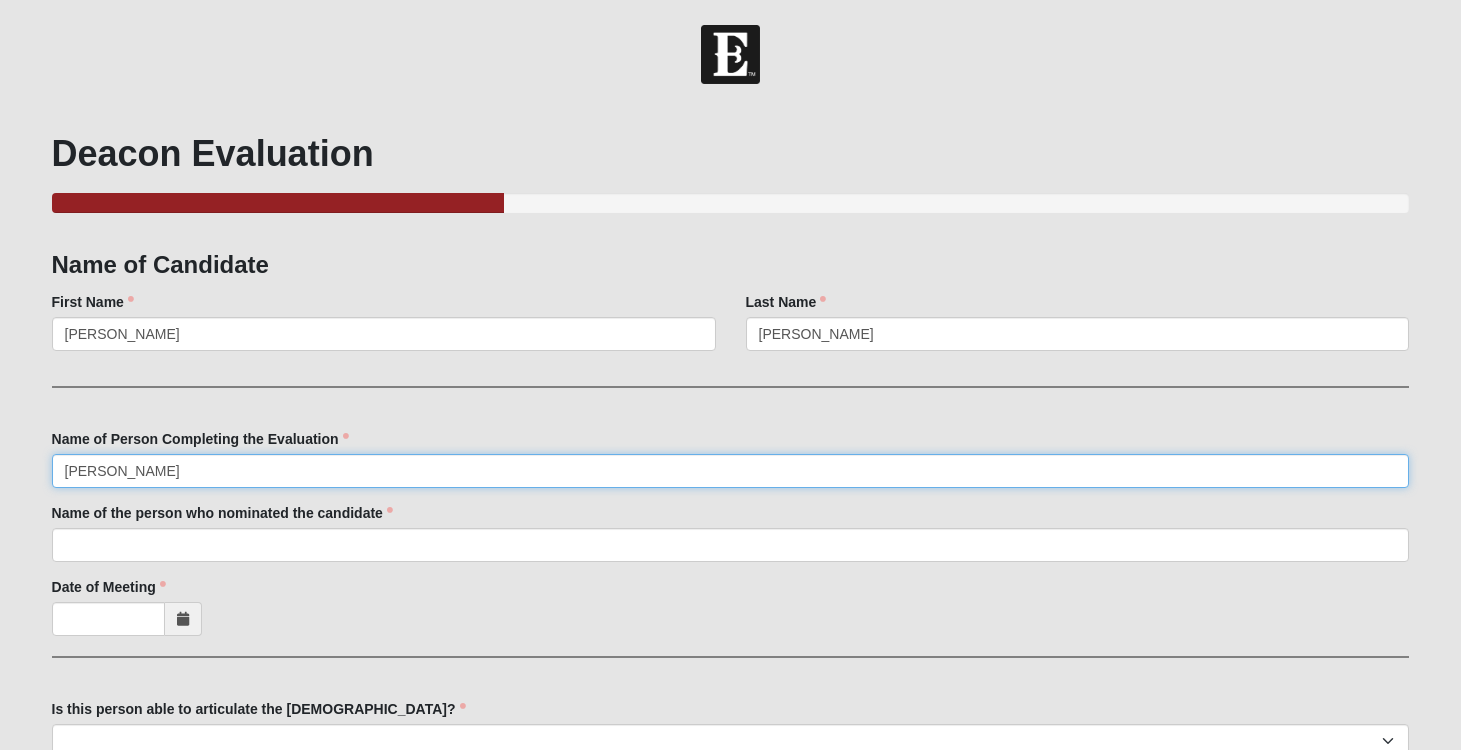 type on "[PERSON_NAME]" 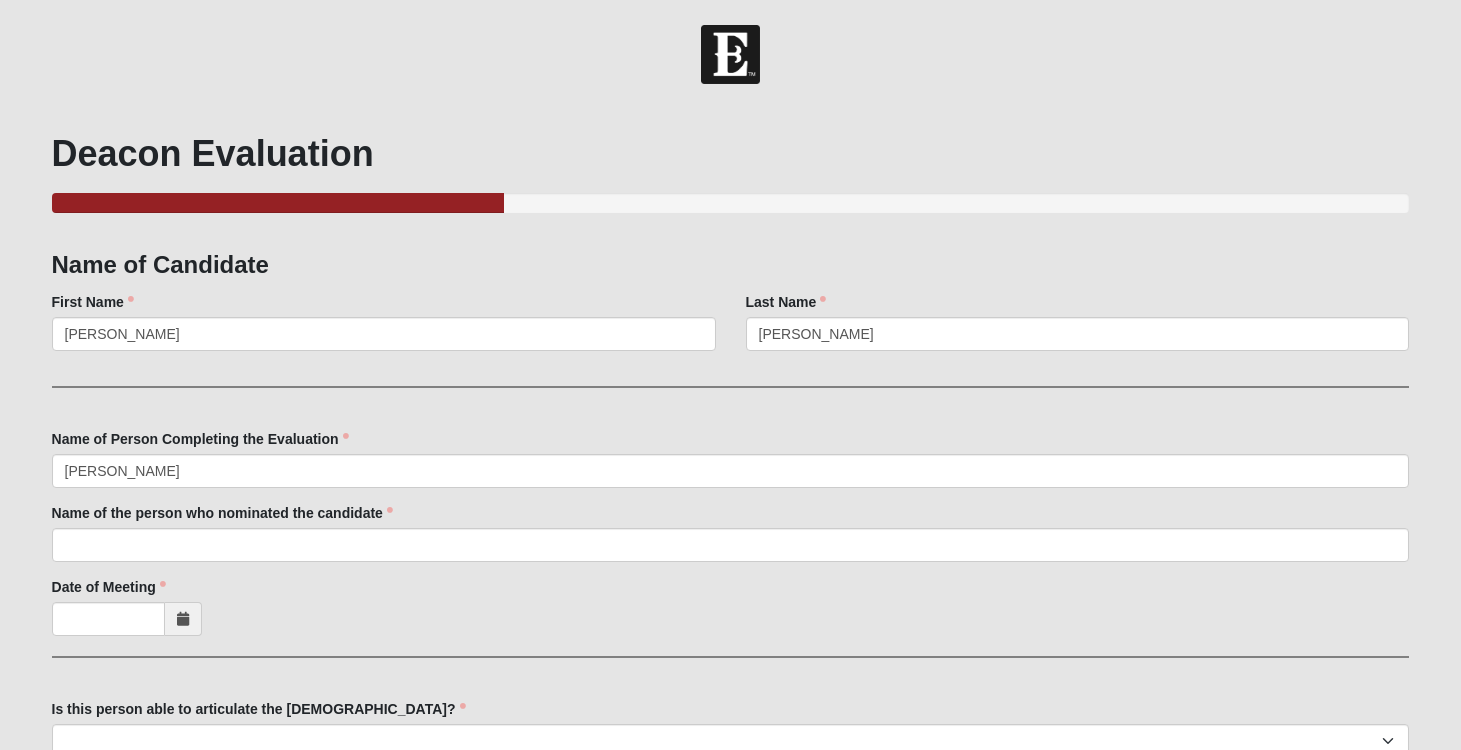 click on "Family Member to Register
Name of Candidate
First Name
Jim
First Name is required.
Last Name
Griffin
Last Name is required.
Name of Person Completing the Evaluation
Travis Woollard
Name of Person Completing the Evaluation is required.
Name of the person who nominated the candidate
Name of the person who nominated the candidate is required.
Date of Meeting
Date of Meeting is required.
Is this person able to articulate the Gospel?
No
Yes
Is this person able to articulate the Gospel? is required.
Is this person a Covenant Member?   No Yes" at bounding box center (731, 825) 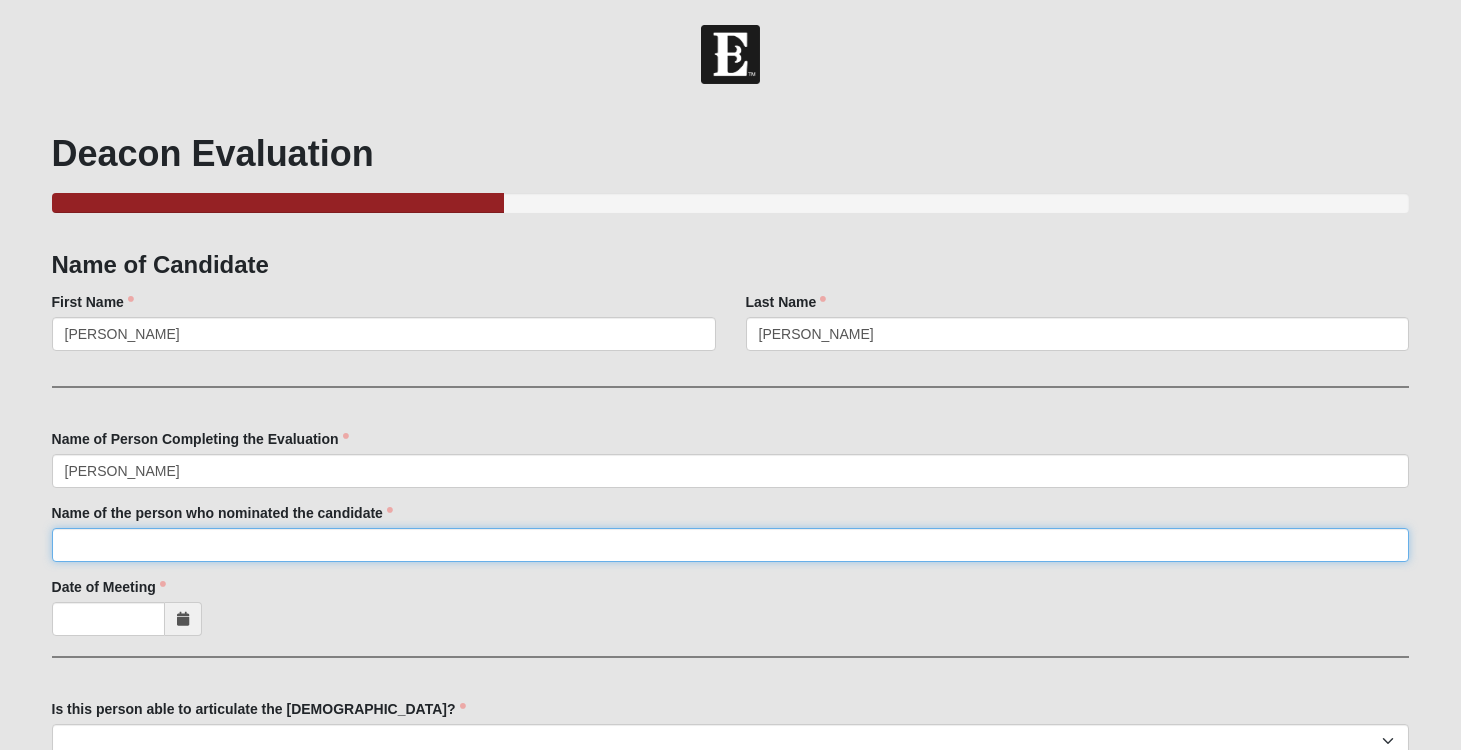 click on "Name of the person who nominated the candidate" at bounding box center [731, 545] 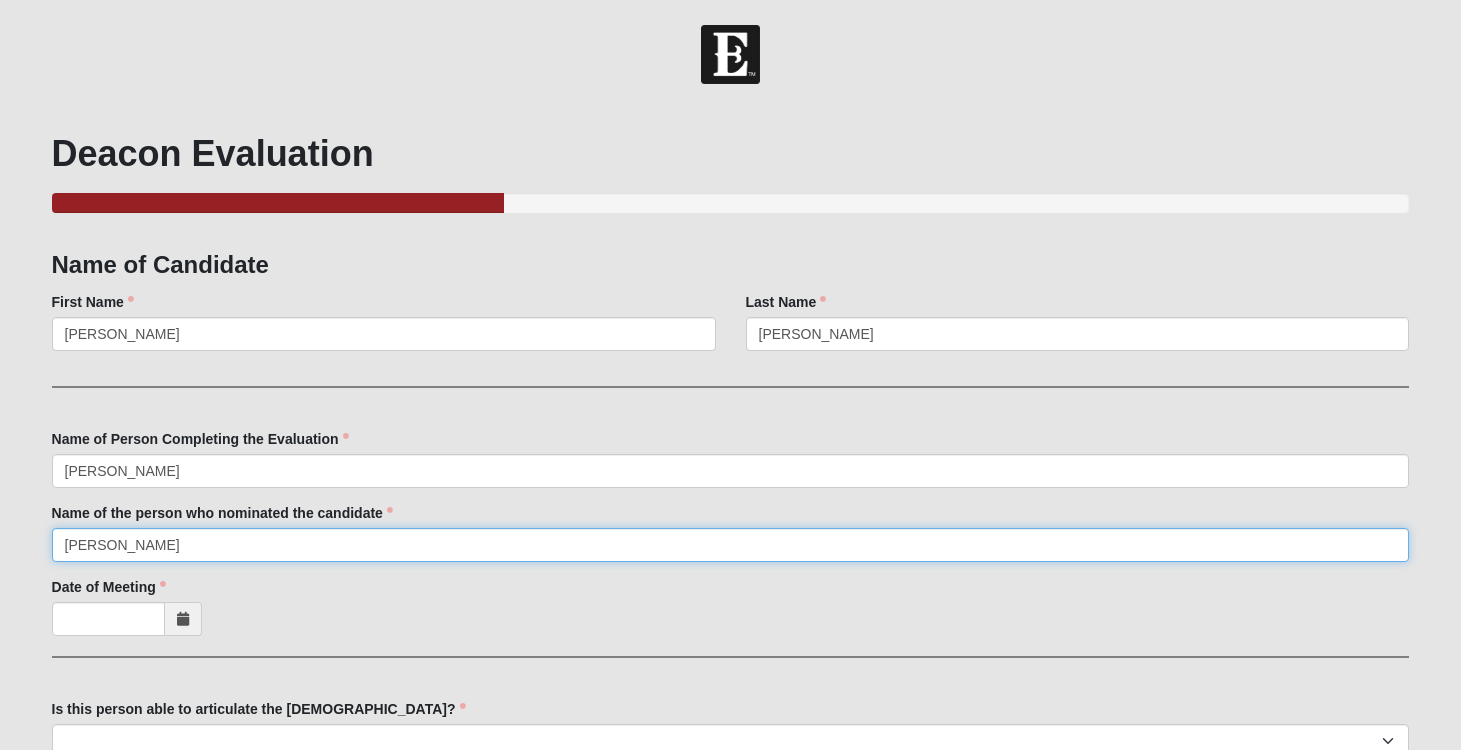 type on "[PERSON_NAME]" 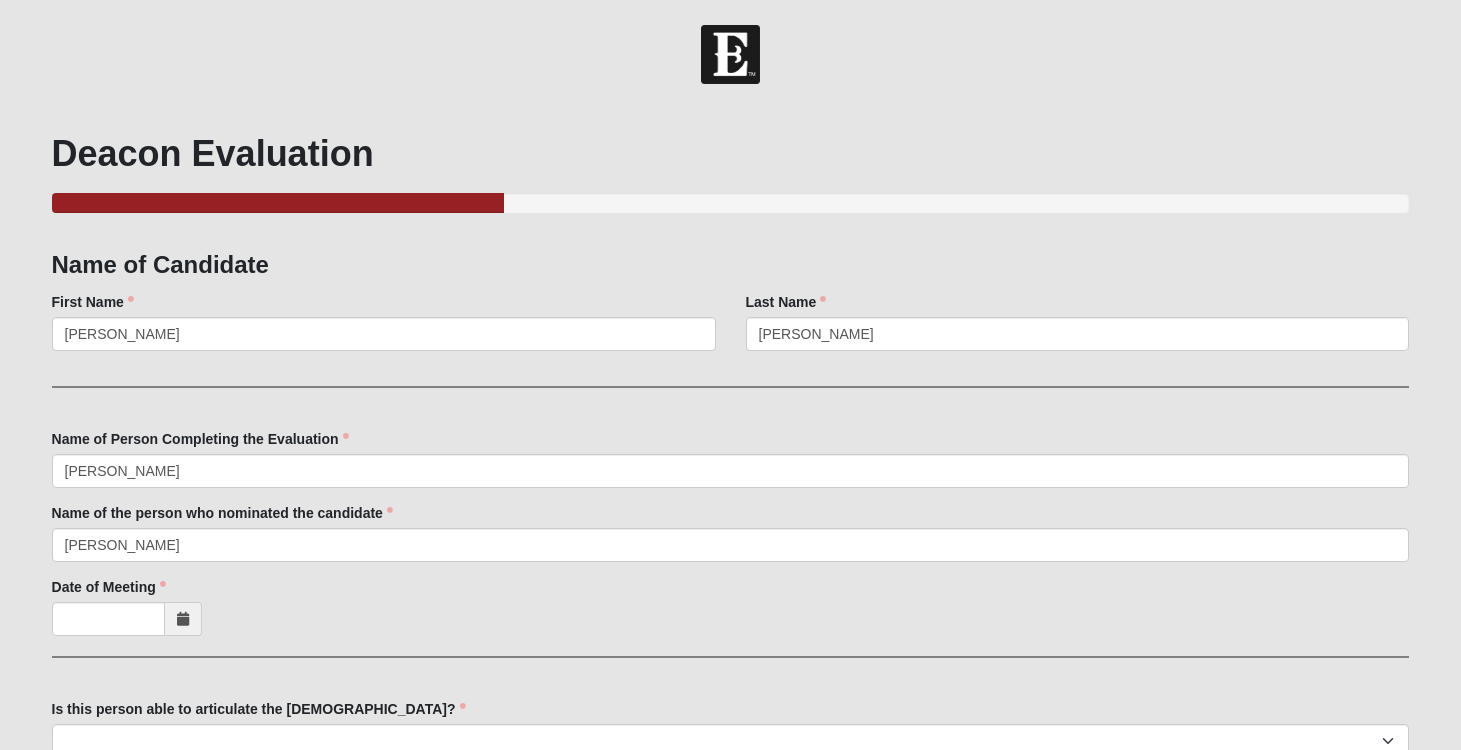 click at bounding box center (183, 619) 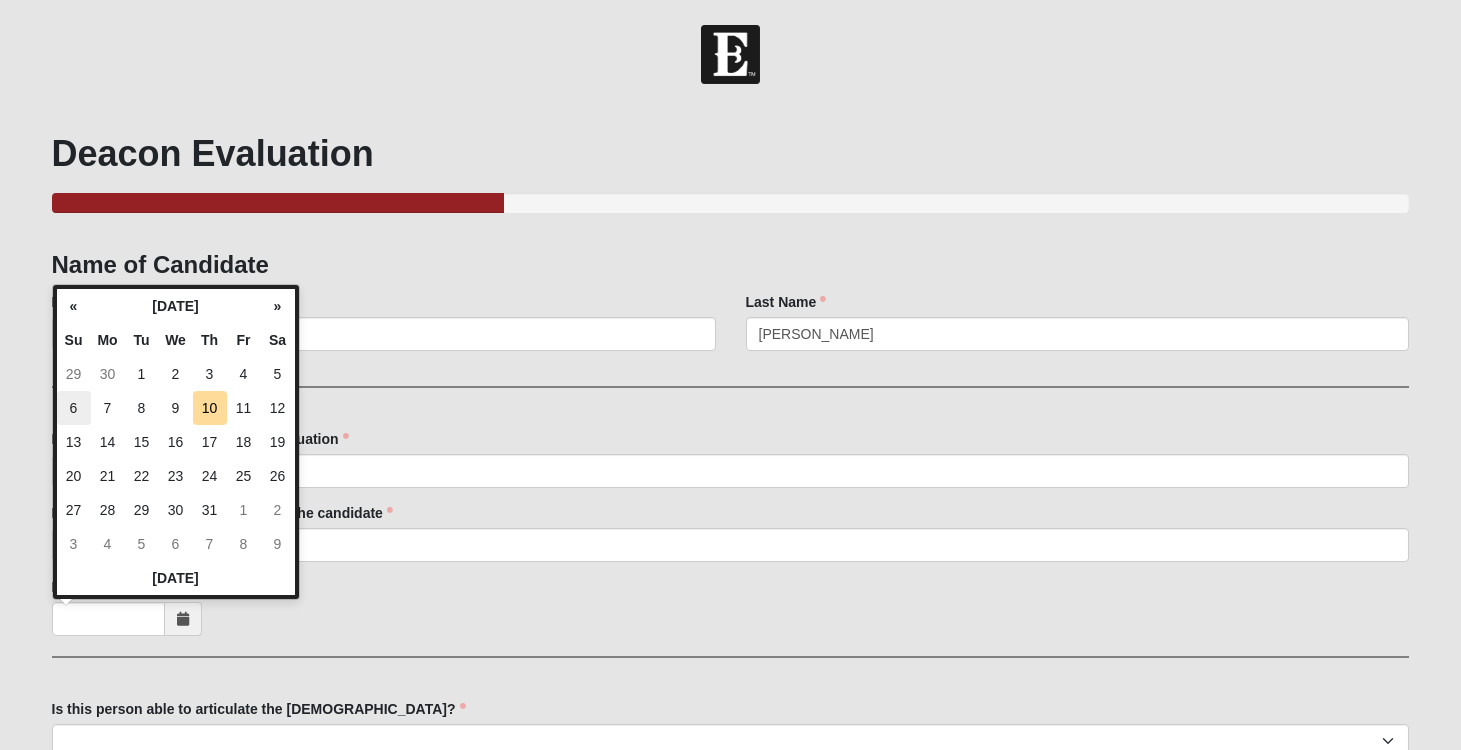 click on "6" at bounding box center [74, 408] 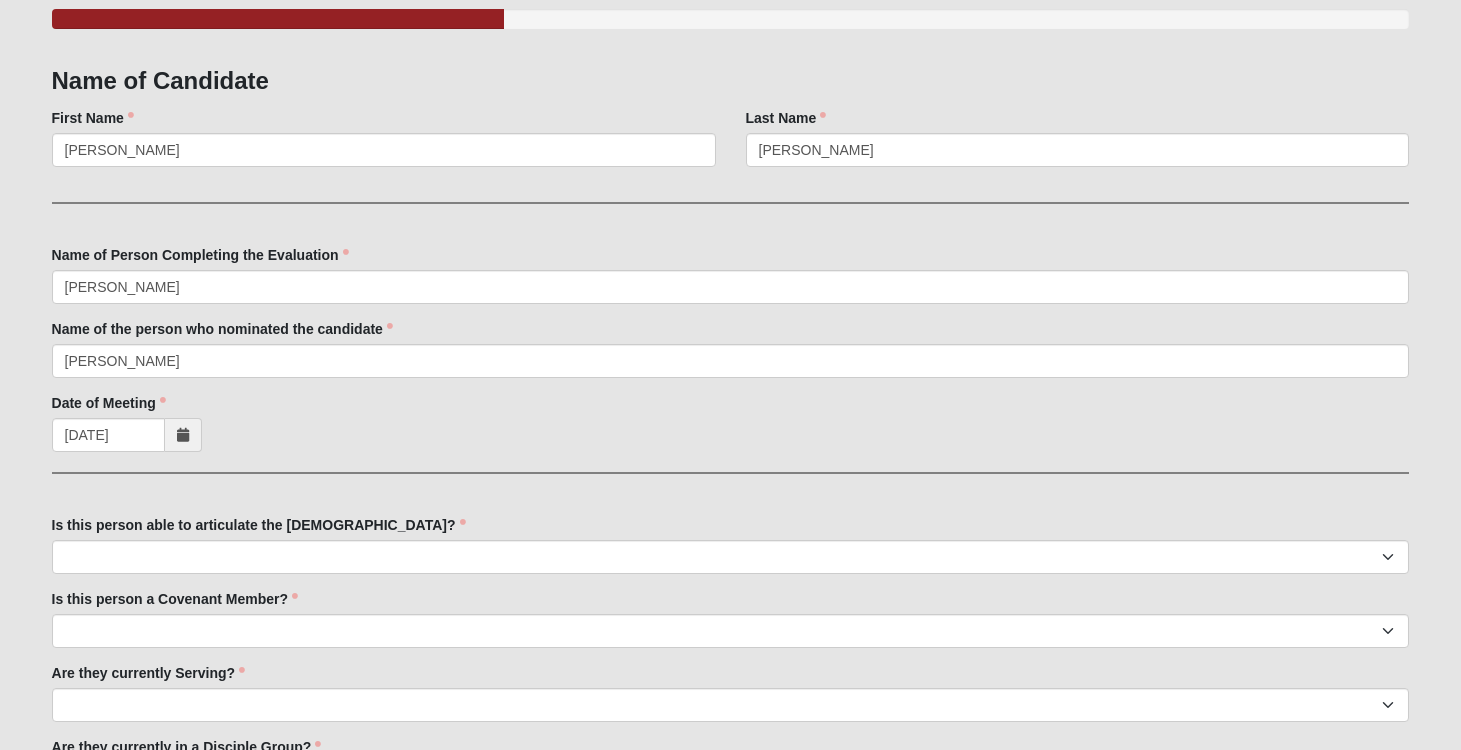 scroll, scrollTop: 196, scrollLeft: 0, axis: vertical 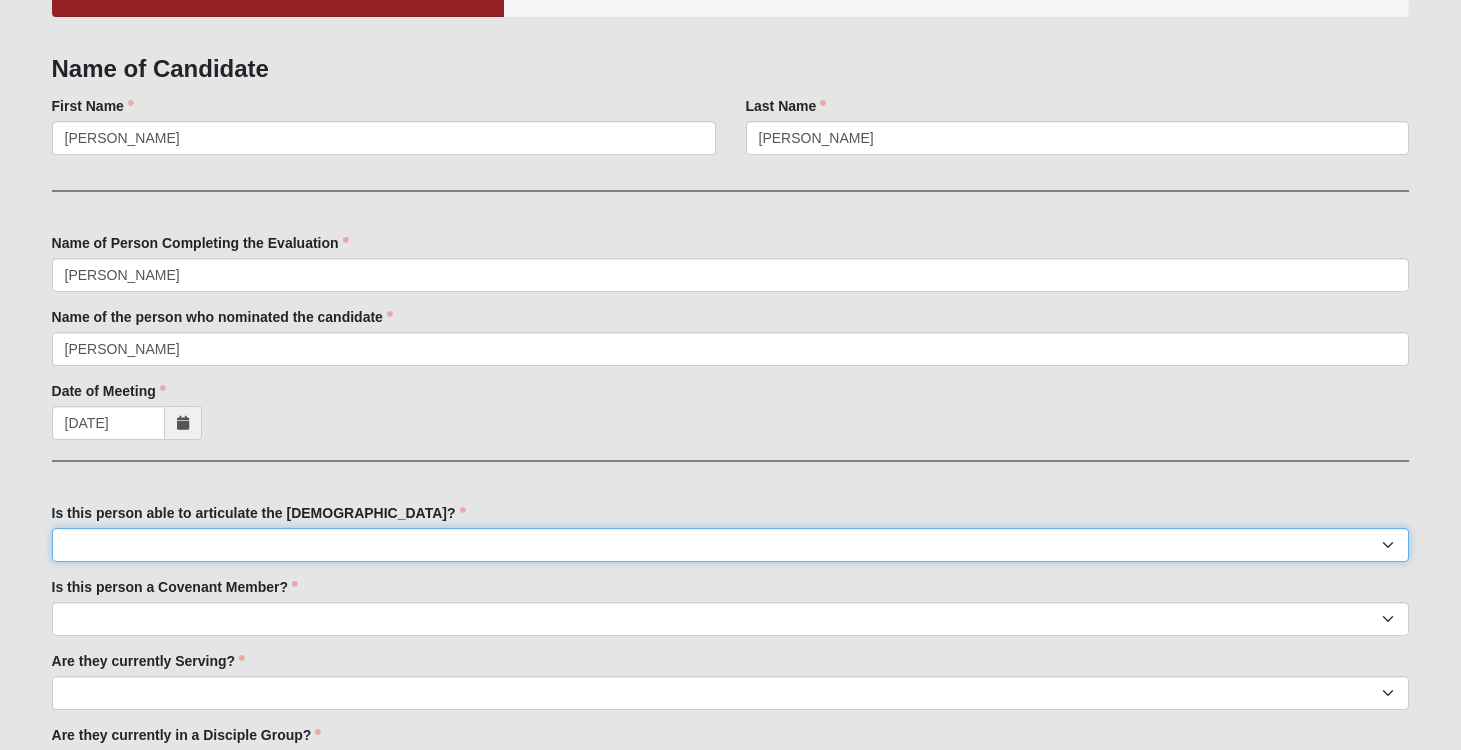 select on "True" 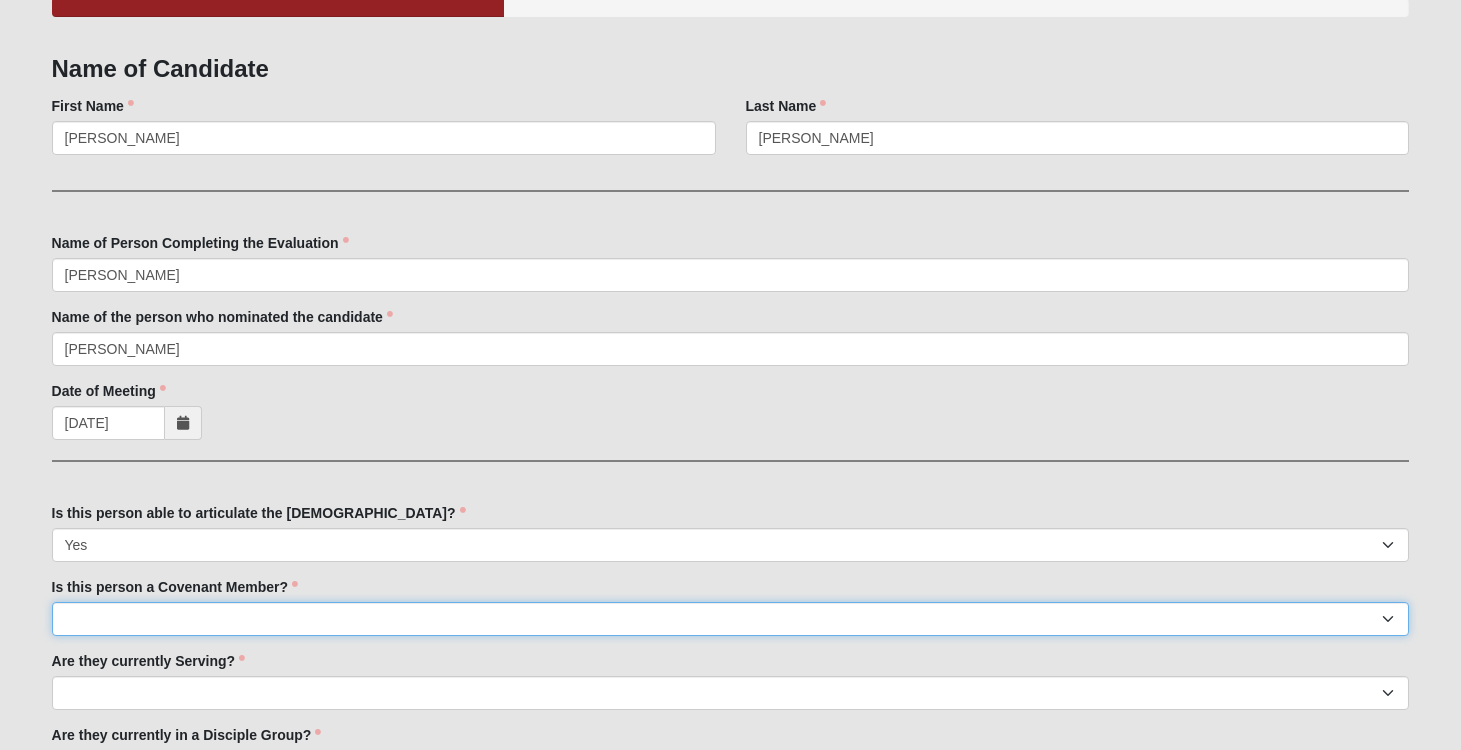 select on "True" 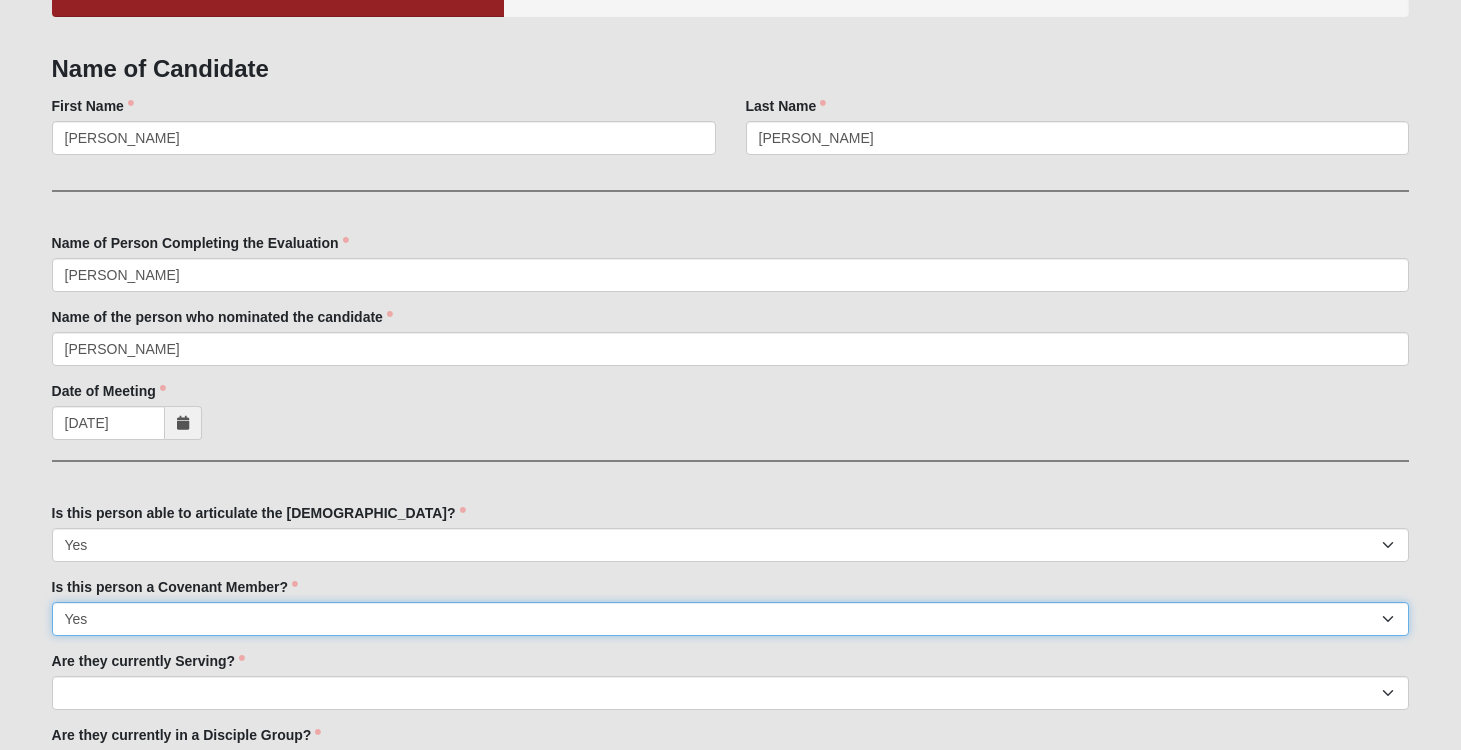 click on "Yes" at bounding box center [0, 0] 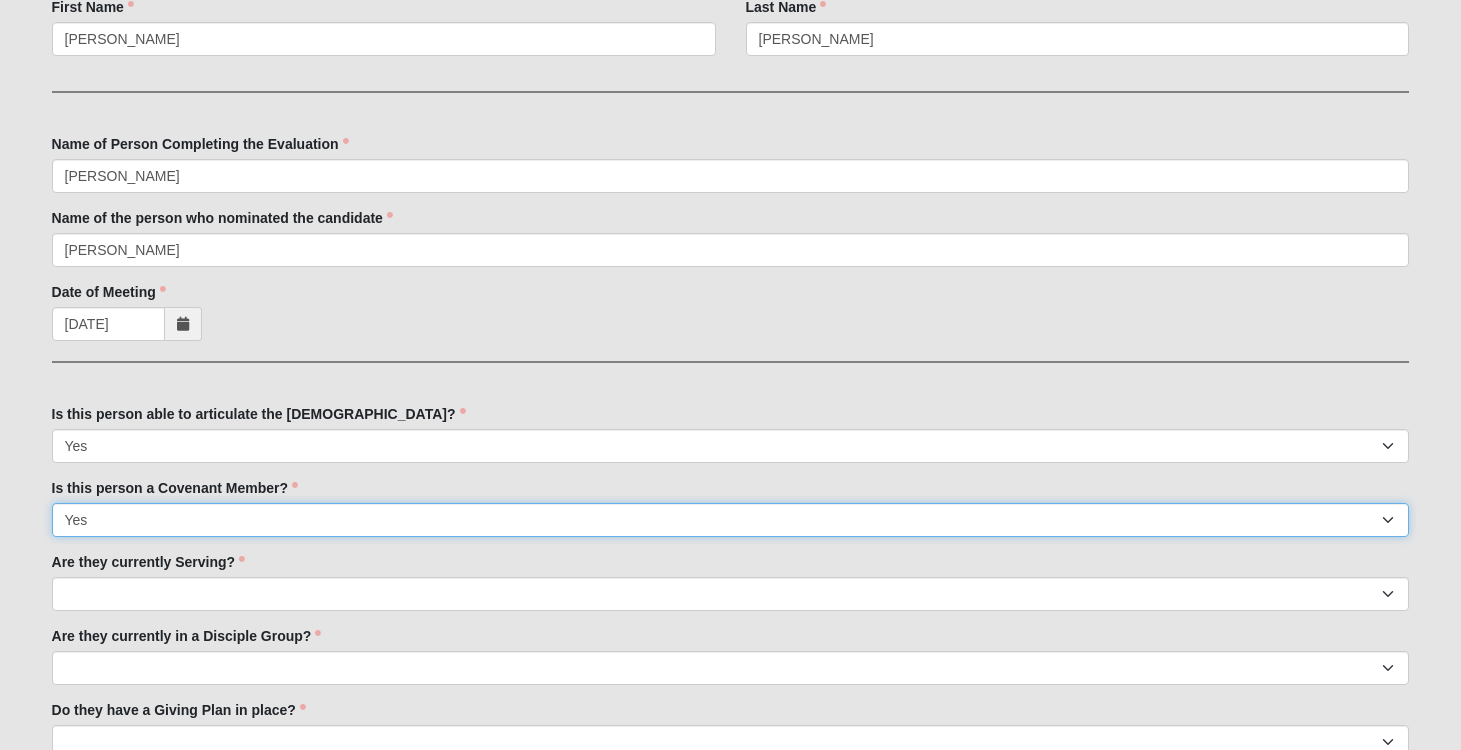scroll, scrollTop: 297, scrollLeft: 0, axis: vertical 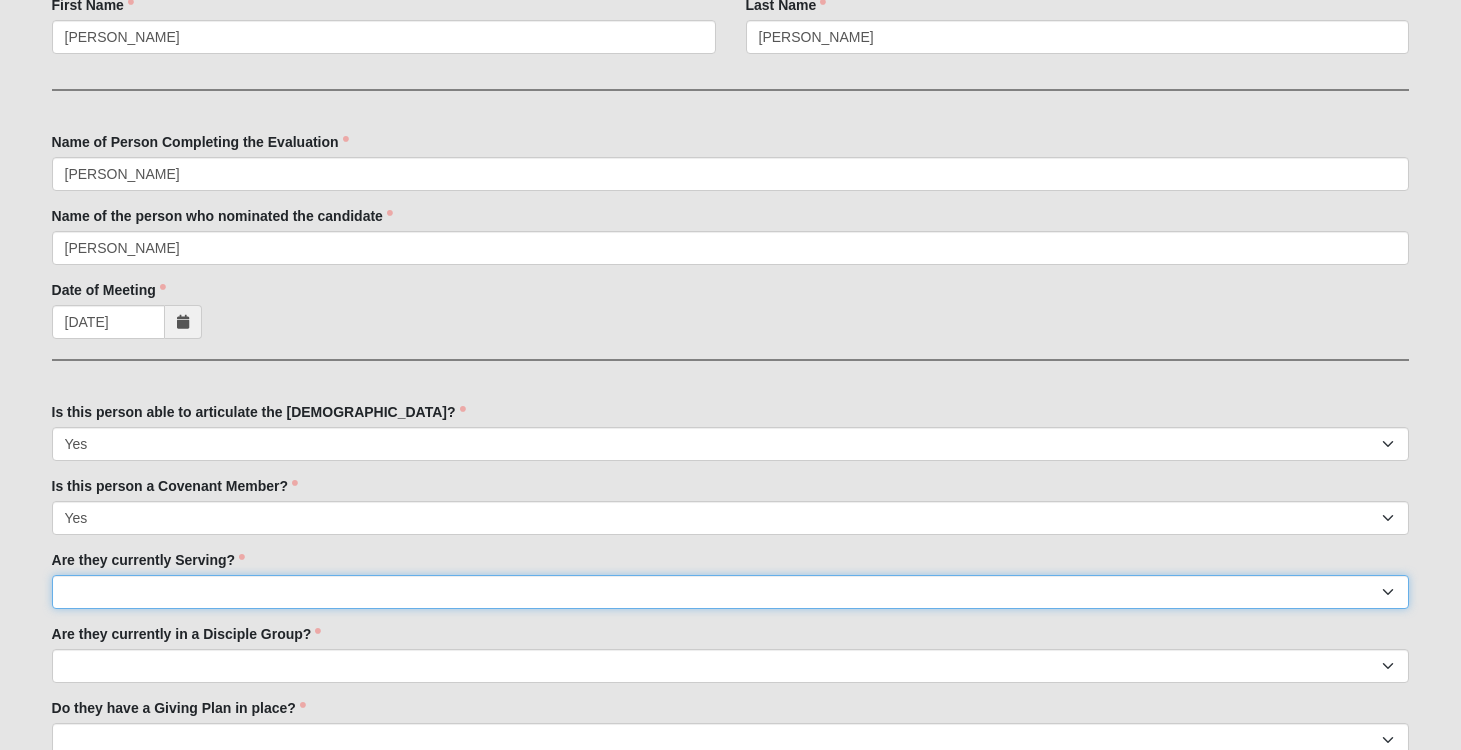 select on "True" 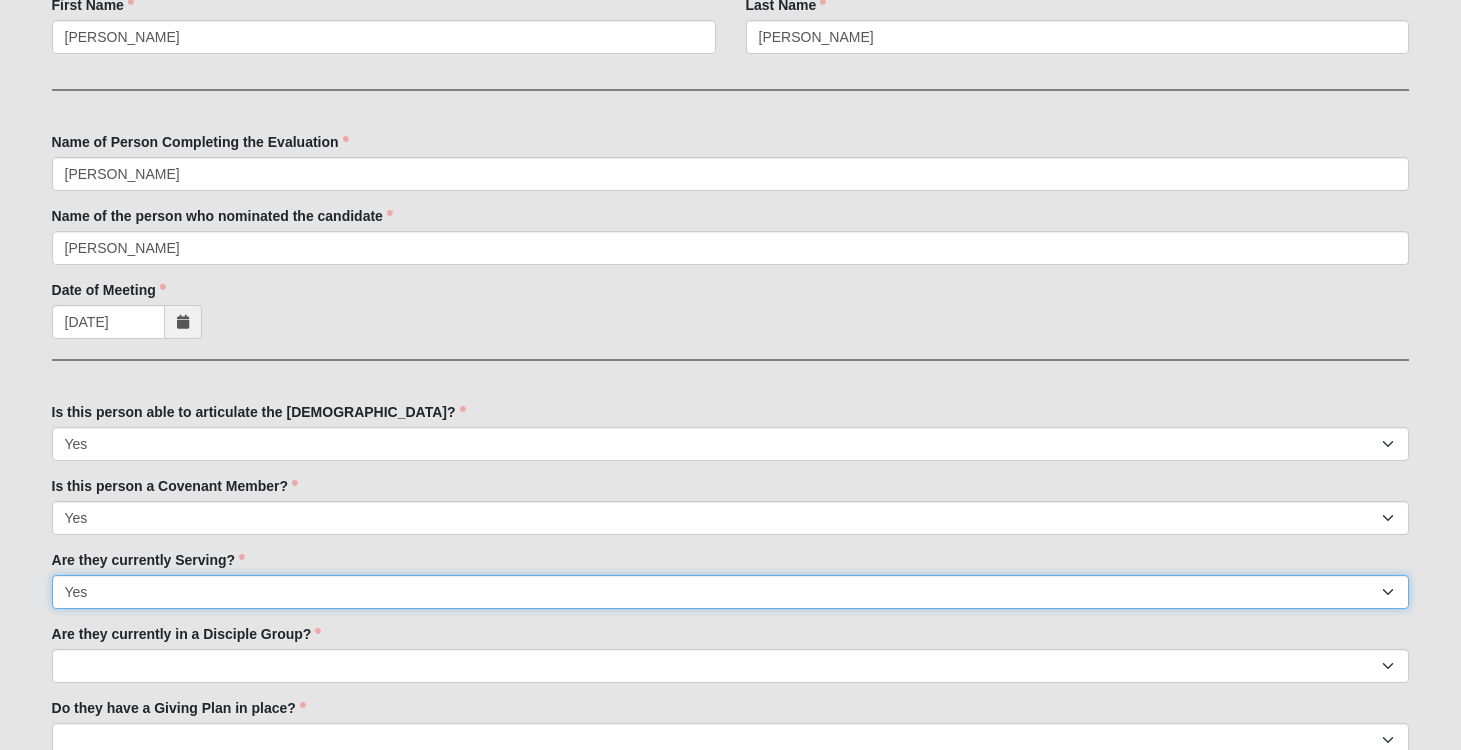 click on "Yes" at bounding box center [0, 0] 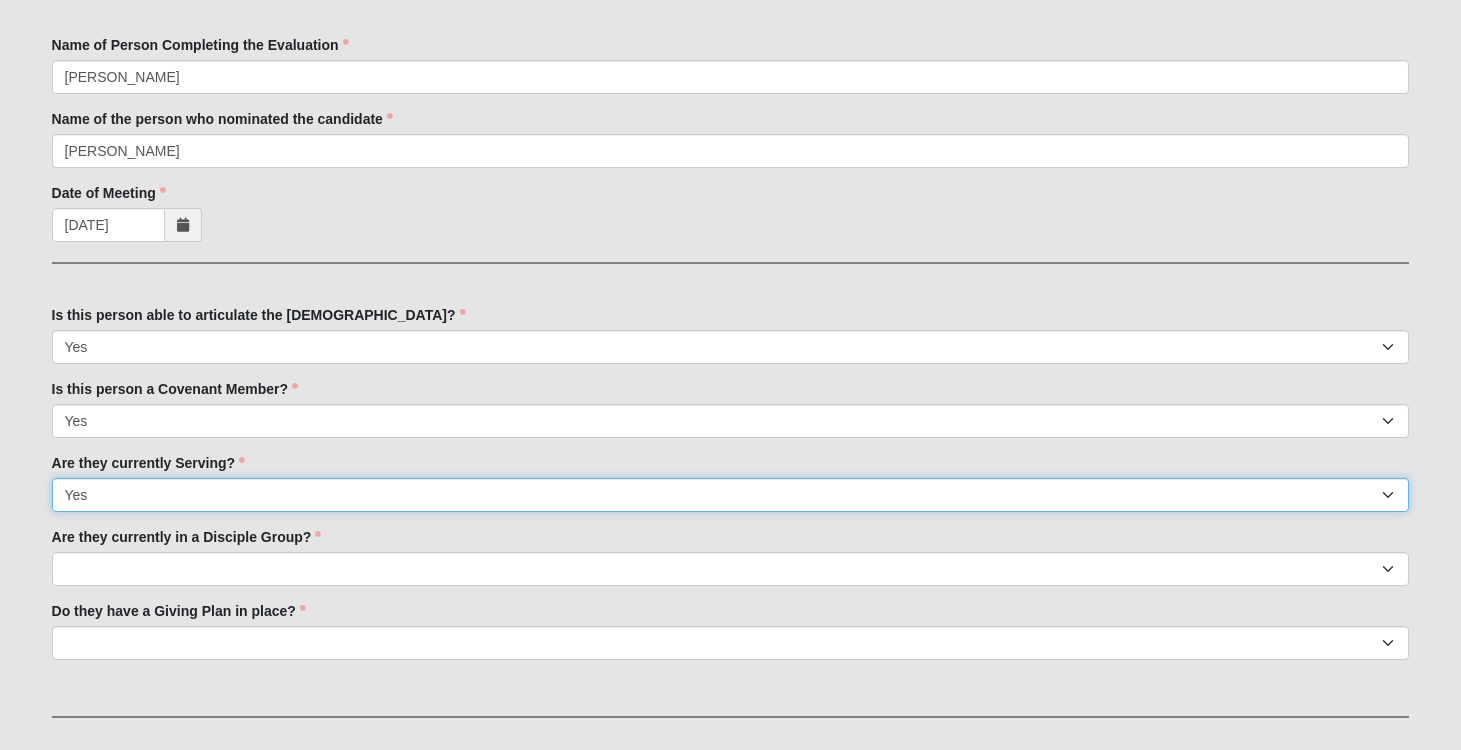 scroll, scrollTop: 297, scrollLeft: 0, axis: vertical 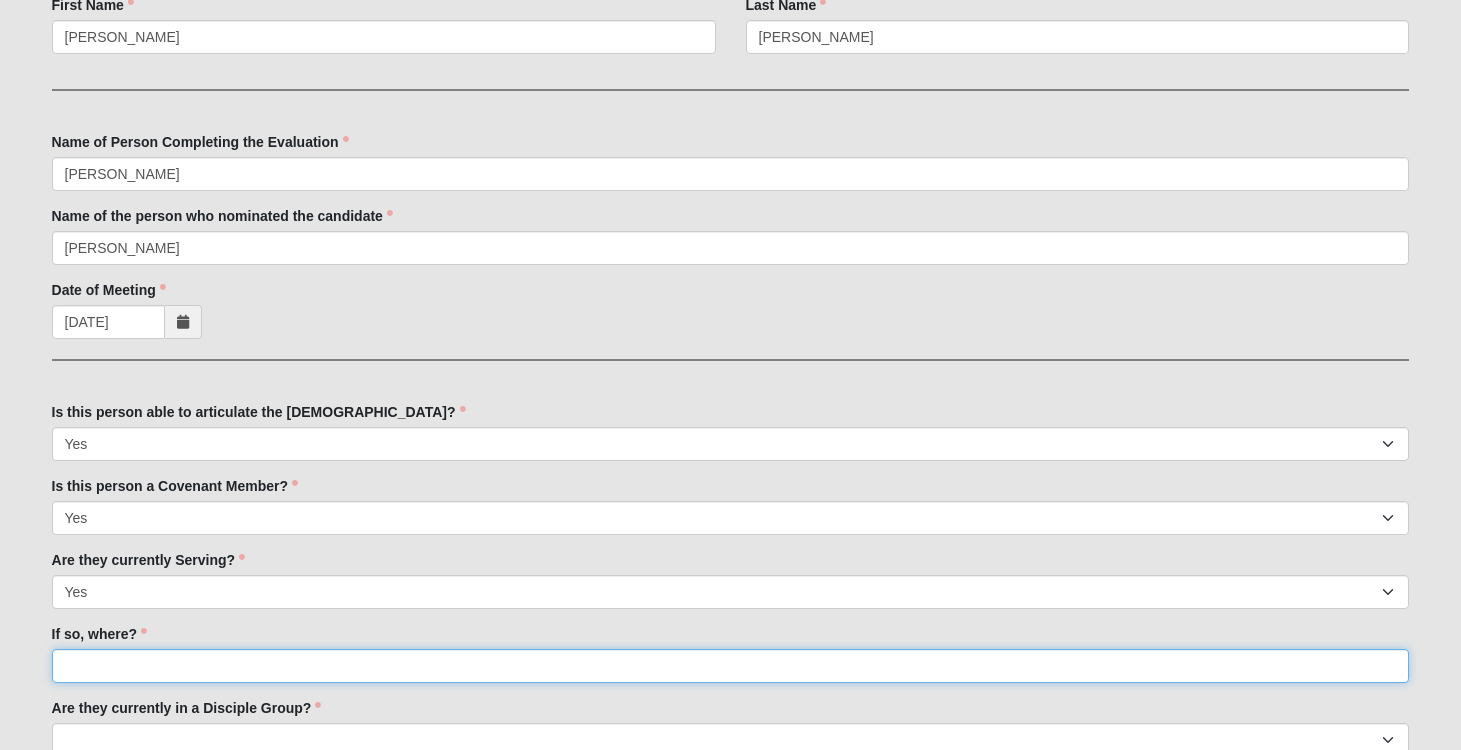 click on "If so, where?" at bounding box center [731, 666] 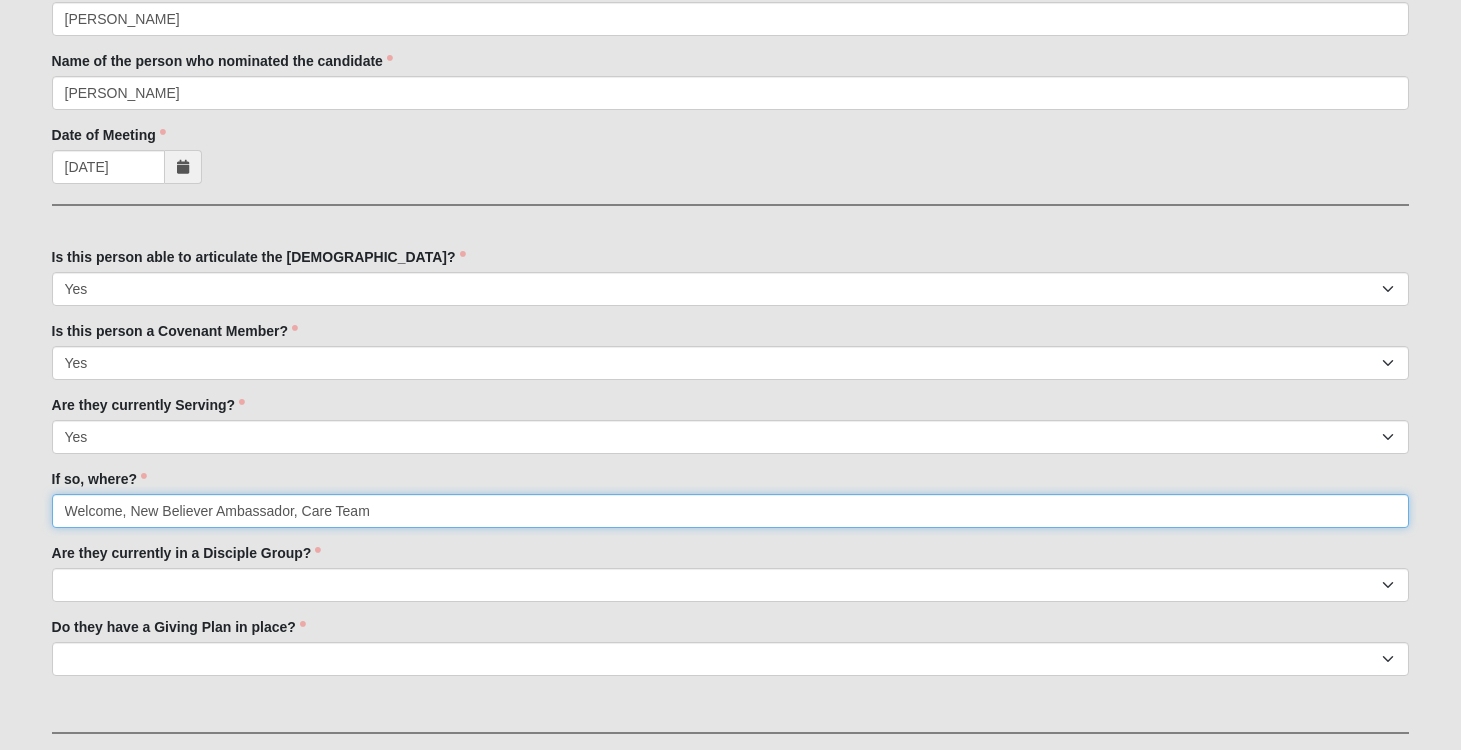 scroll, scrollTop: 456, scrollLeft: 0, axis: vertical 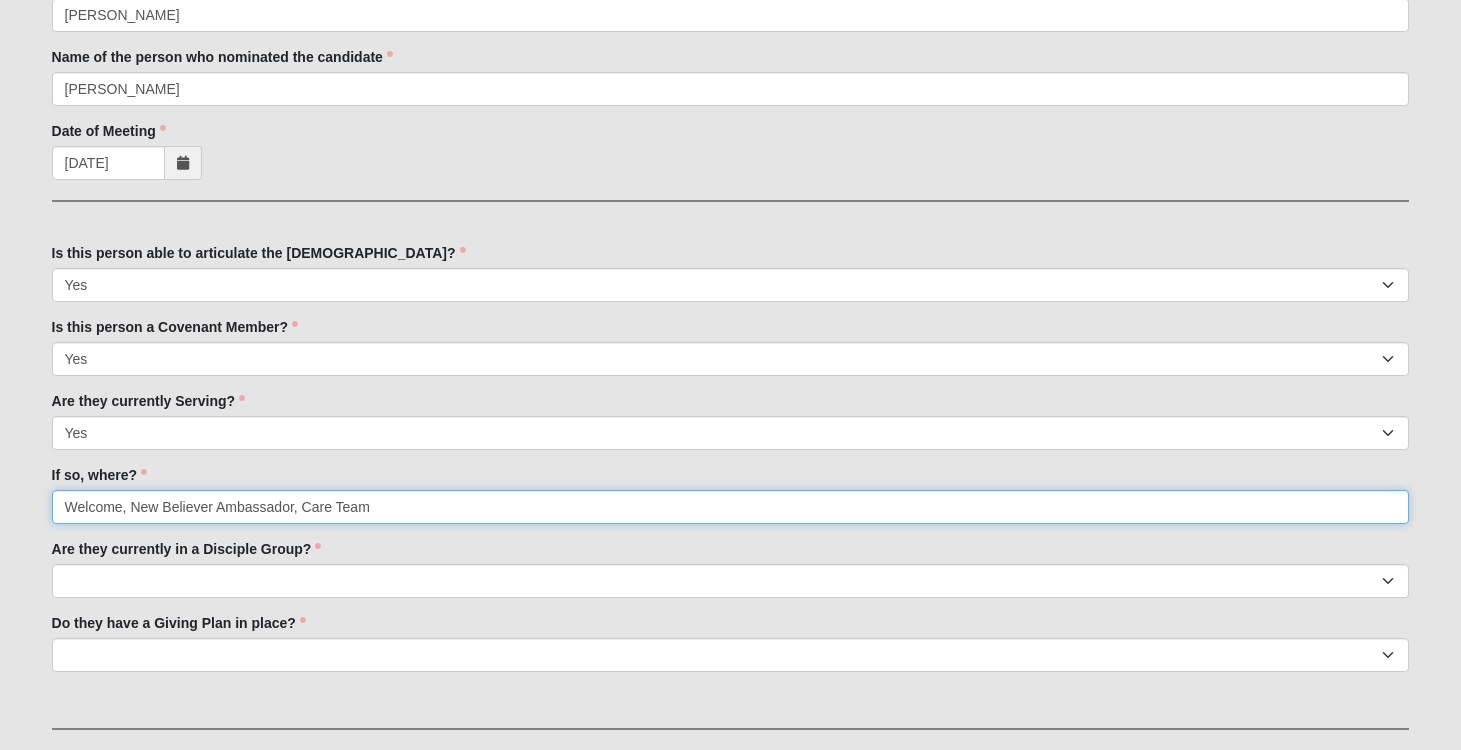 type on "Welcome, New Believer Ambassador, Care Team" 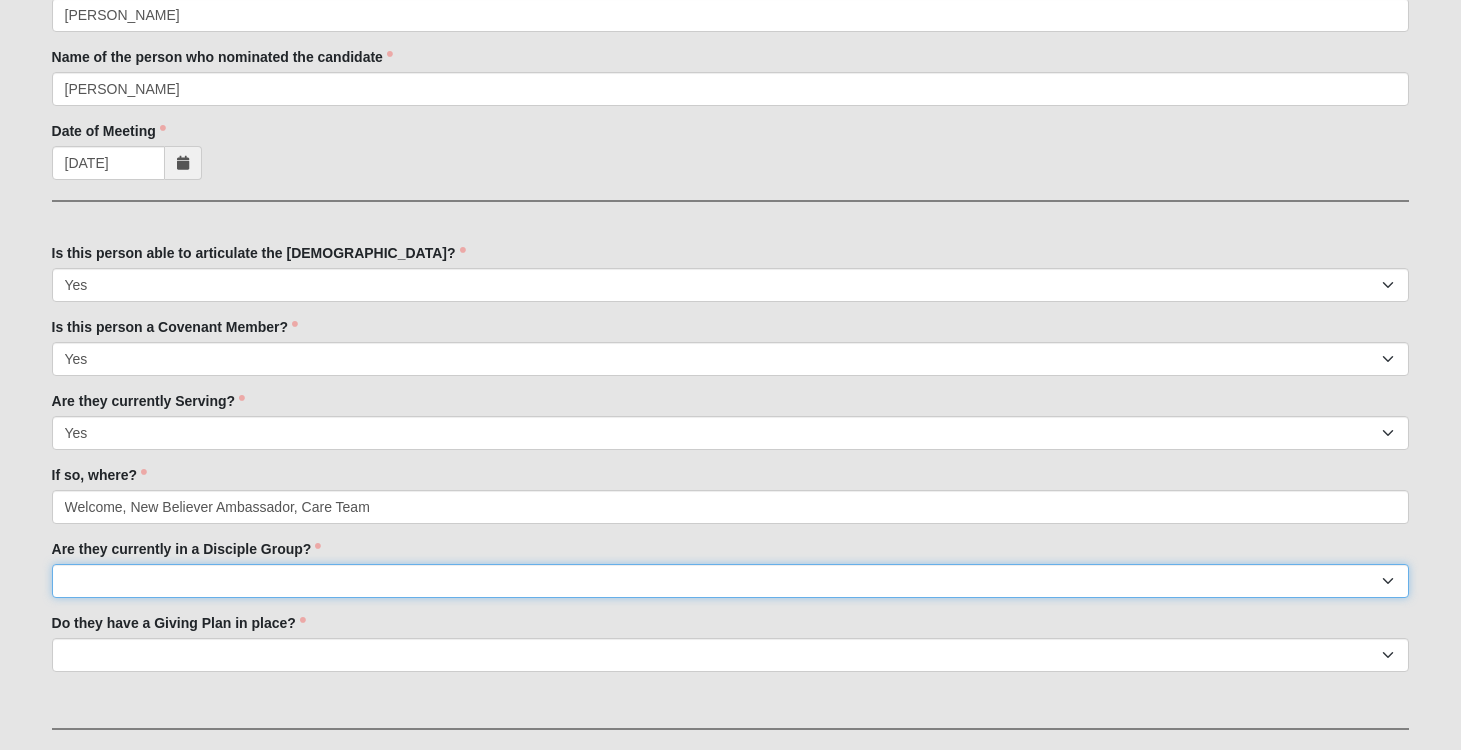 select on "True" 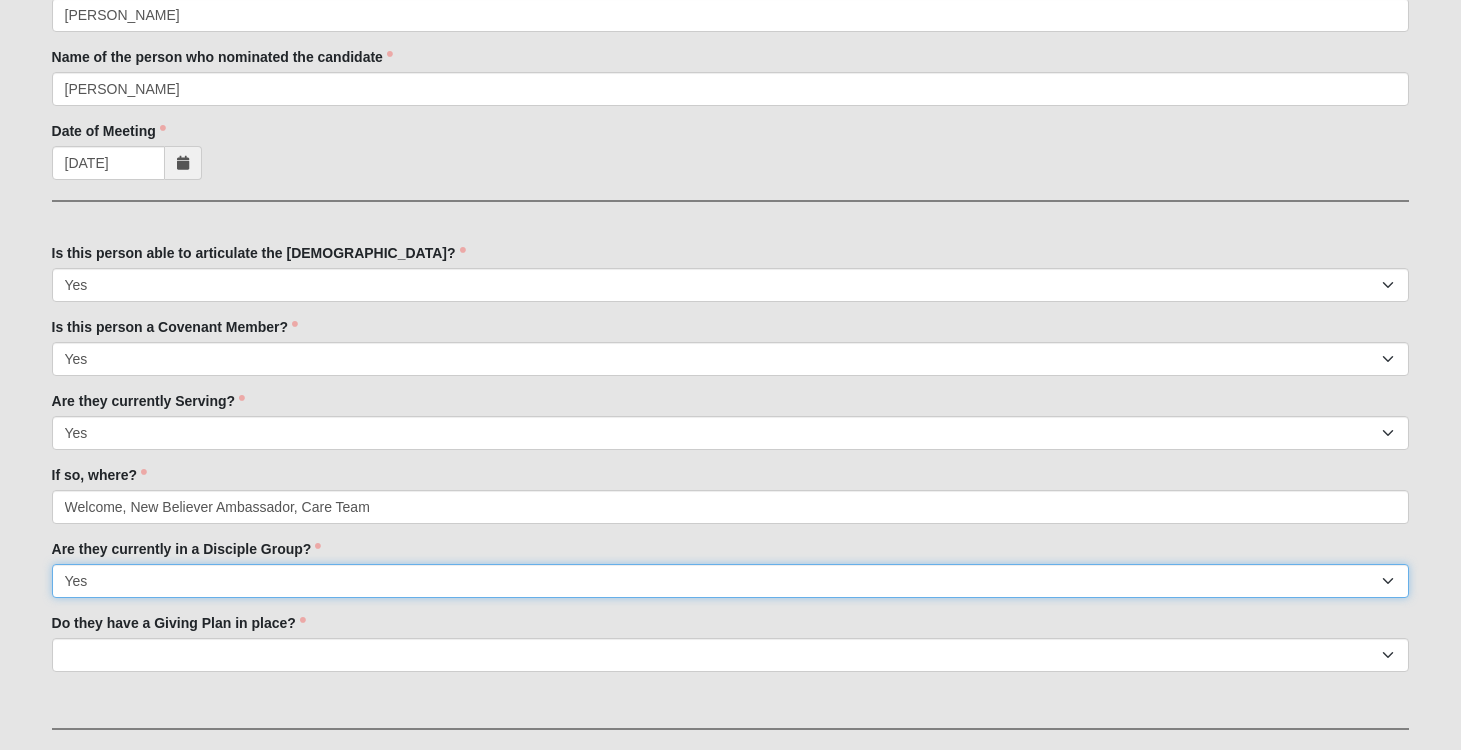 click on "Yes" at bounding box center [0, 0] 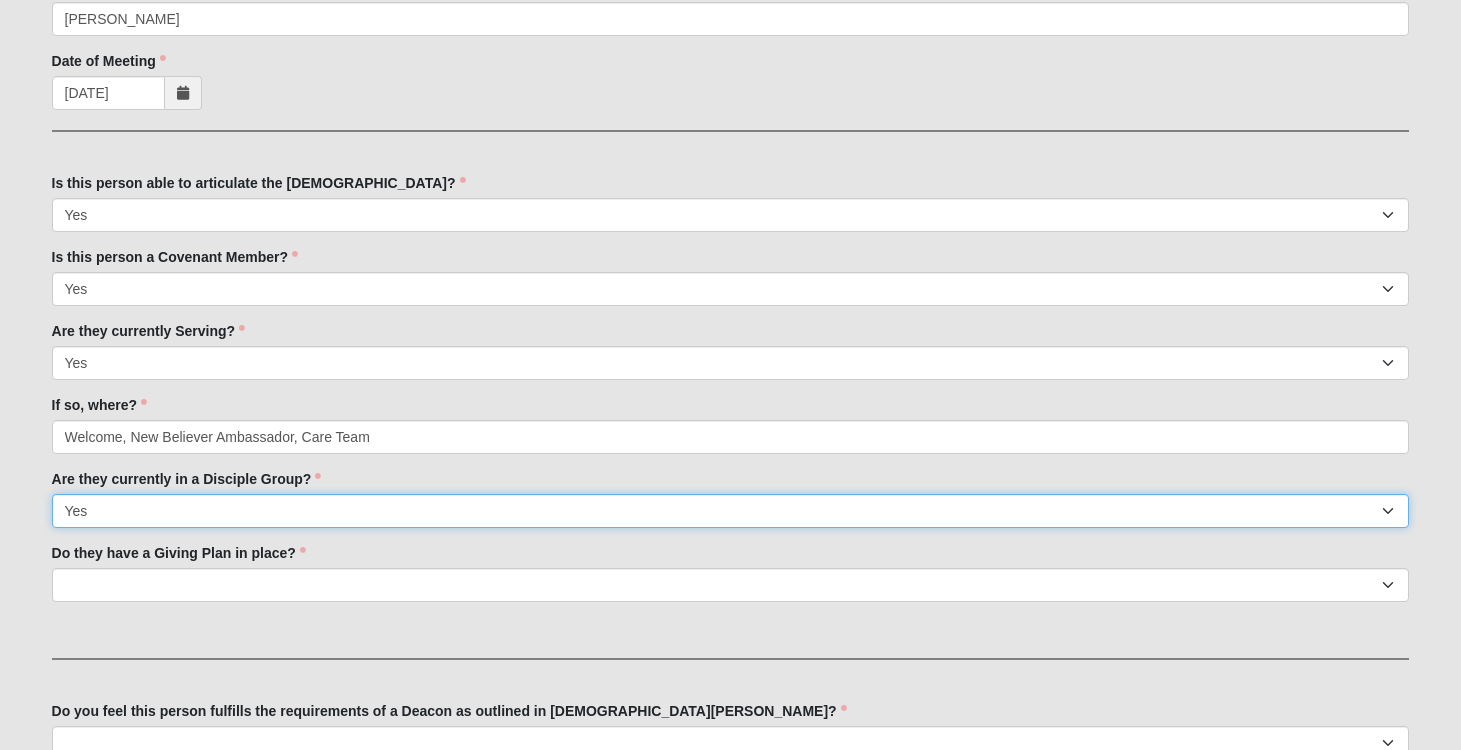 scroll, scrollTop: 553, scrollLeft: 0, axis: vertical 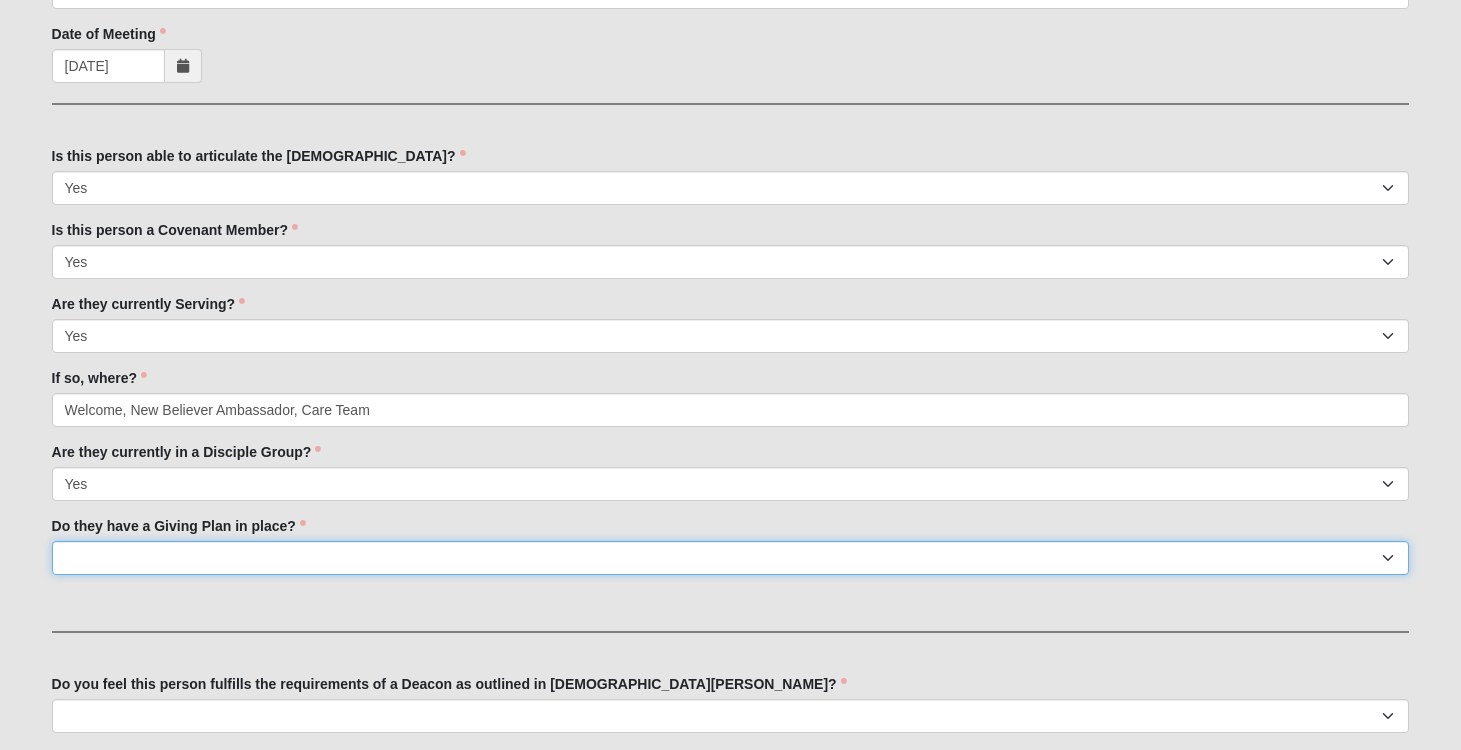 select on "True" 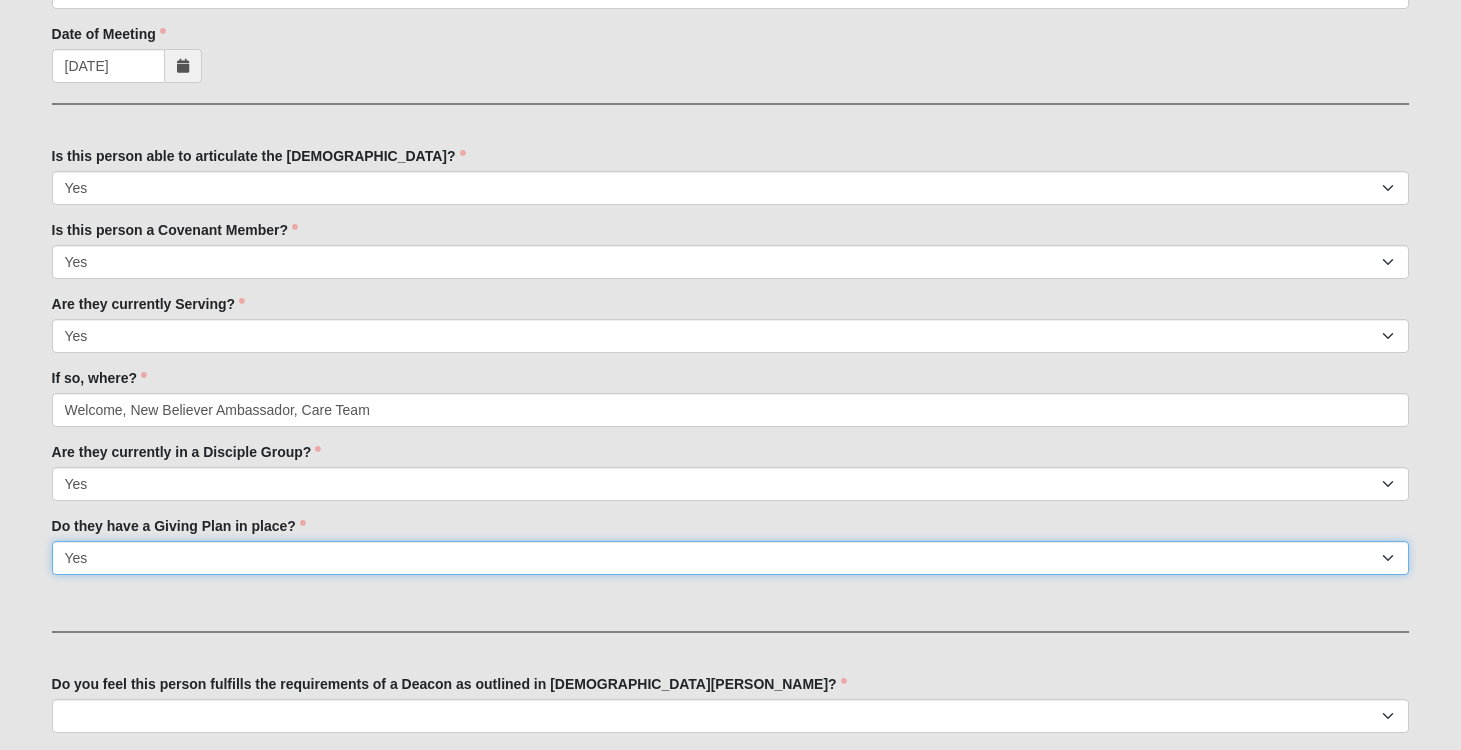 click on "Yes" at bounding box center (0, 0) 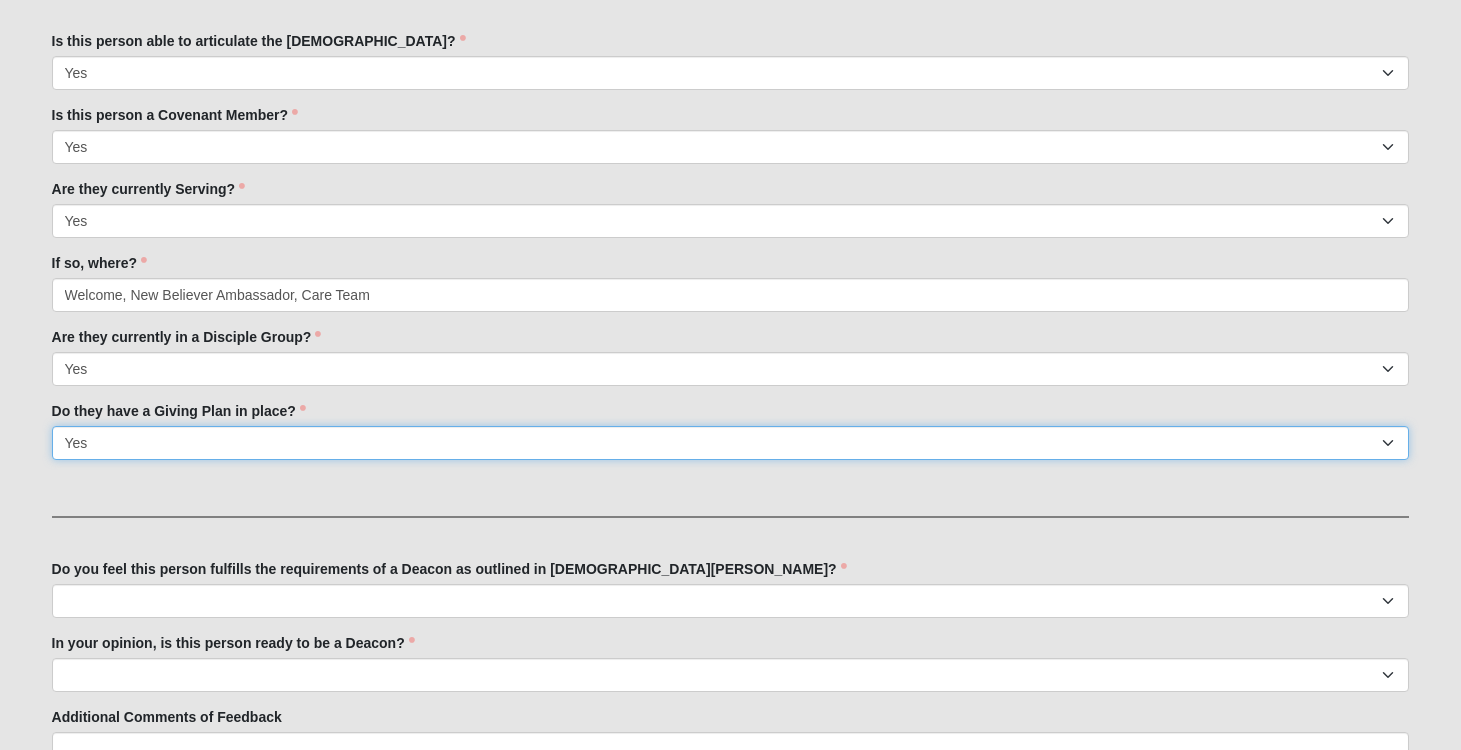 scroll, scrollTop: 698, scrollLeft: 0, axis: vertical 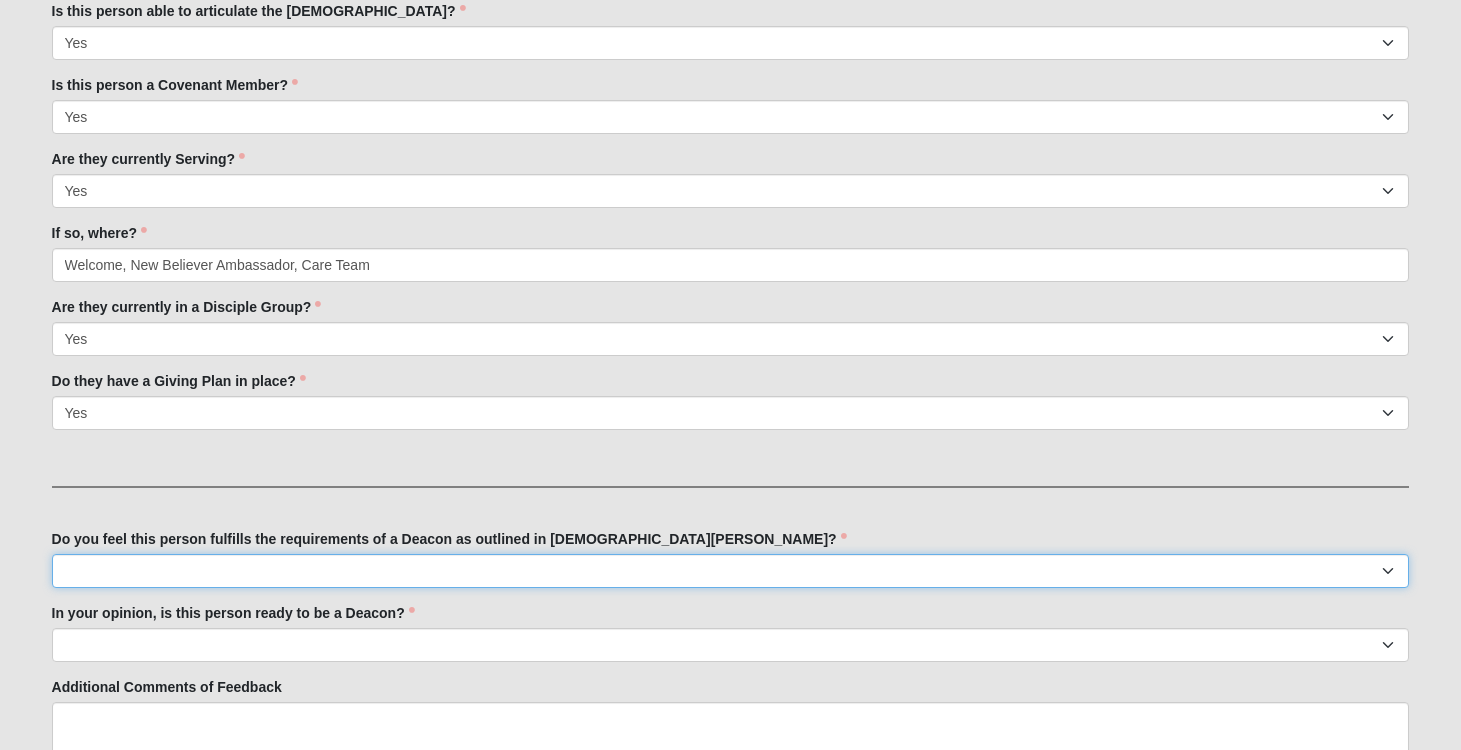 select on "True" 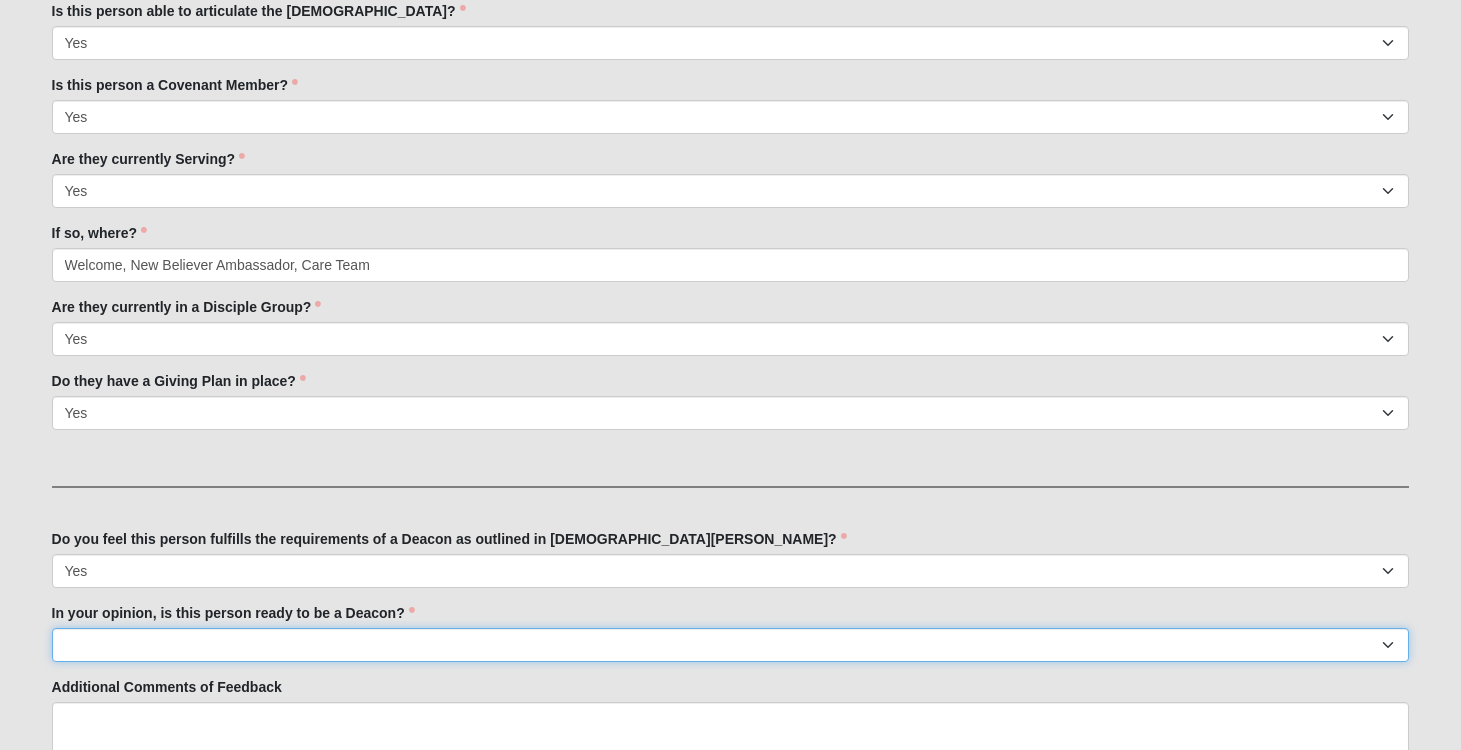 select on "Yes" 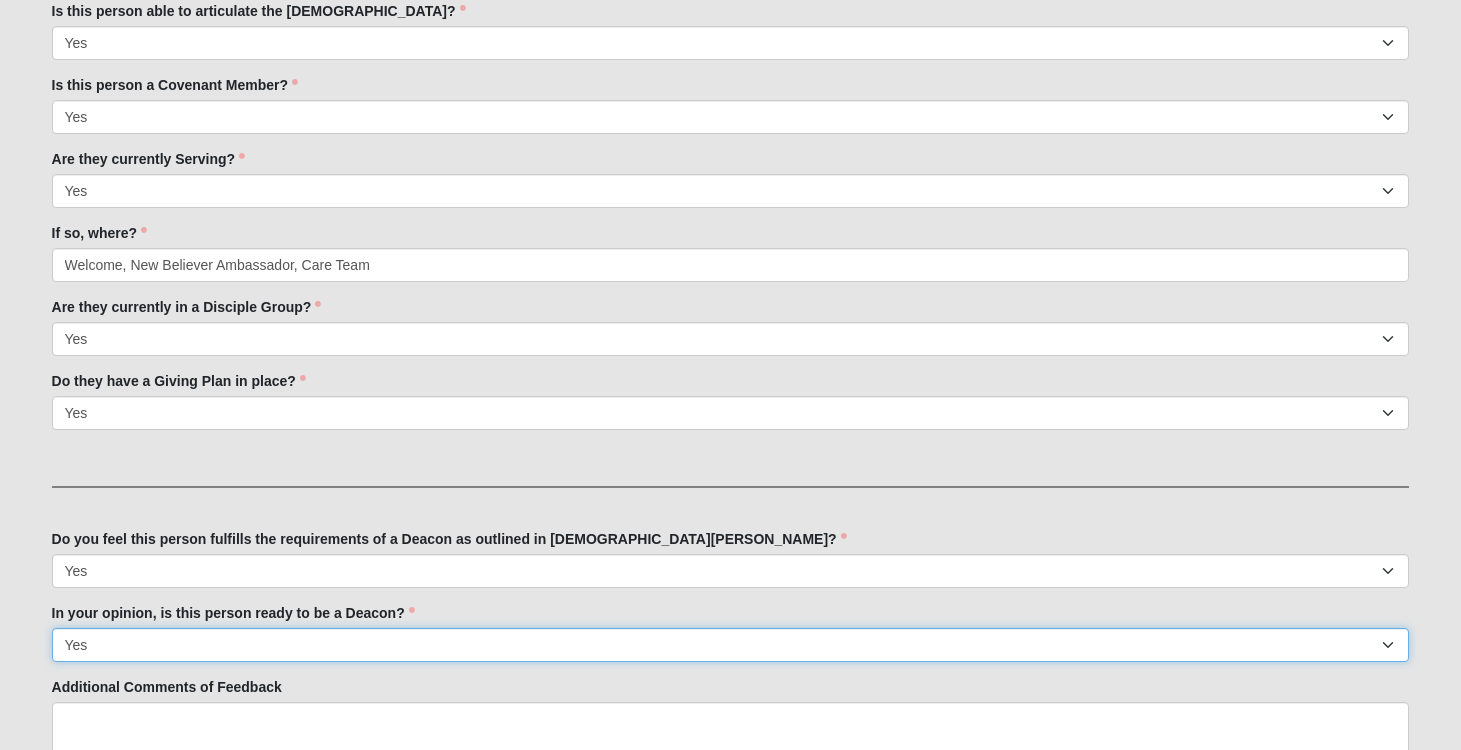 click on "Yes" at bounding box center [0, 0] 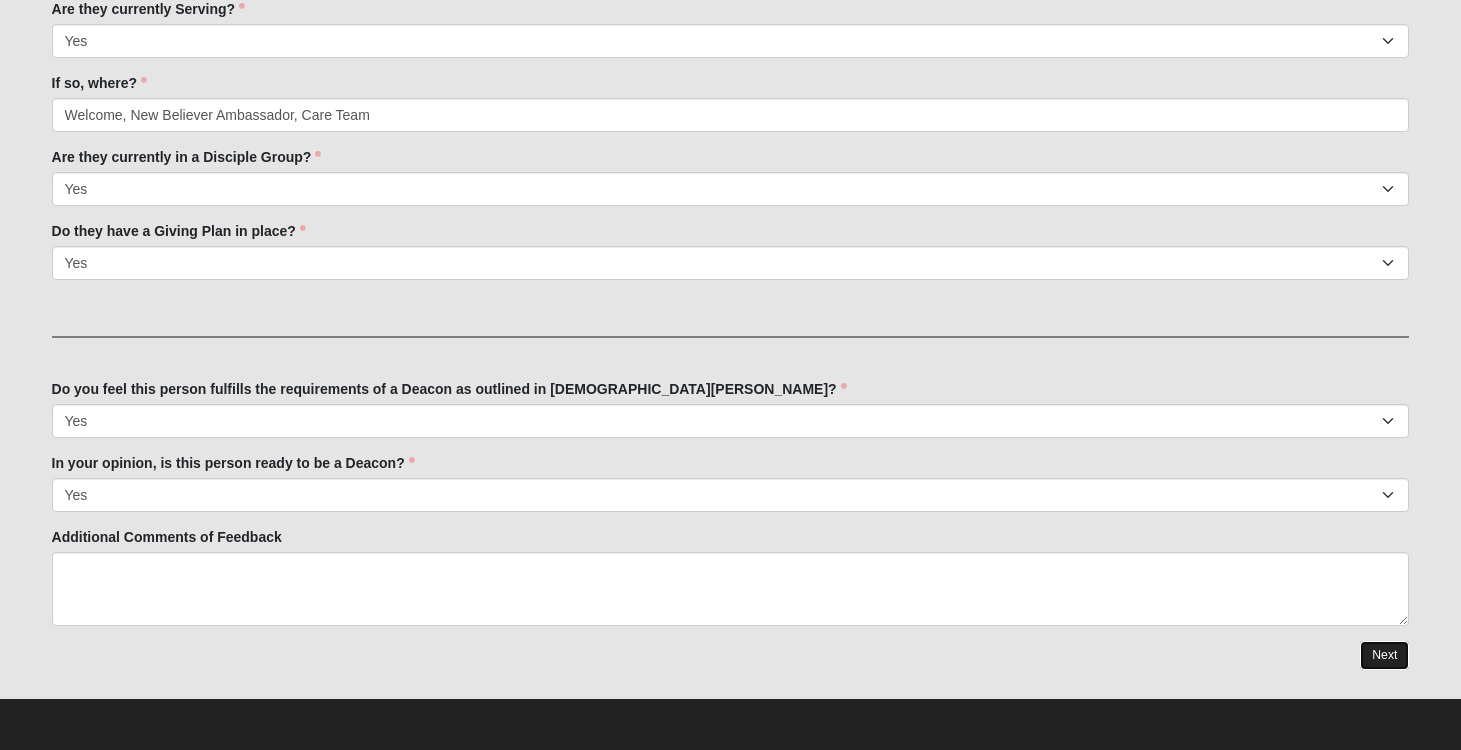 click on "Next" at bounding box center [1384, 655] 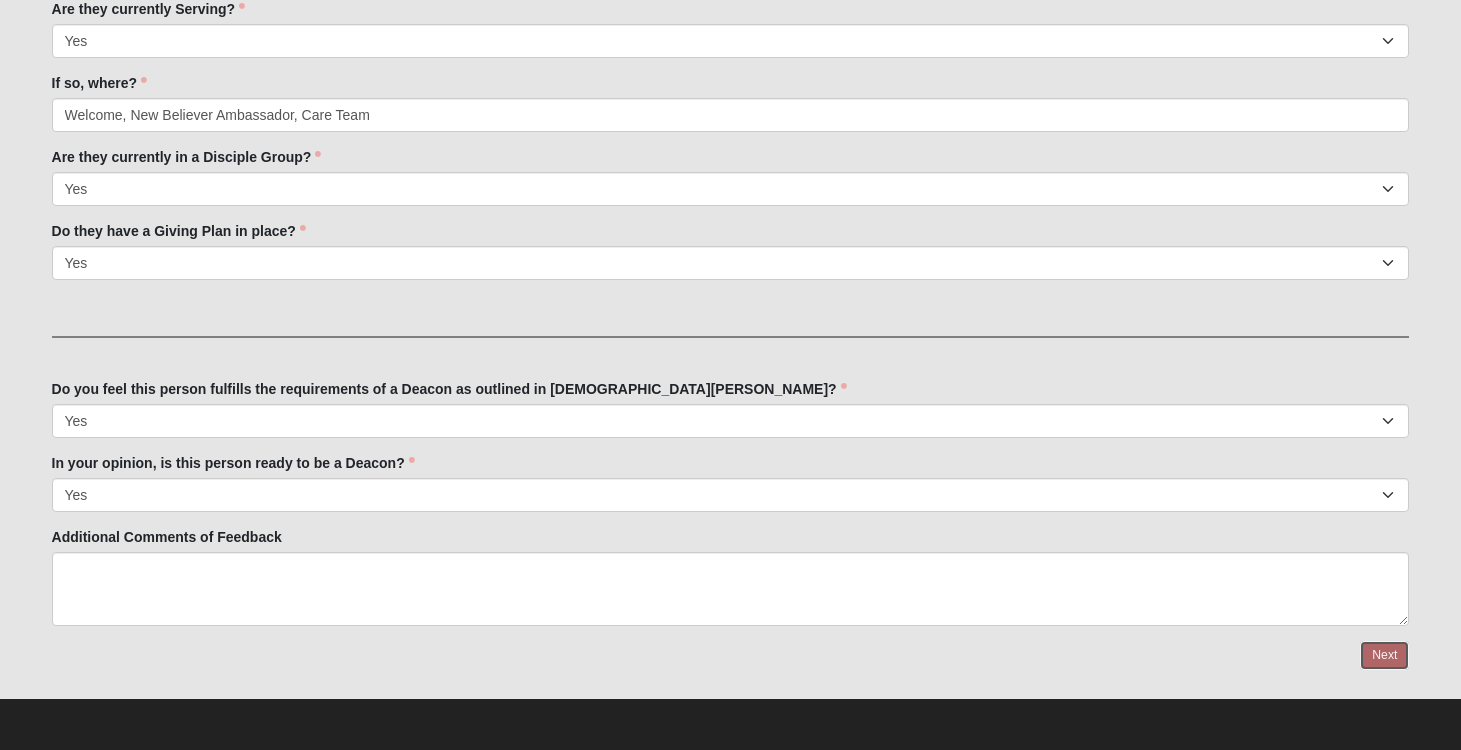 scroll, scrollTop: 0, scrollLeft: 0, axis: both 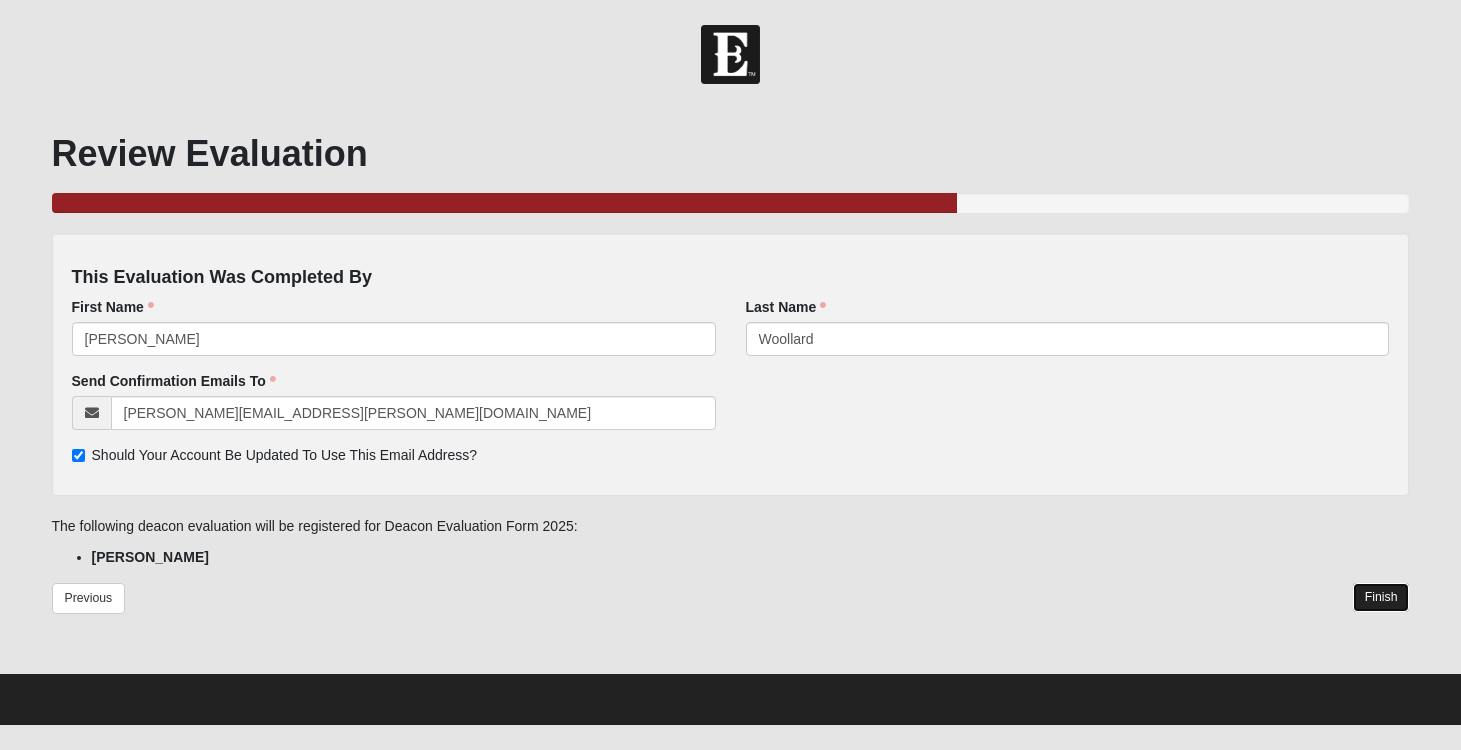 click on "Finish" at bounding box center (1381, 597) 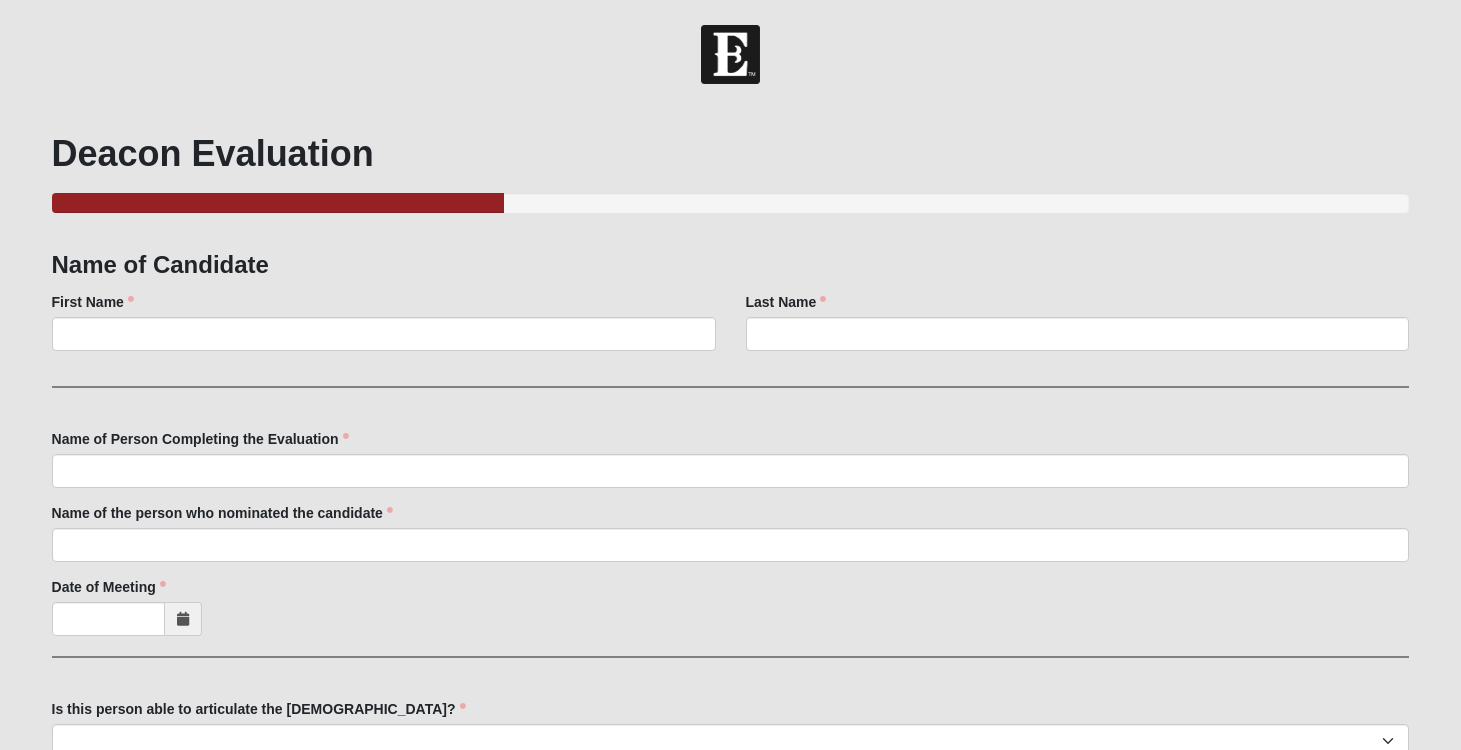 scroll, scrollTop: 0, scrollLeft: 0, axis: both 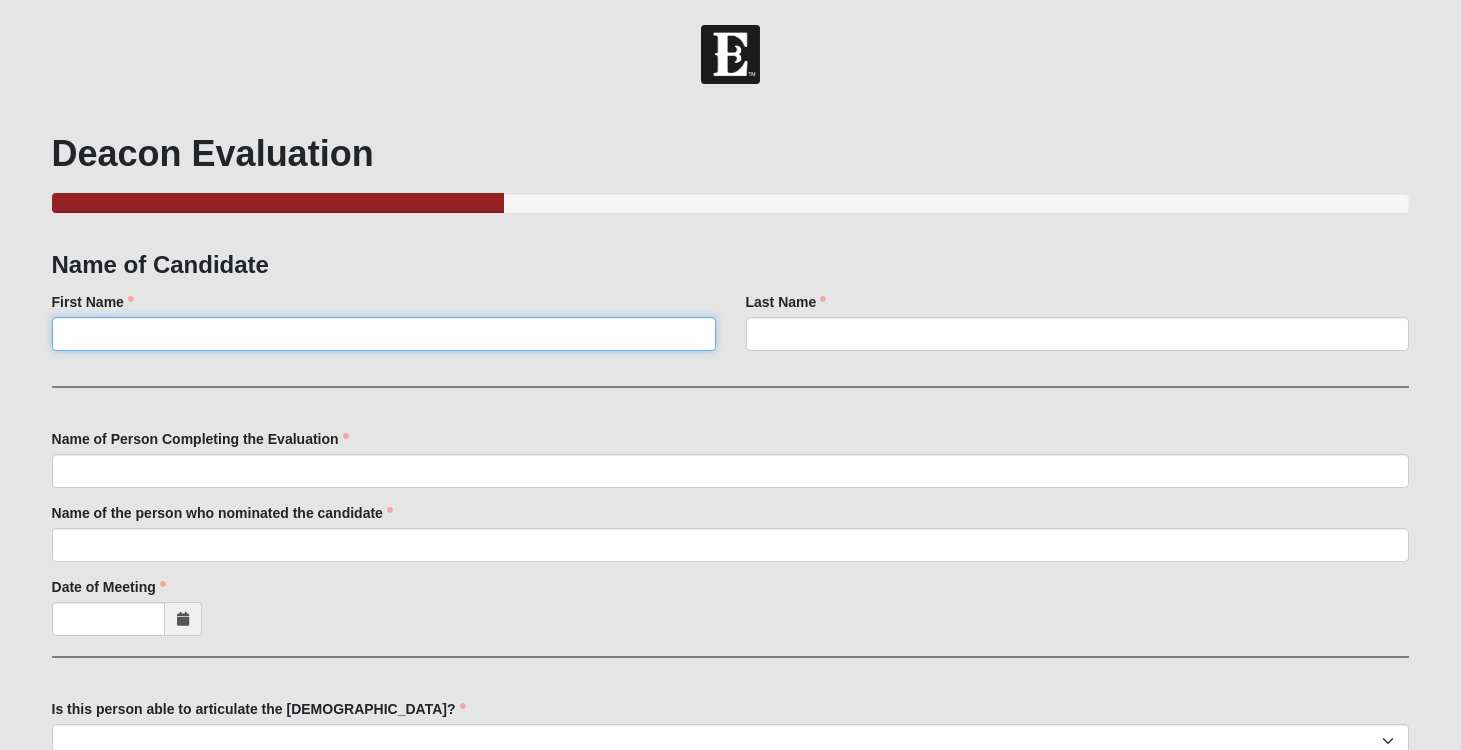 click on "First Name" at bounding box center [384, 334] 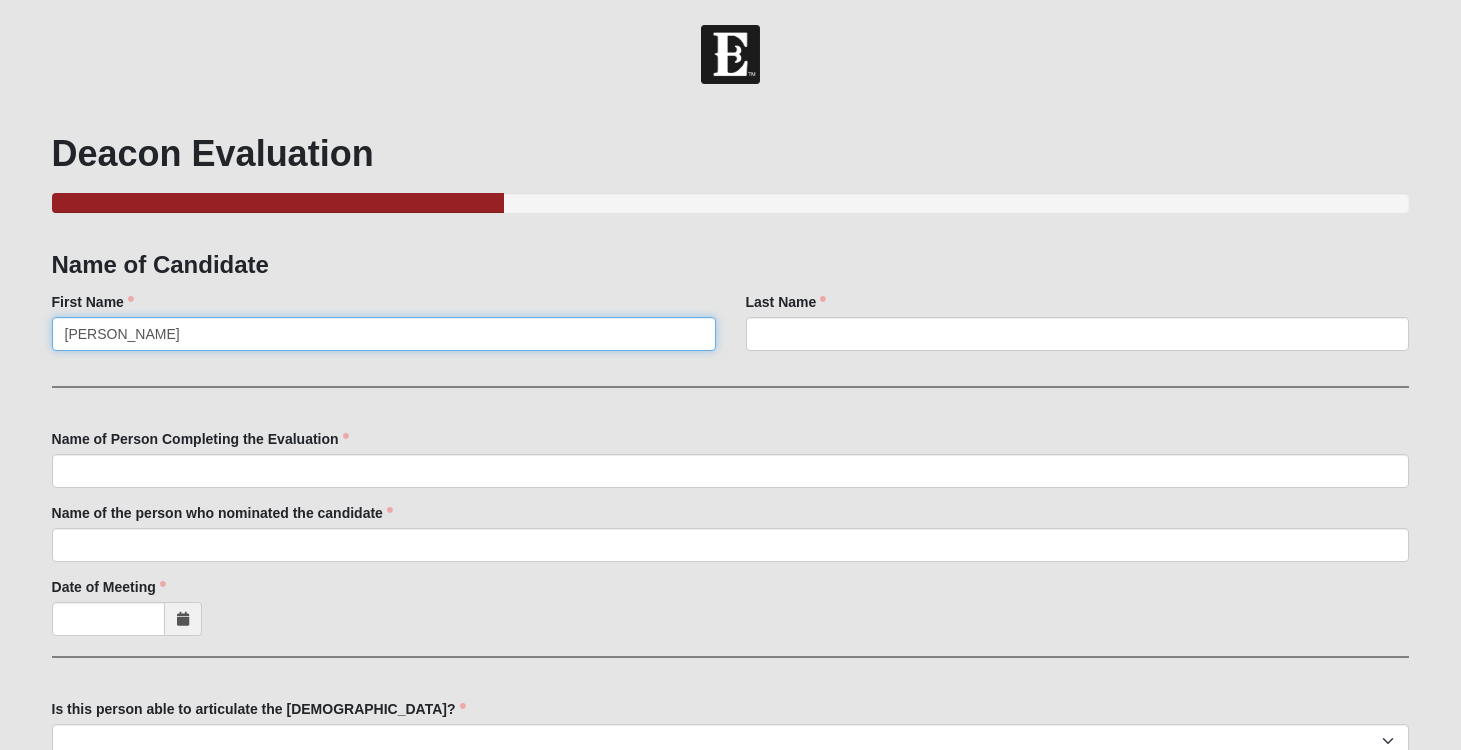 type on "Russ" 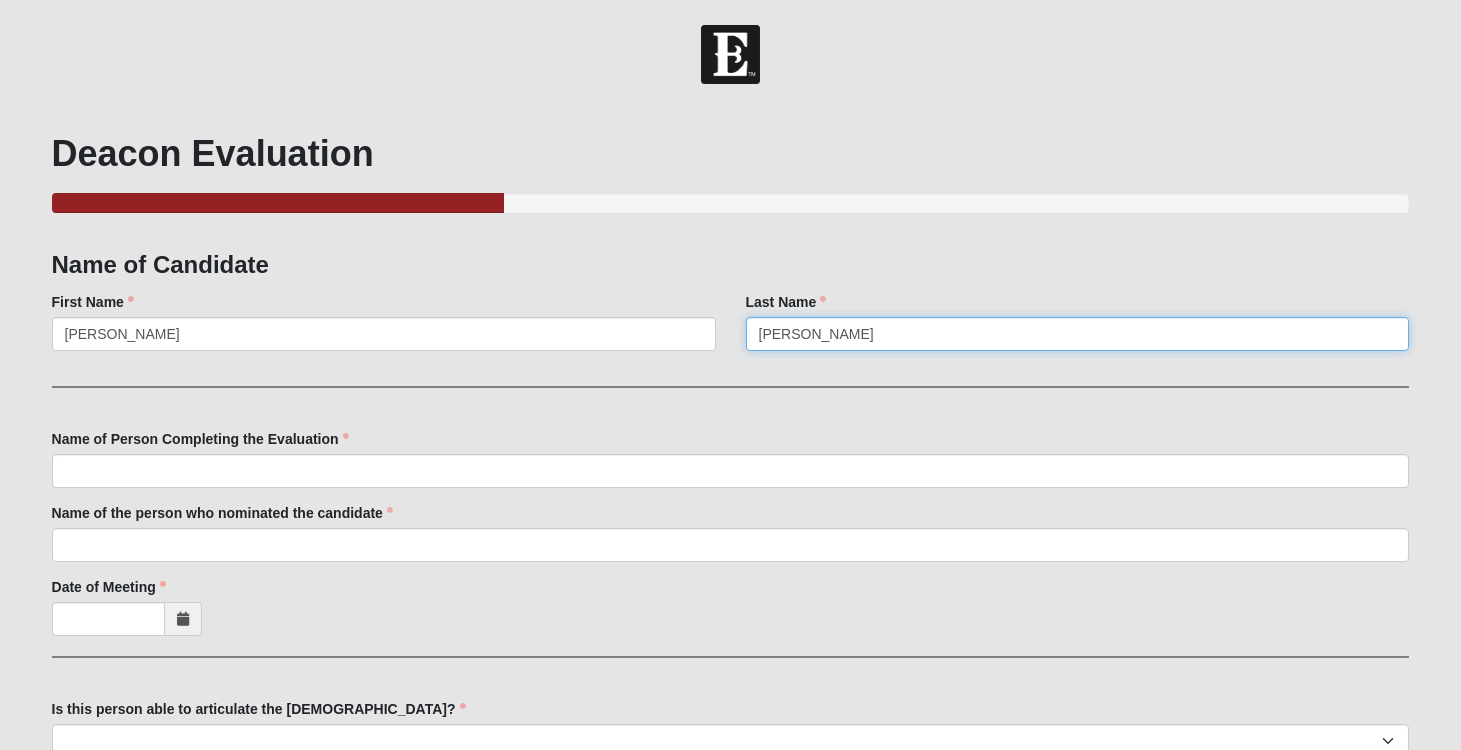 type on "[PERSON_NAME]" 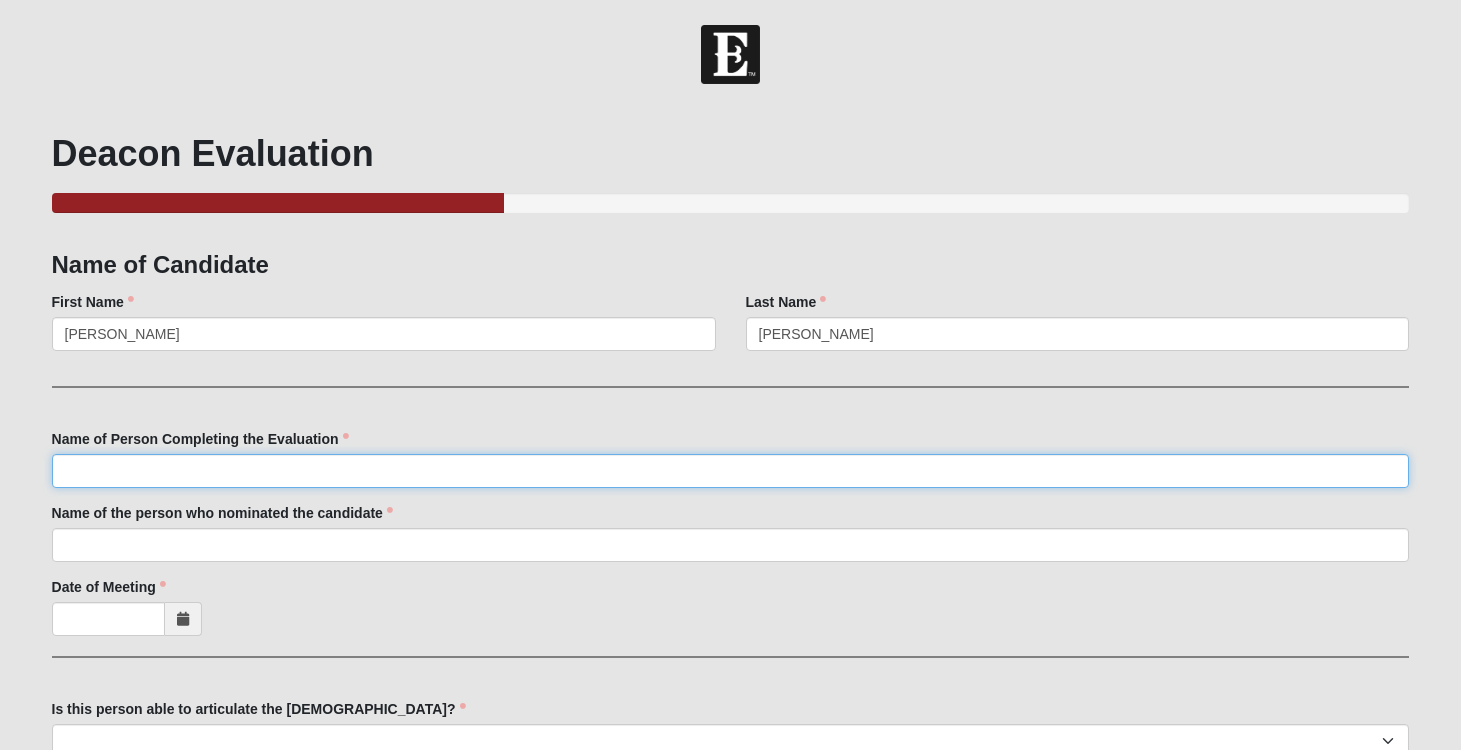 click on "Name of Person Completing the Evaluation" at bounding box center (731, 471) 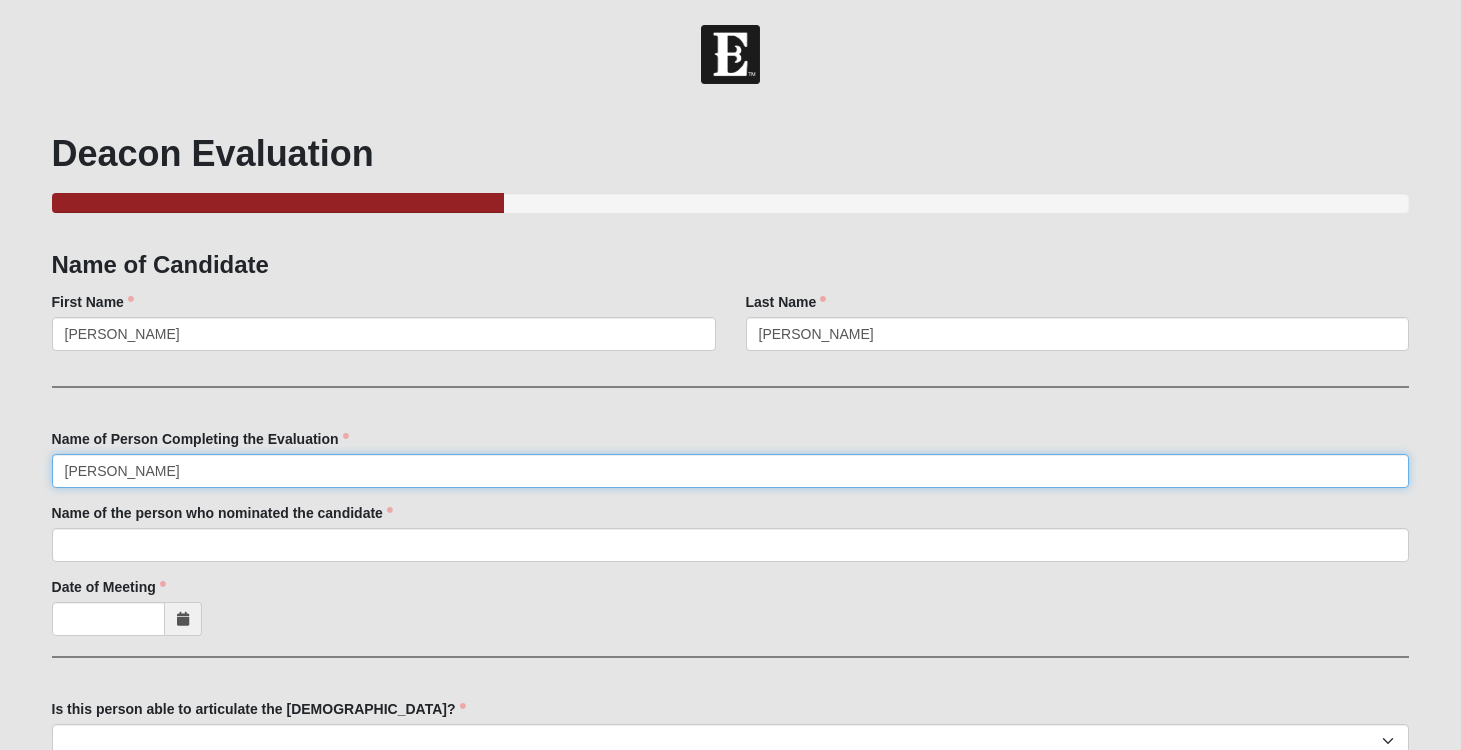 type on "[PERSON_NAME]" 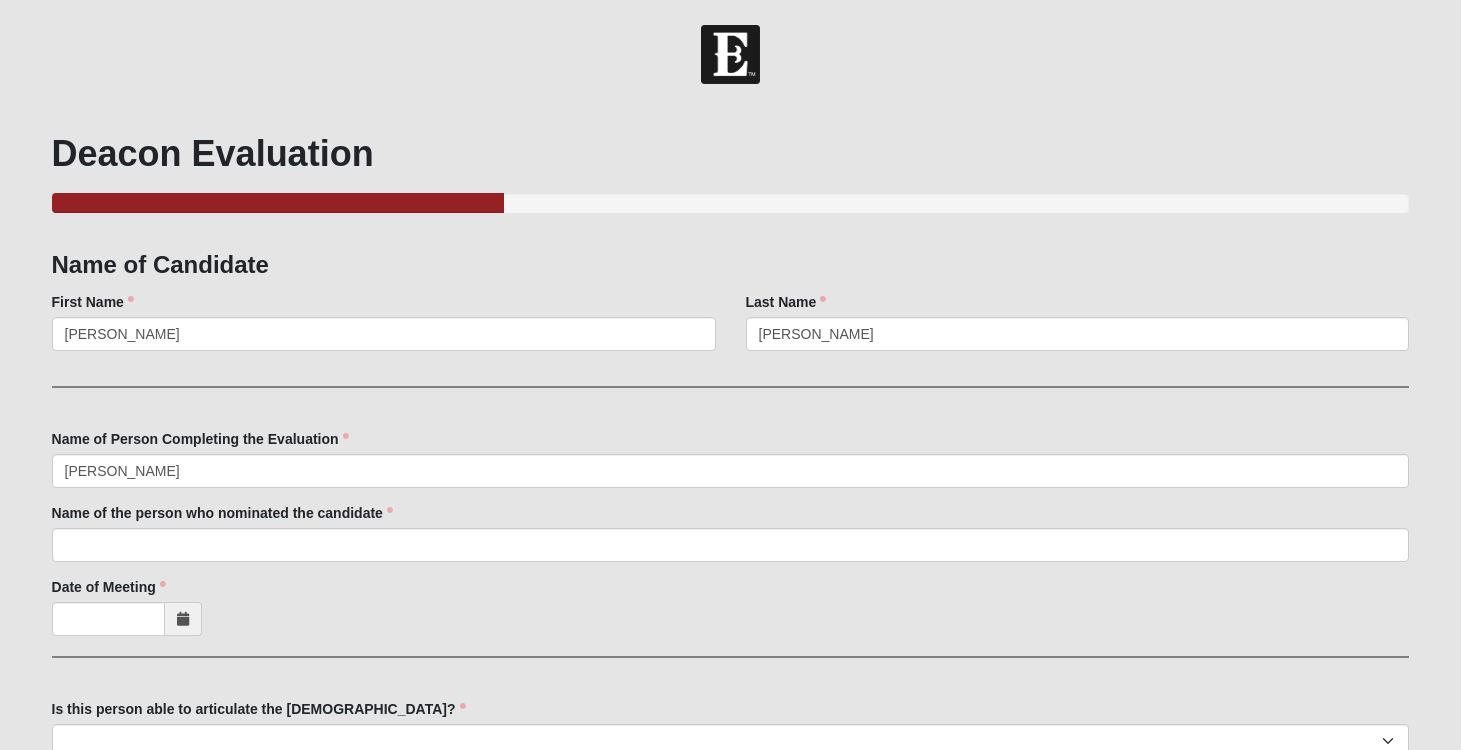click on "Family Member to Register
Name of Candidate
First Name
Russ
First Name is required.
Last Name
Beard
Last Name is required.
Name of Person Completing the Evaluation
Travis Woollard
Name of Person Completing the Evaluation is required.
Name of the person who nominated the candidate
Name of the person who nominated the candidate is required.
Date of Meeting
Date of Meeting is required.
Is this person able to articulate the Gospel?
No
Yes
Is this person able to articulate the Gospel? is required.
Is this person a Covenant Member?" at bounding box center (731, 825) 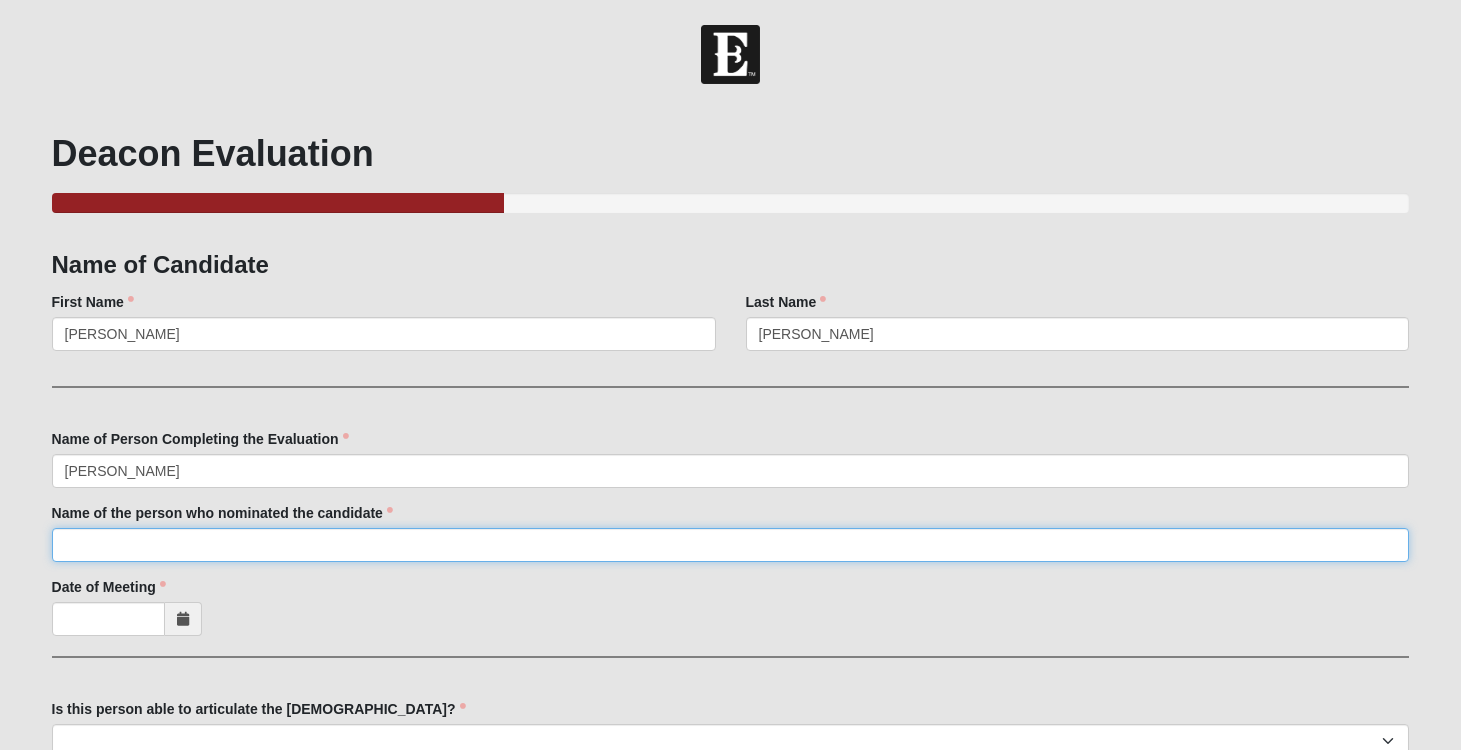 click on "Name of the person who nominated the candidate" at bounding box center (731, 545) 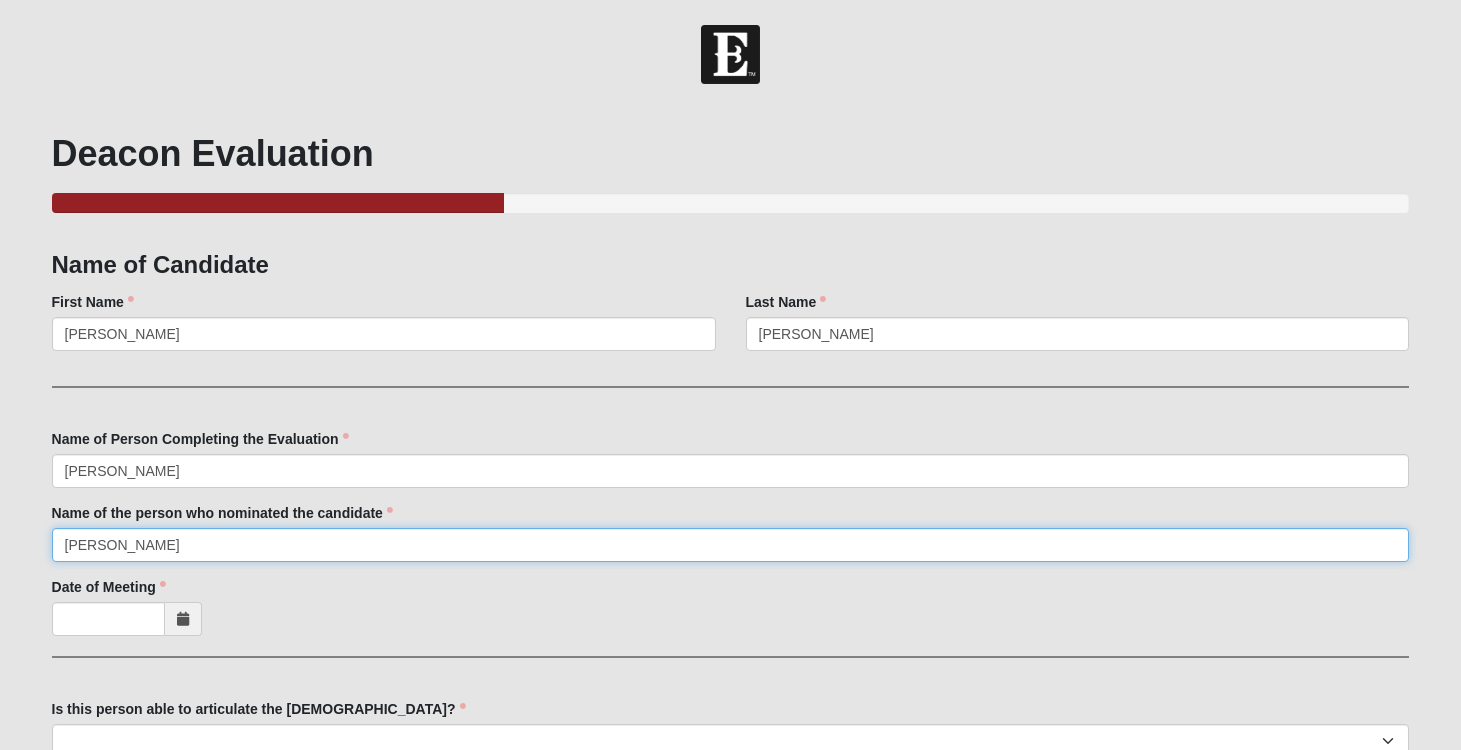 type on "[PERSON_NAME]" 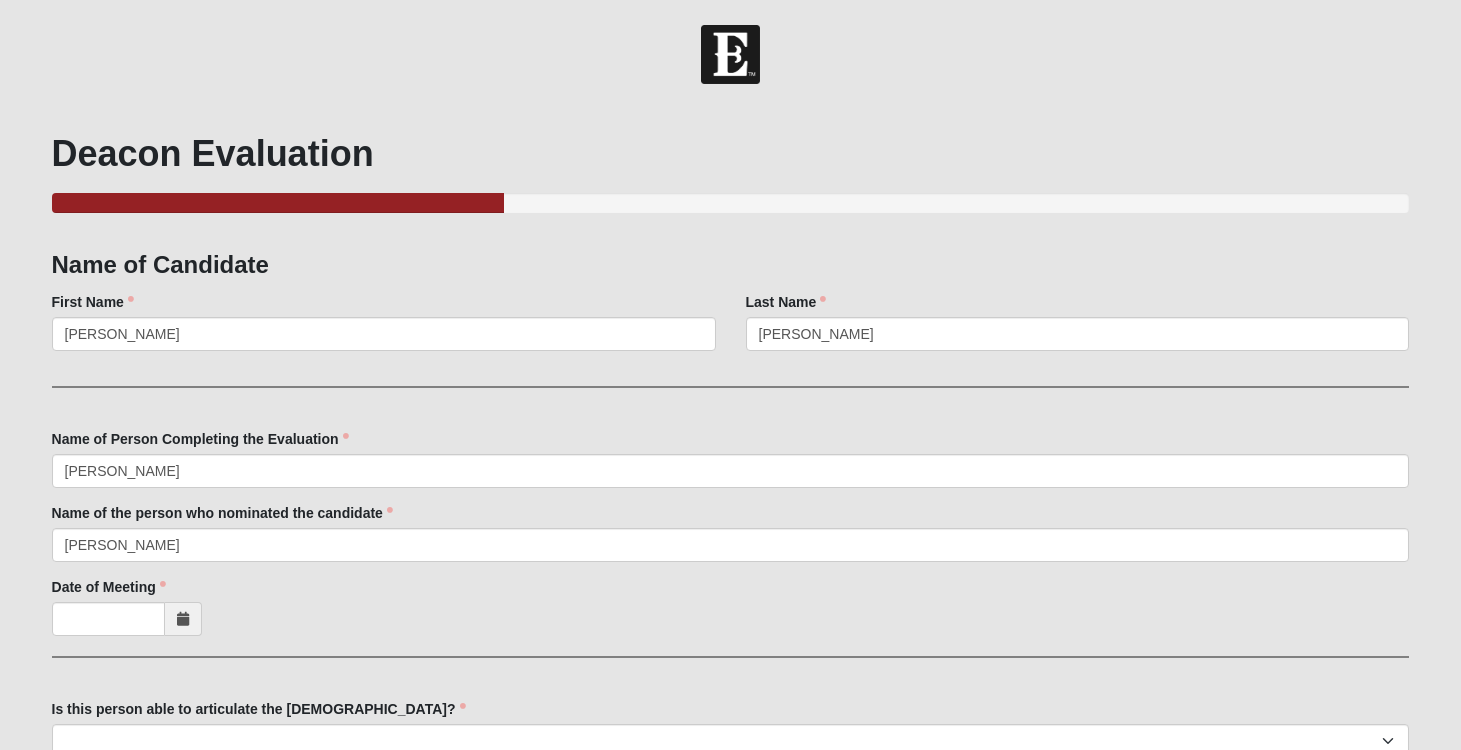 click at bounding box center (183, 619) 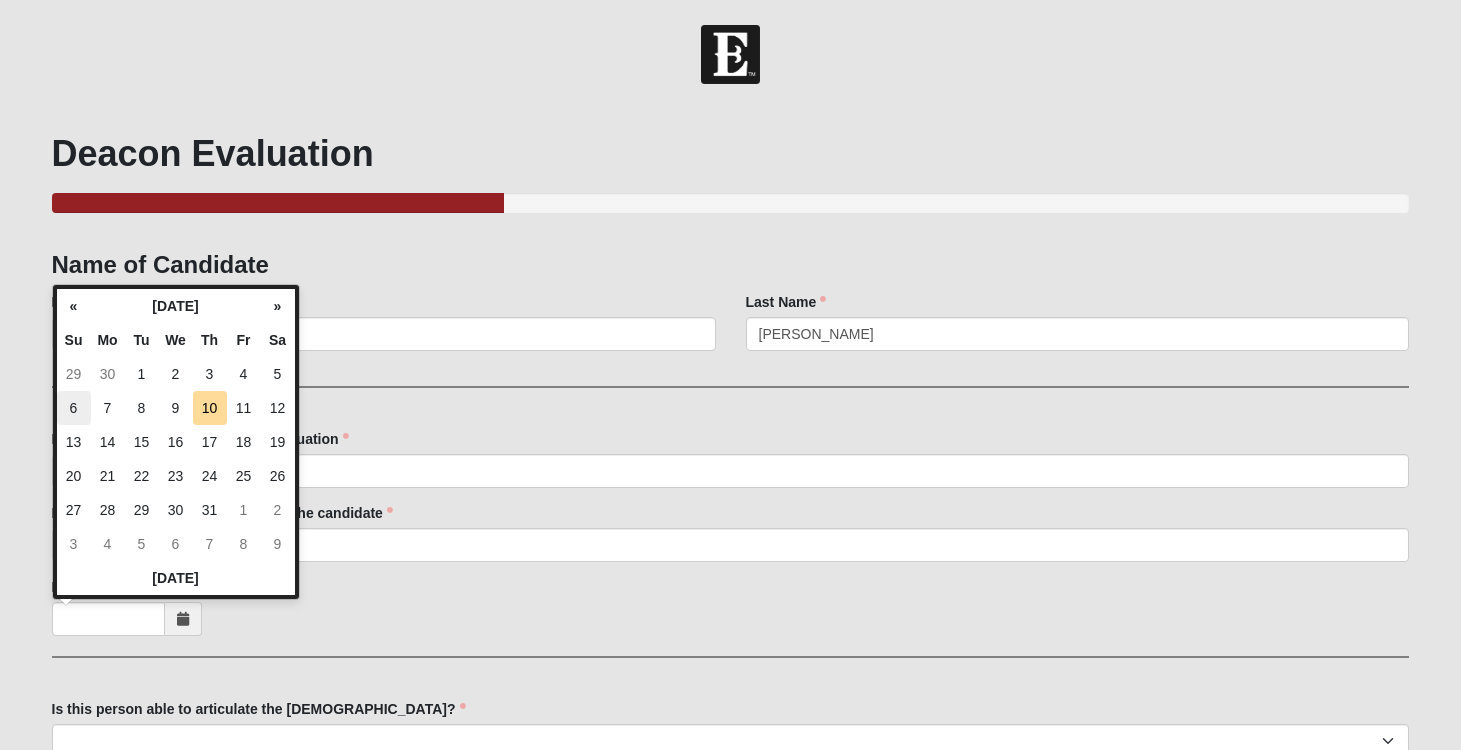 click on "6" at bounding box center [74, 408] 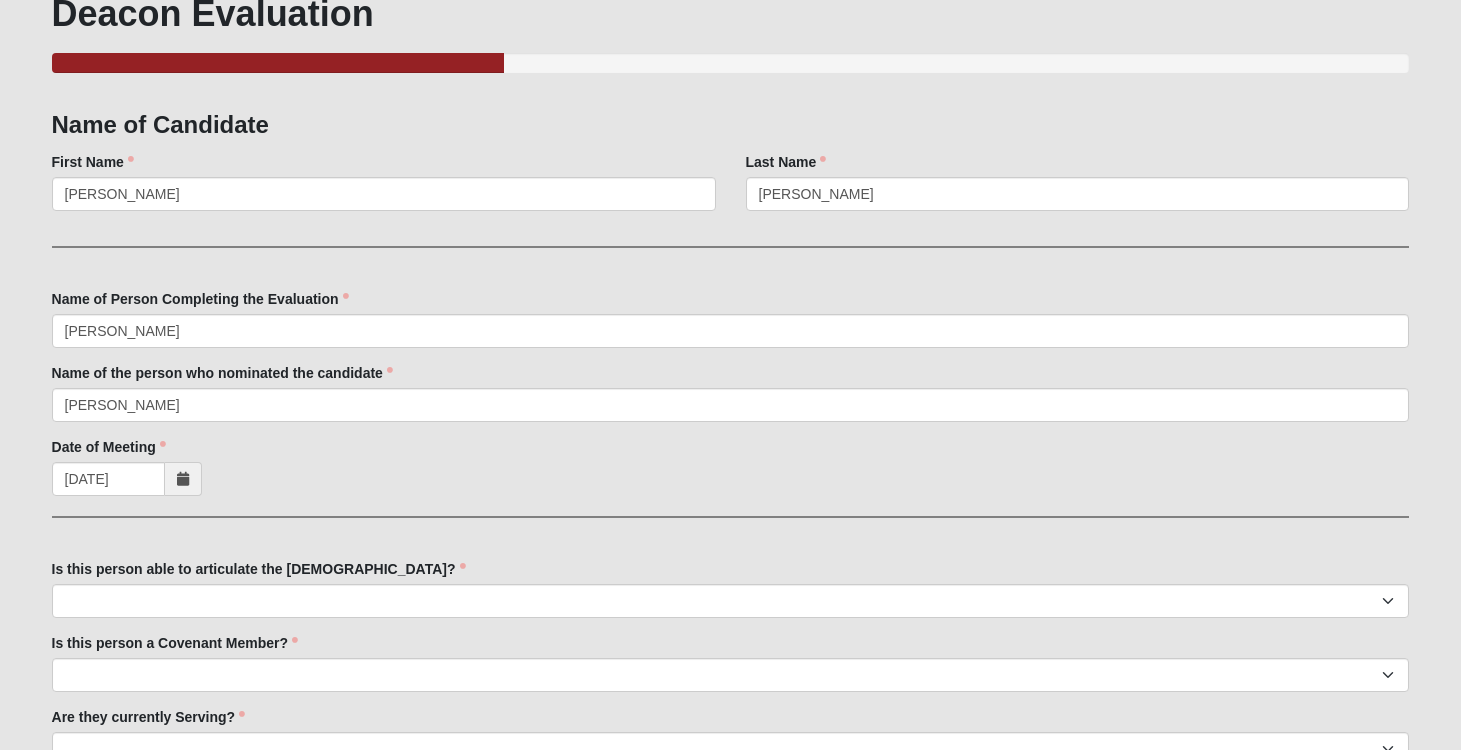 scroll, scrollTop: 170, scrollLeft: 0, axis: vertical 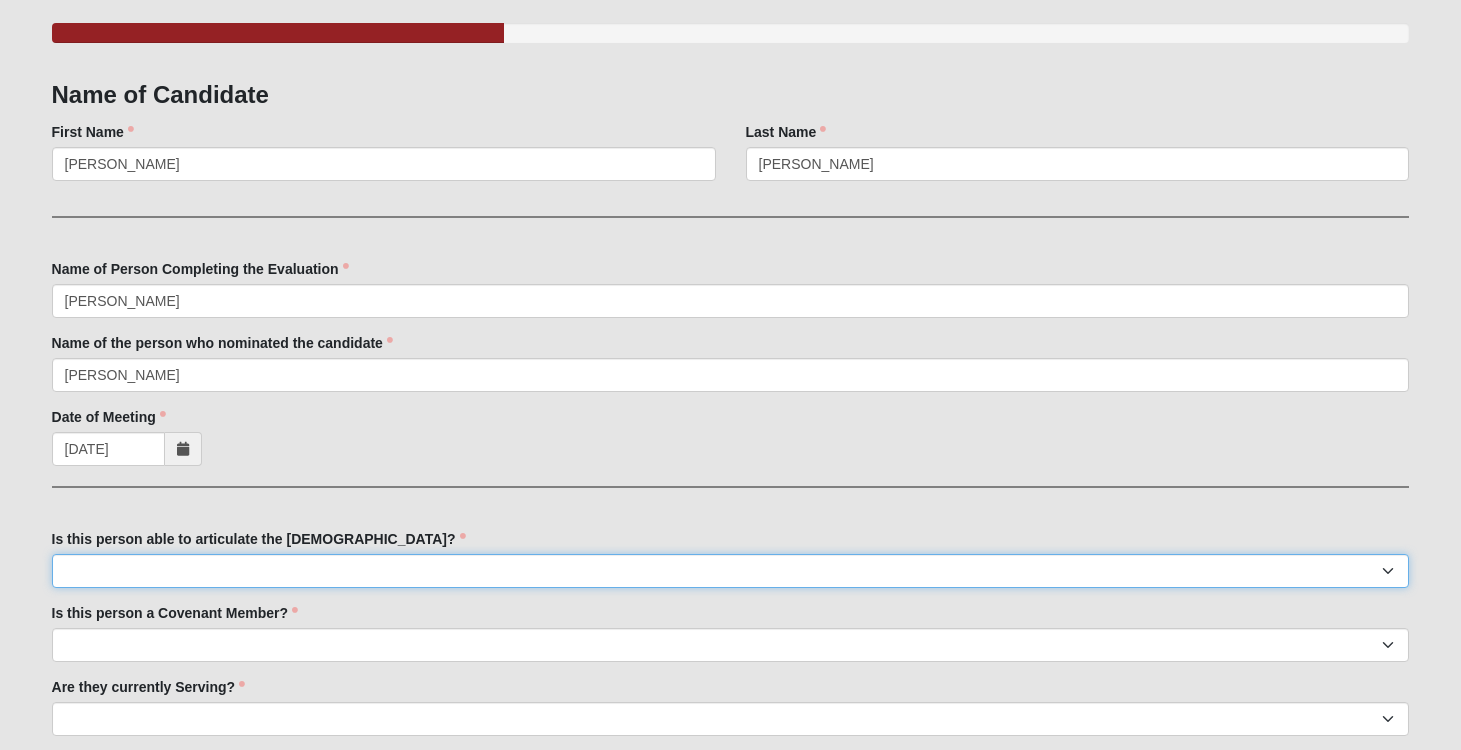 select on "True" 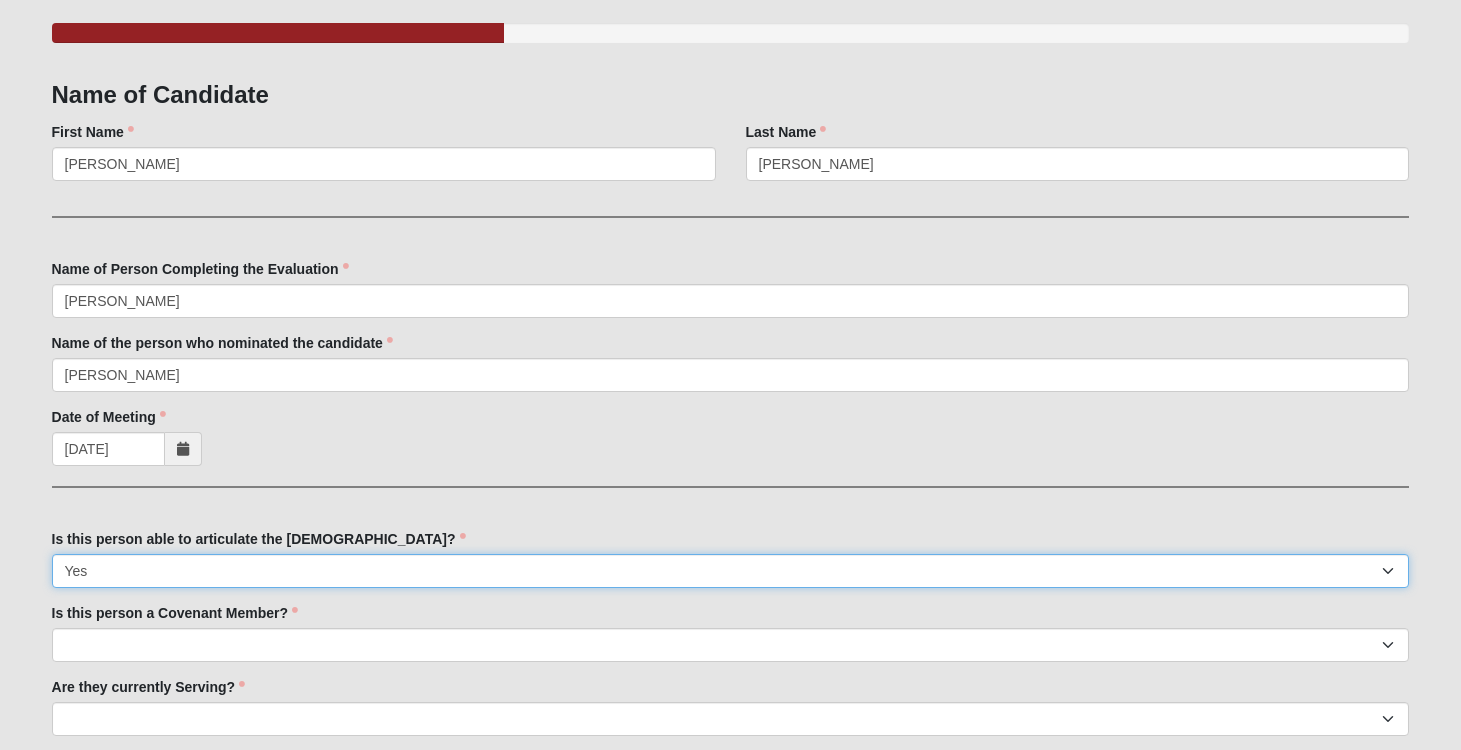 click on "Yes" at bounding box center (0, 0) 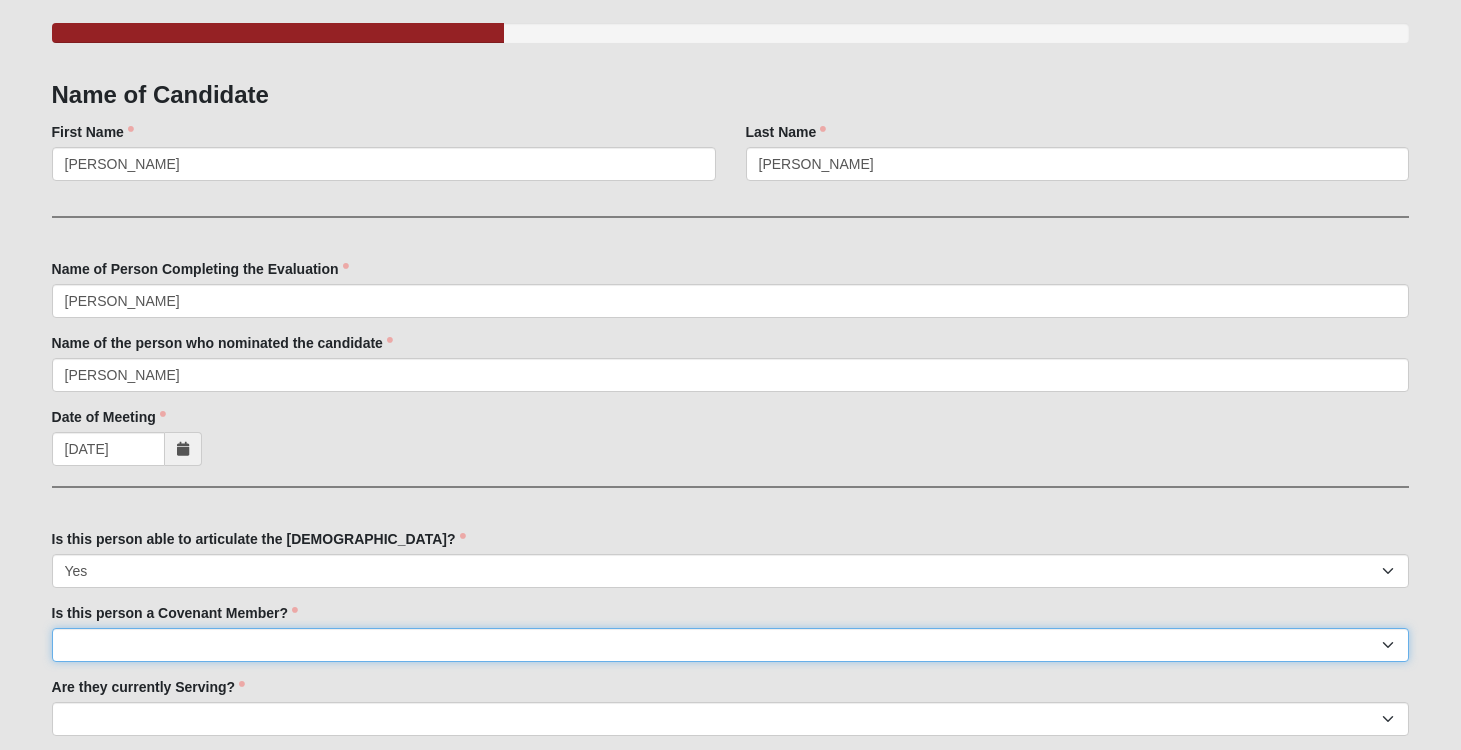 select on "True" 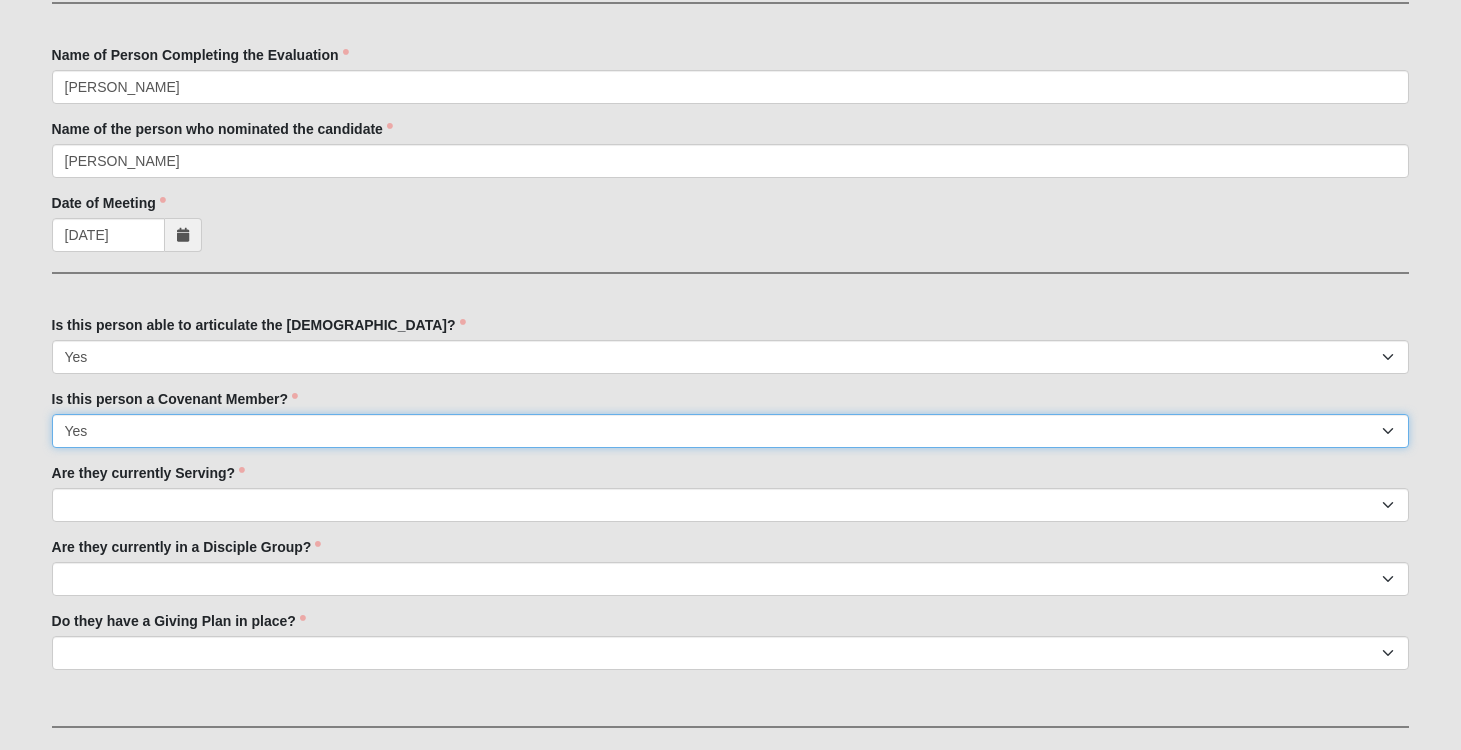 scroll, scrollTop: 412, scrollLeft: 0, axis: vertical 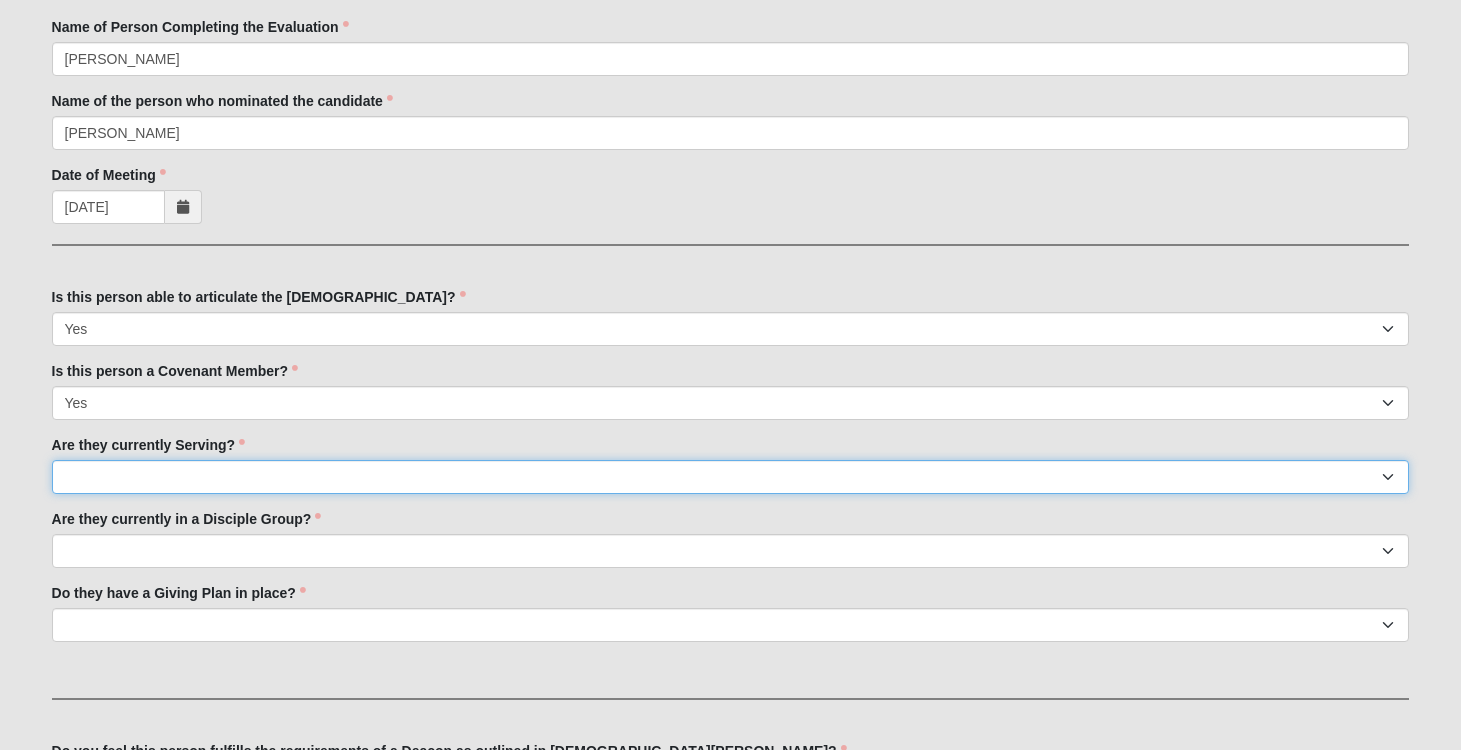 select on "True" 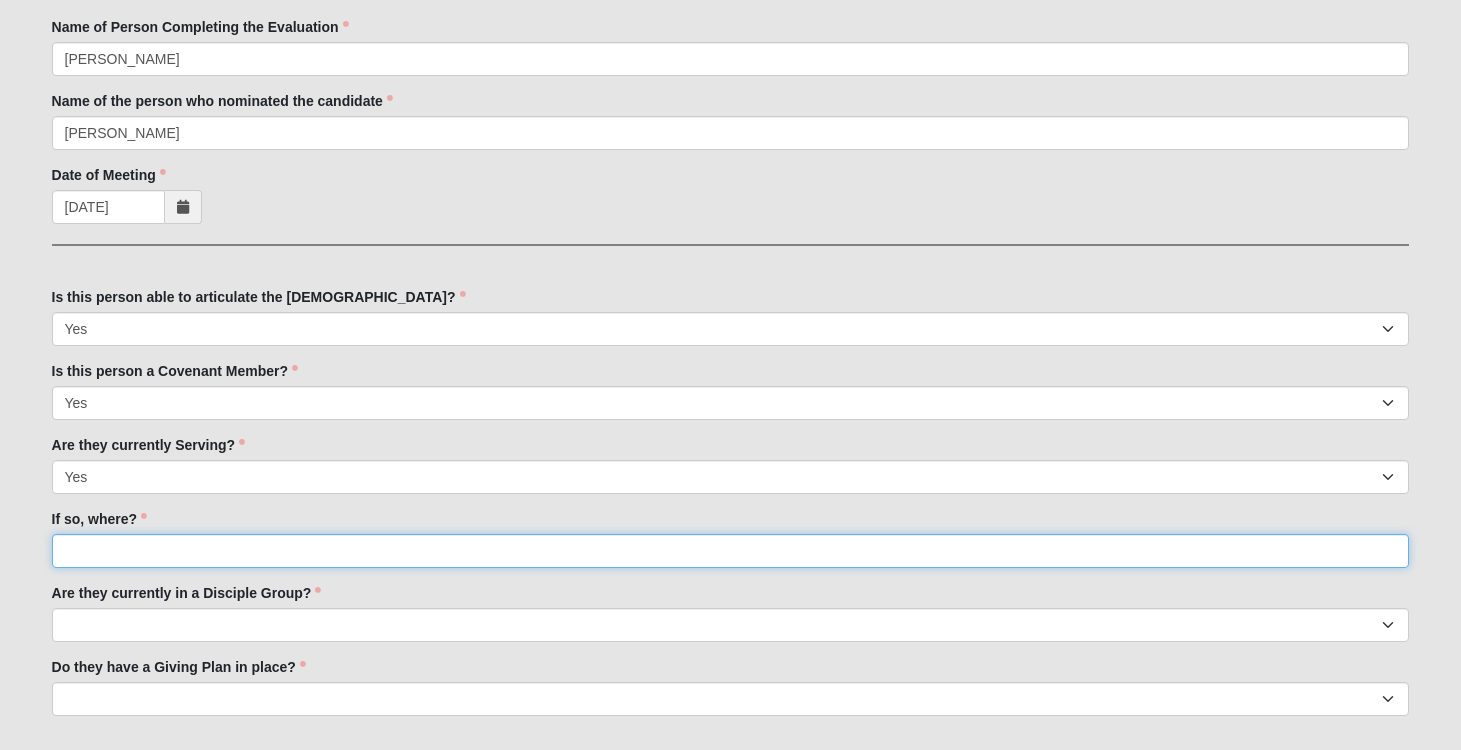 click on "If so, where?" at bounding box center [731, 551] 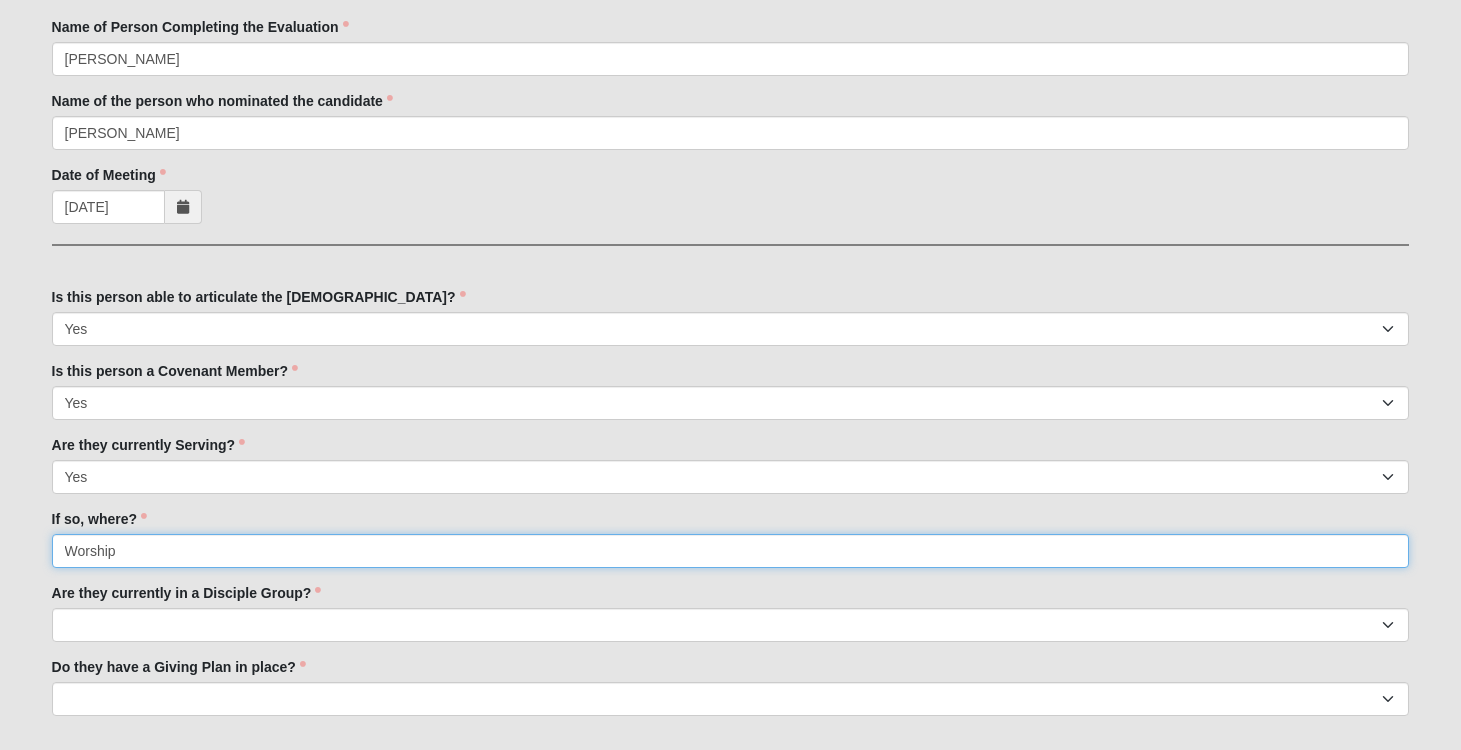 type on "Worship" 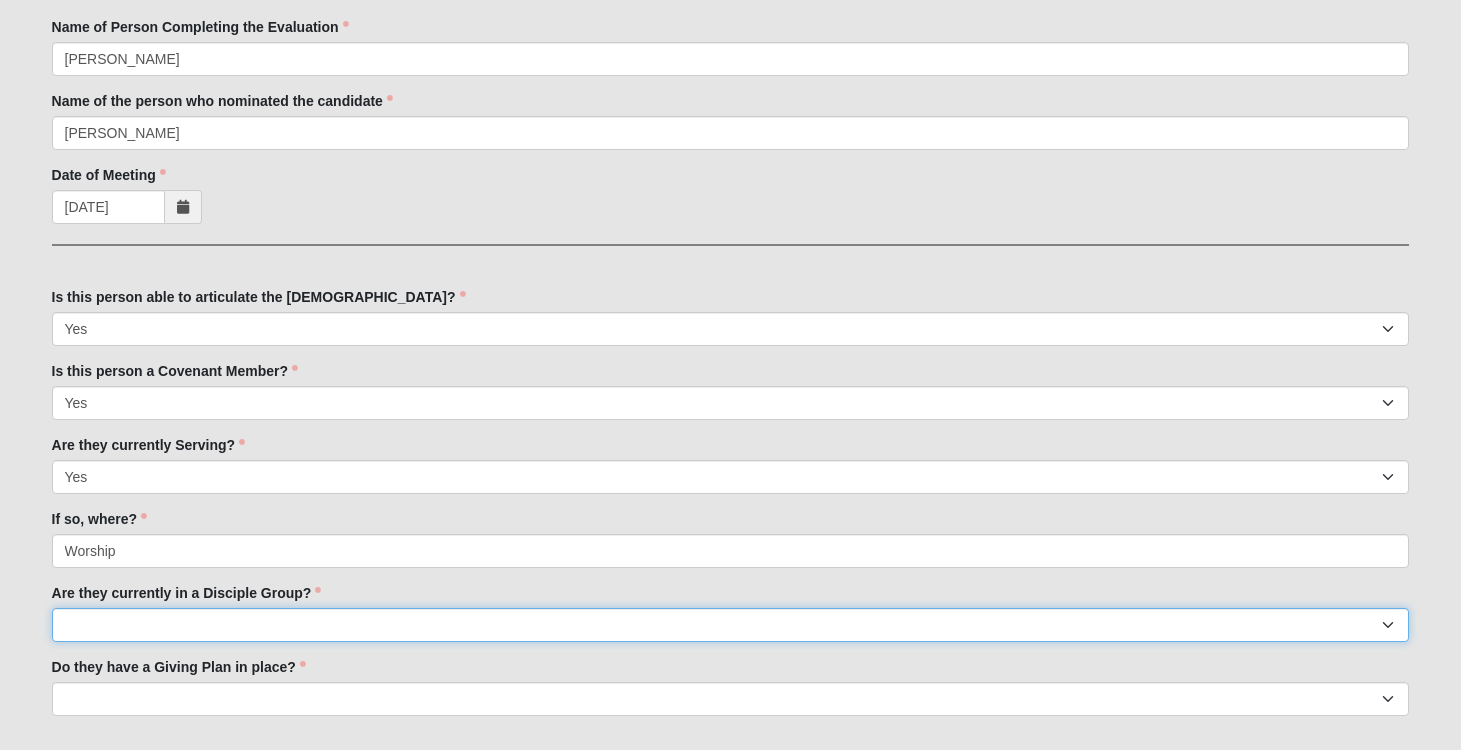 select on "True" 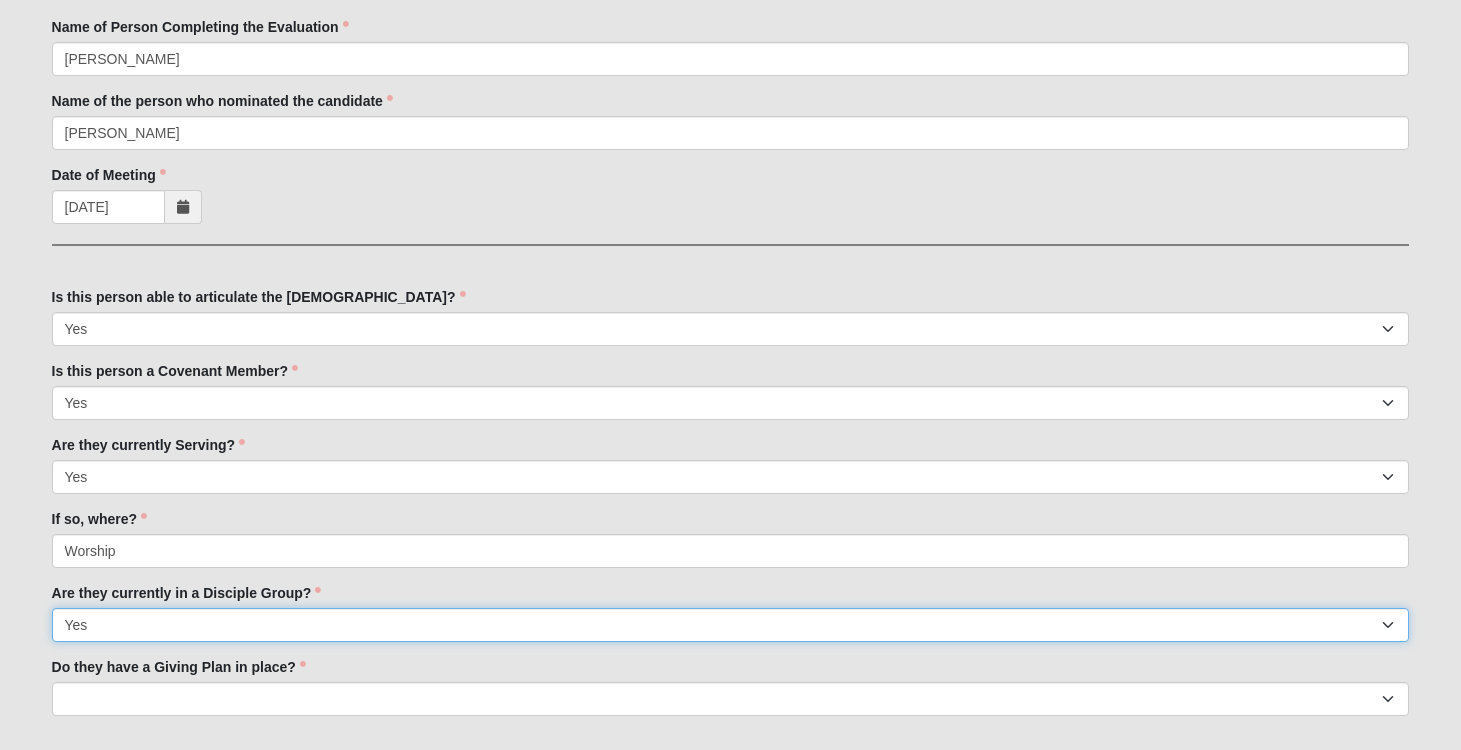 click on "Yes" at bounding box center (0, 0) 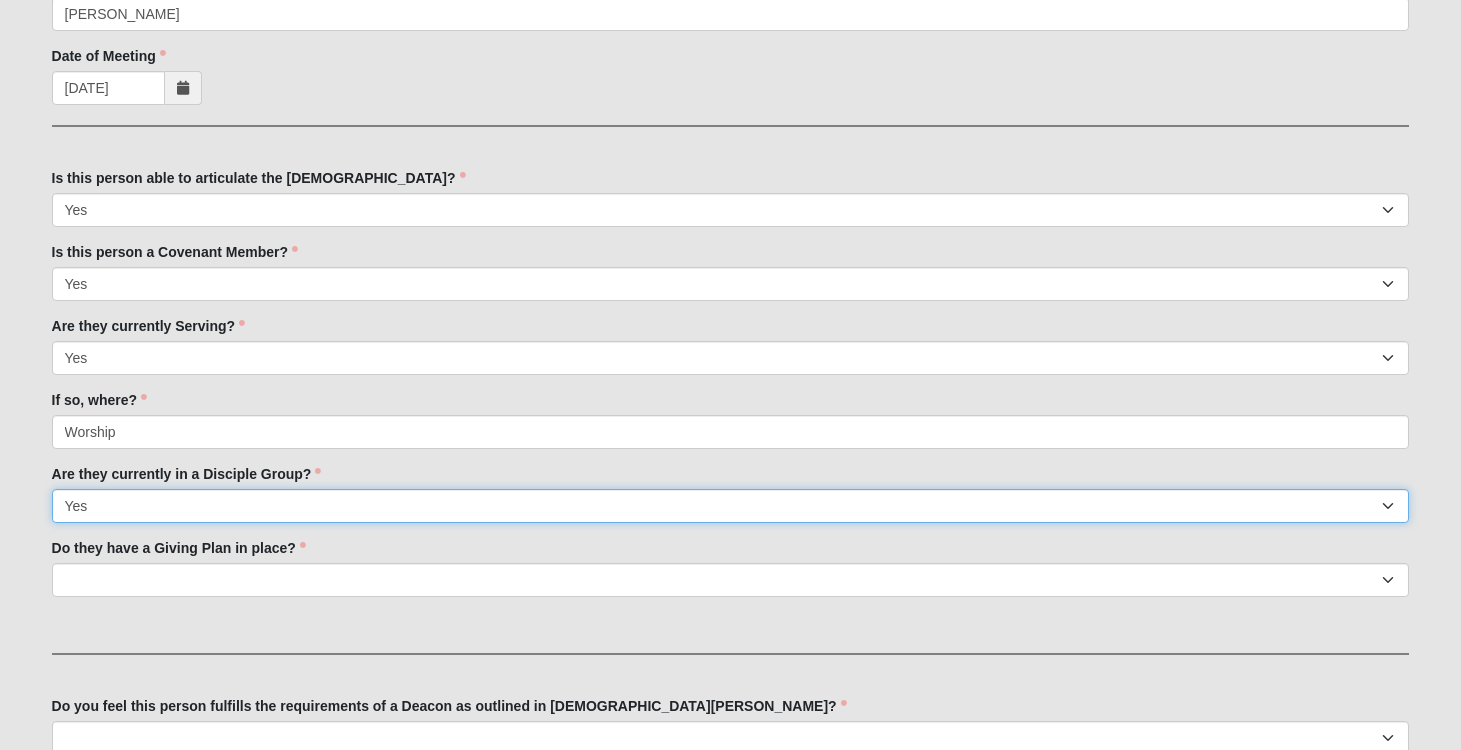 scroll, scrollTop: 556, scrollLeft: 0, axis: vertical 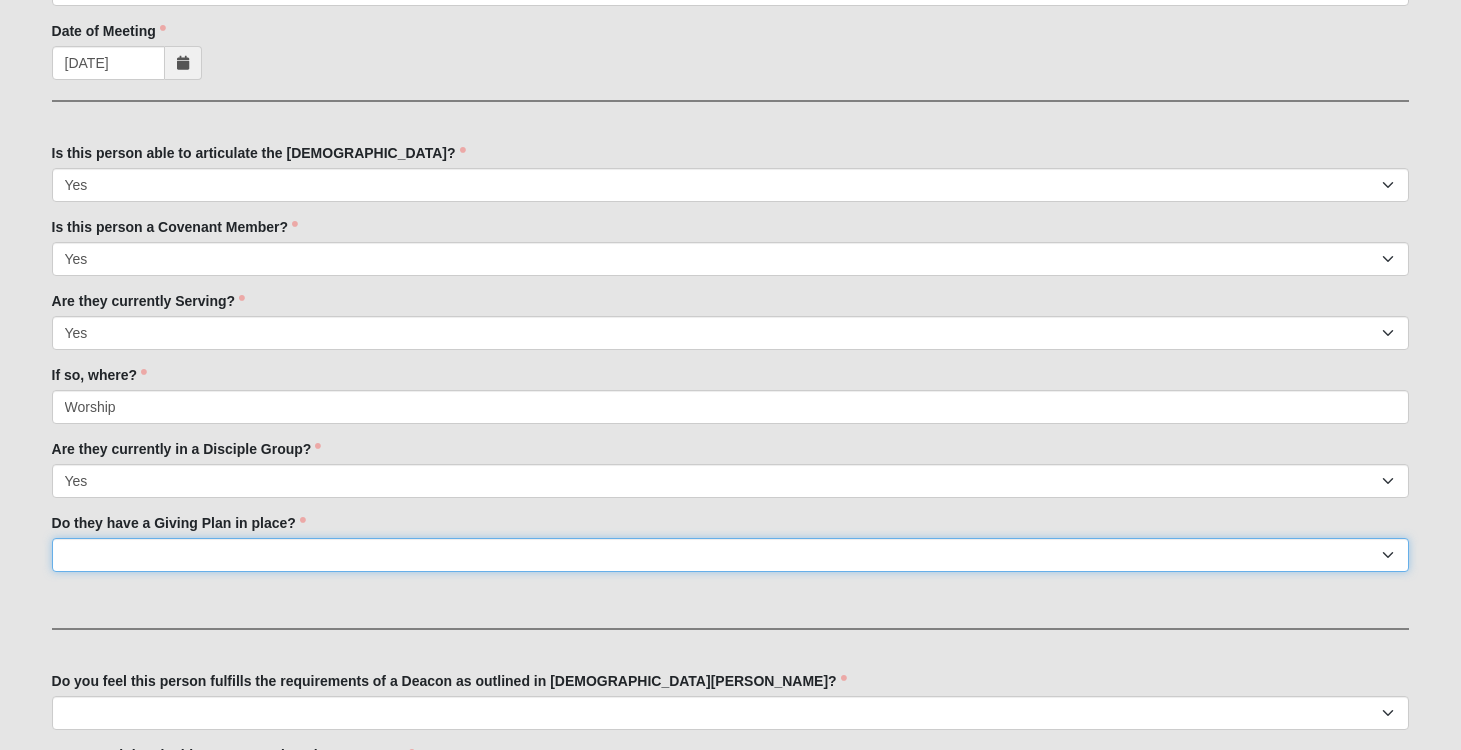 select on "True" 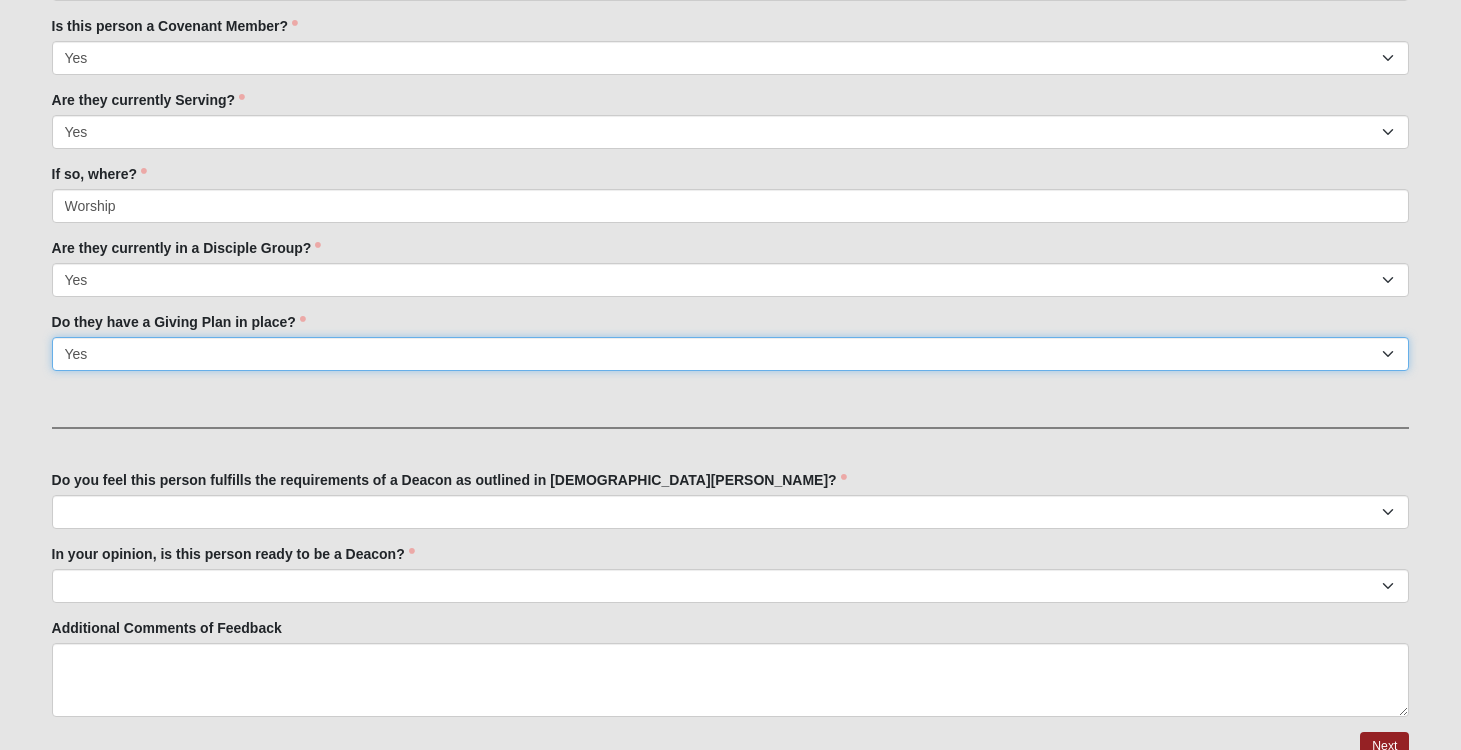 scroll, scrollTop: 765, scrollLeft: 0, axis: vertical 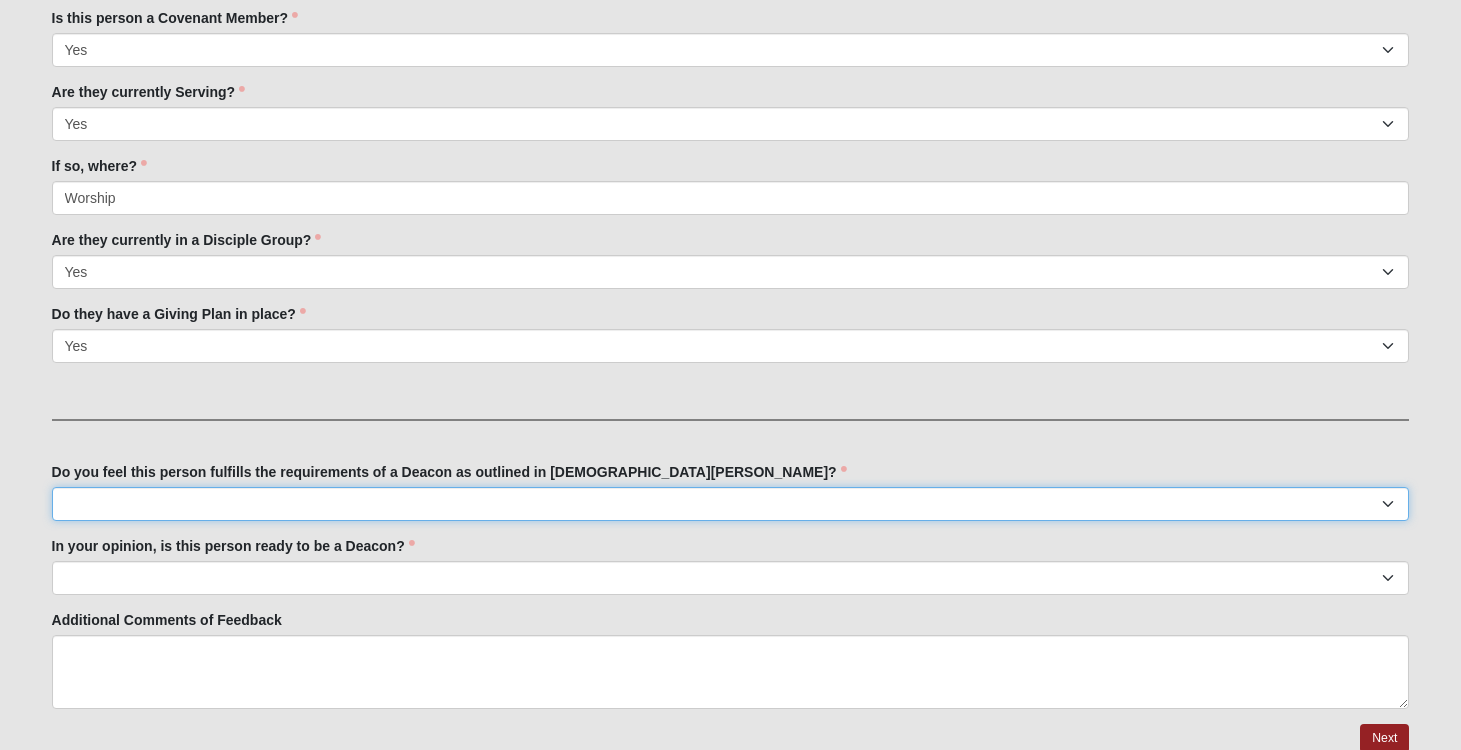 select on "True" 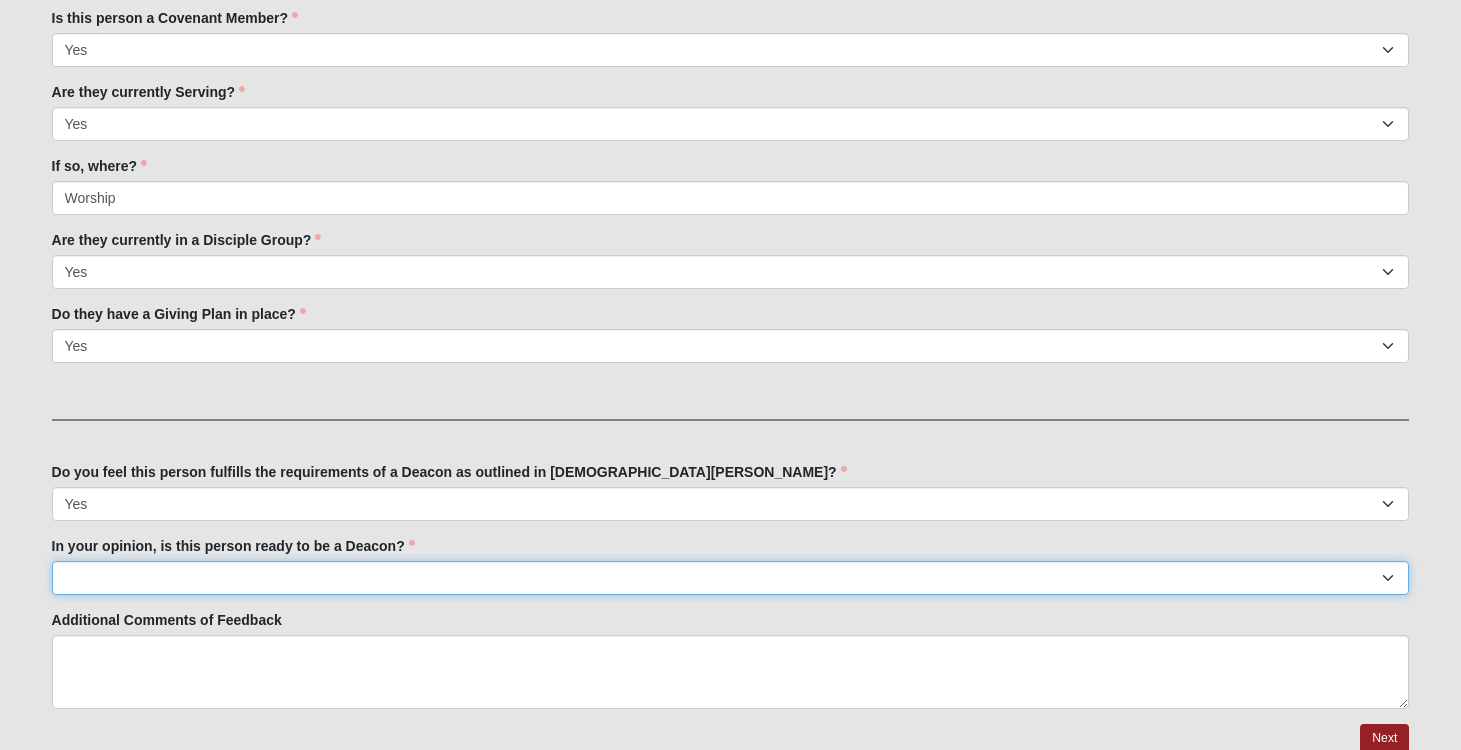 select on "Yes" 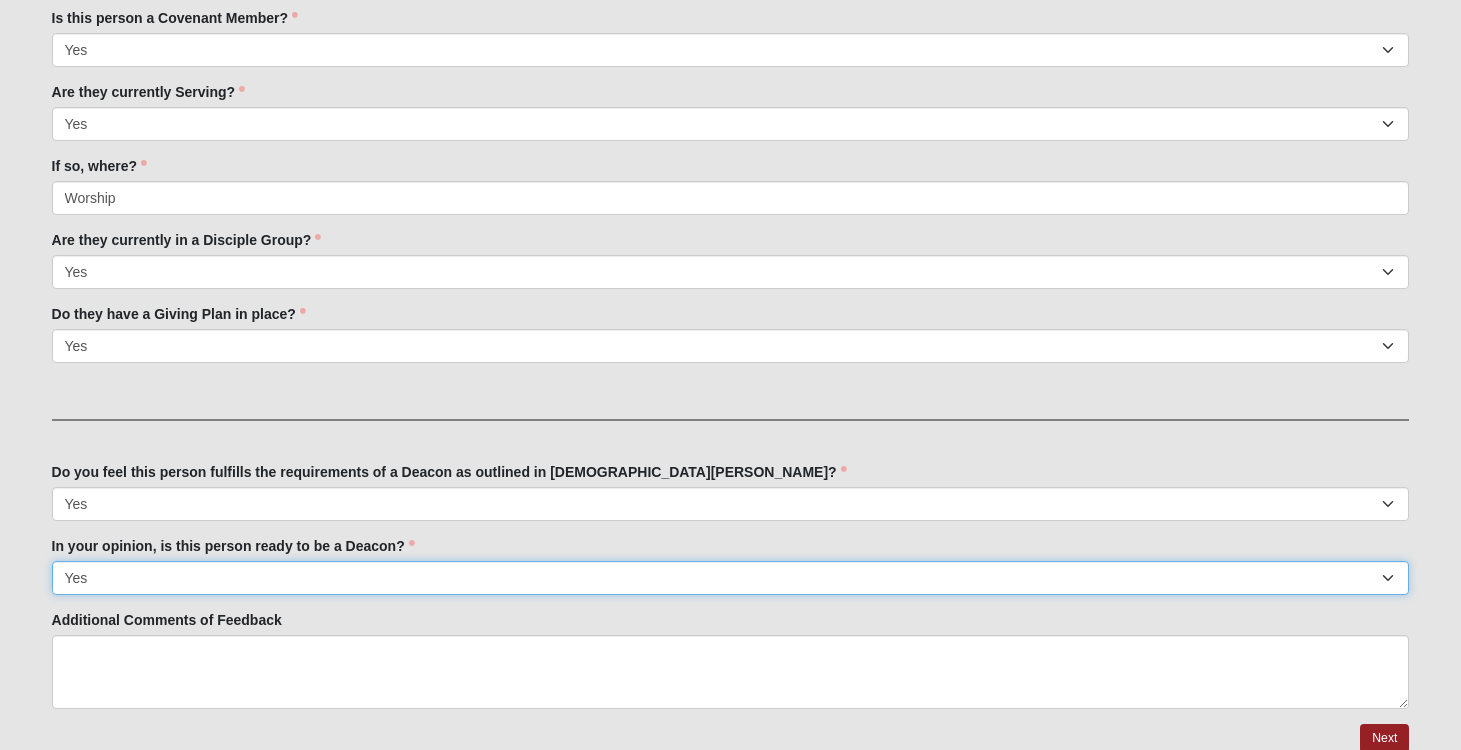 click on "Yes" at bounding box center (0, 0) 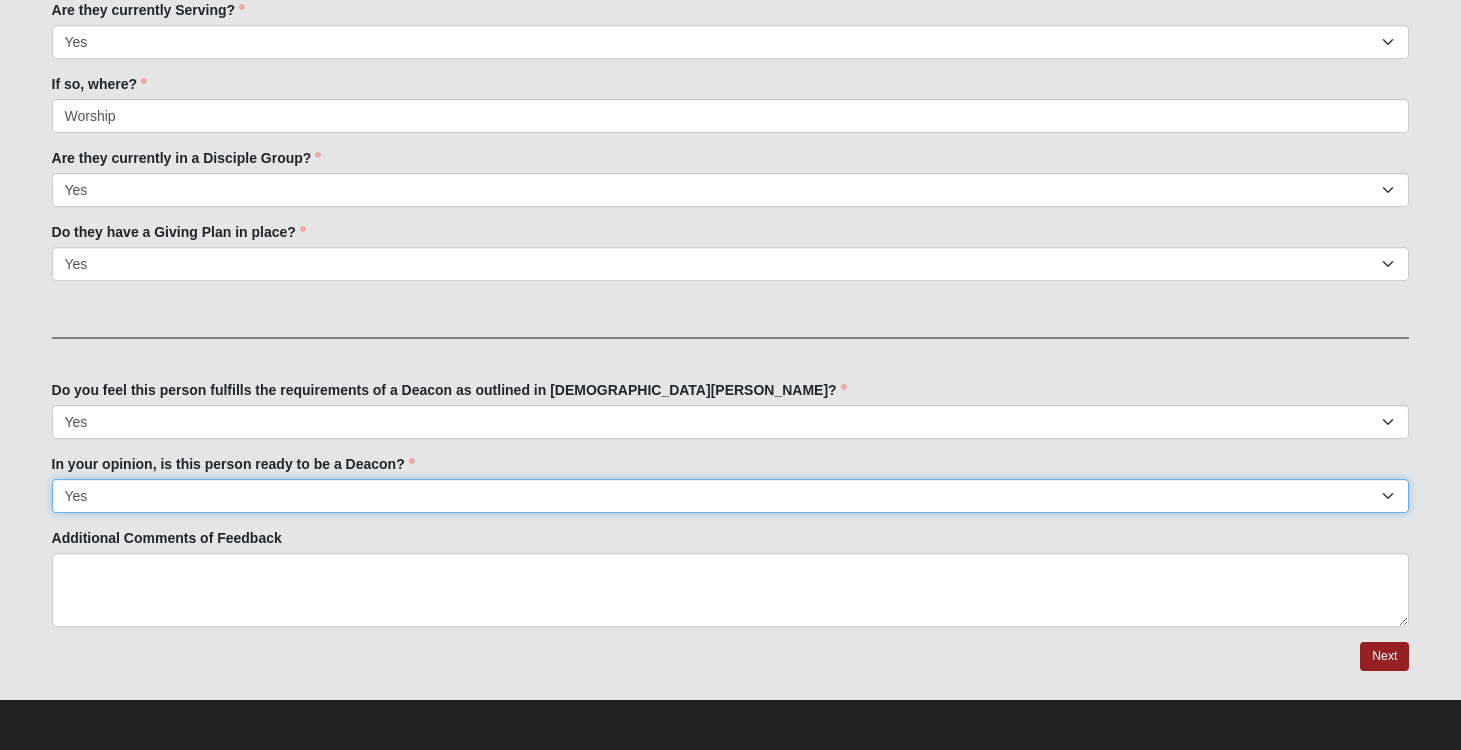 scroll, scrollTop: 849, scrollLeft: 0, axis: vertical 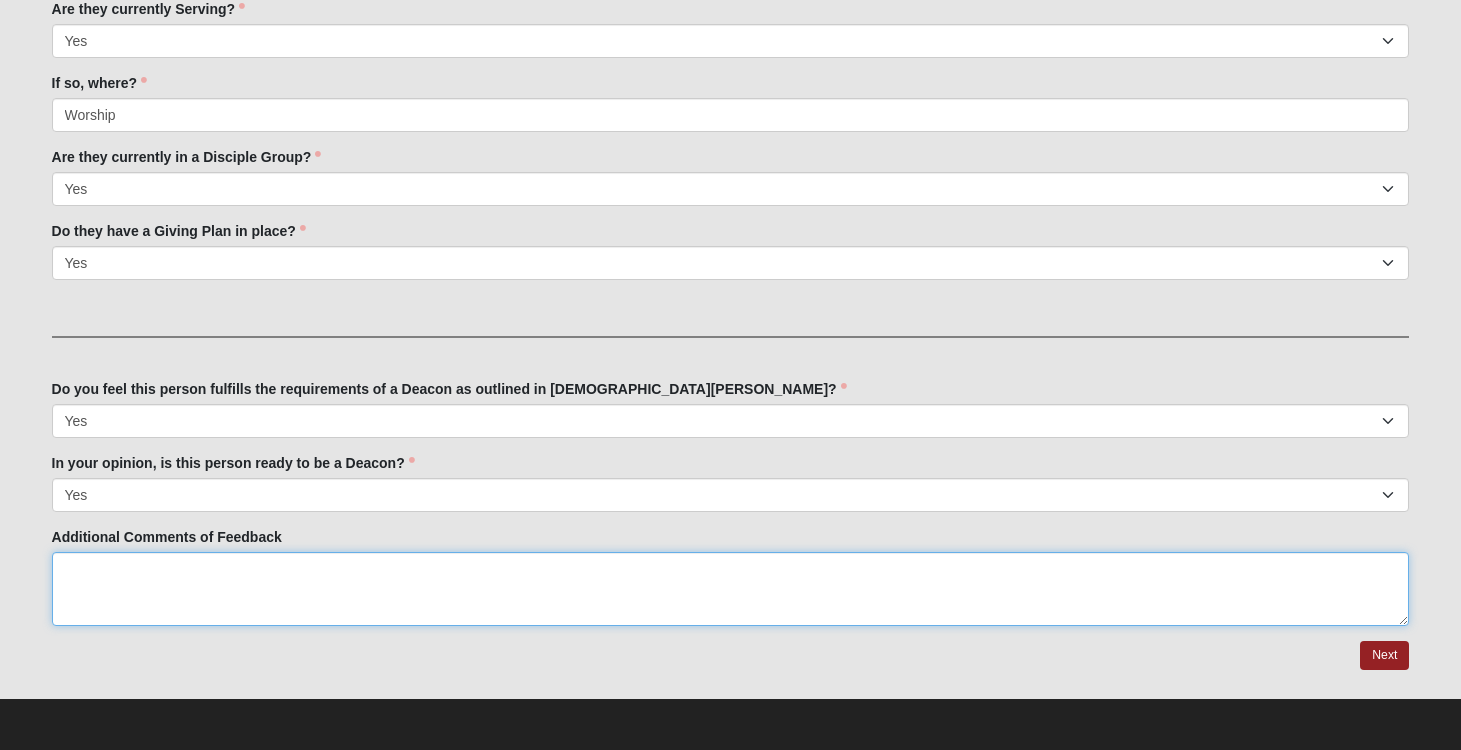 click on "Additional Comments of Feedback" at bounding box center (731, 589) 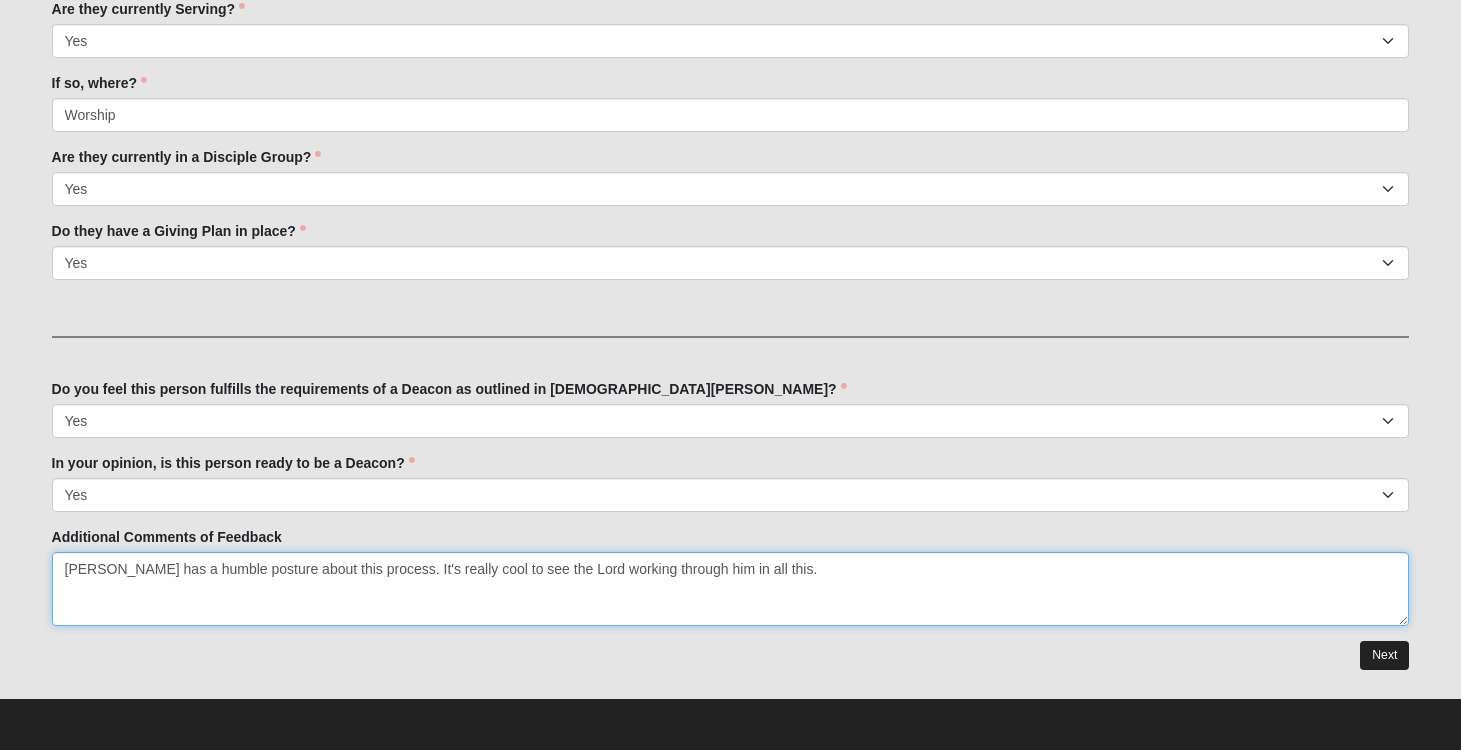 type on "Russ has a humble posture about this process. It's really cool to see the Lord working through him in all this." 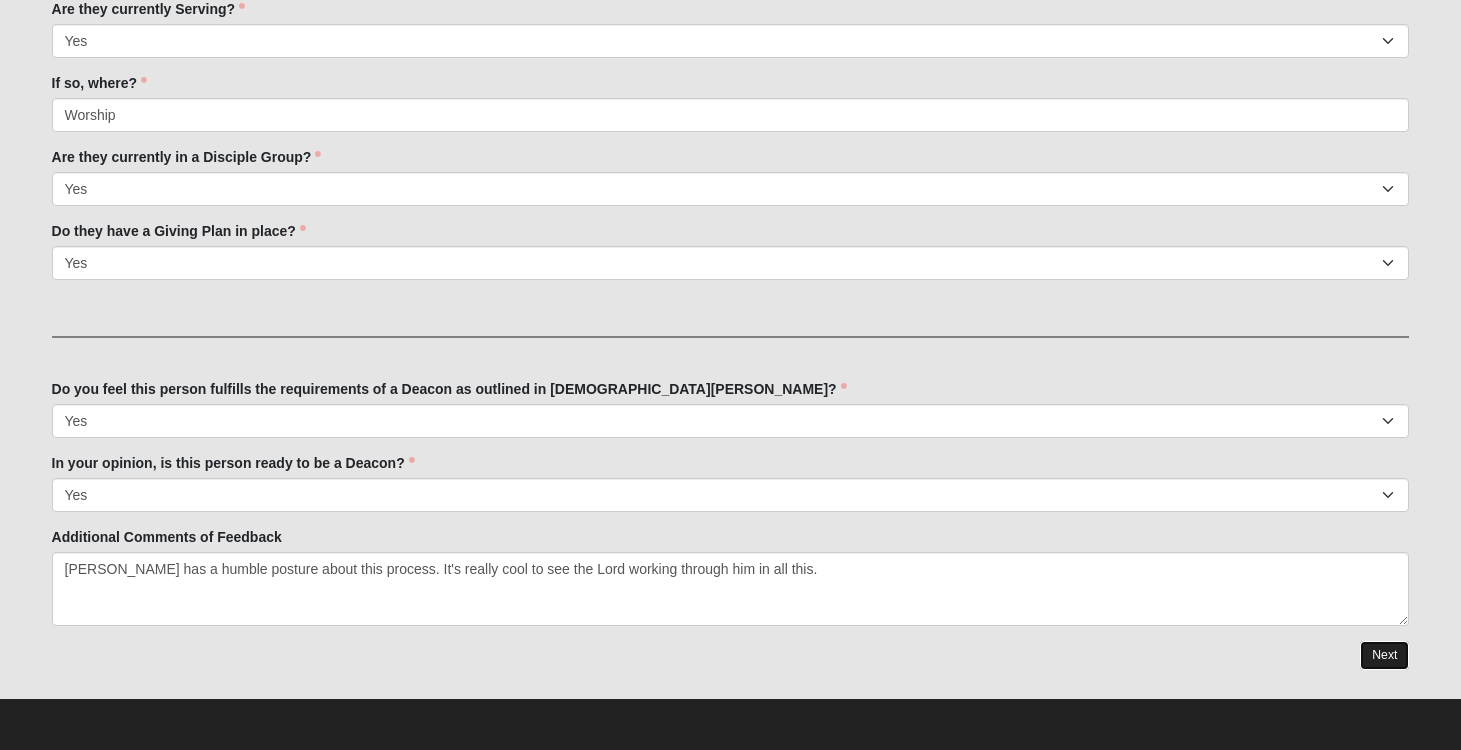 click on "Next" at bounding box center [1384, 655] 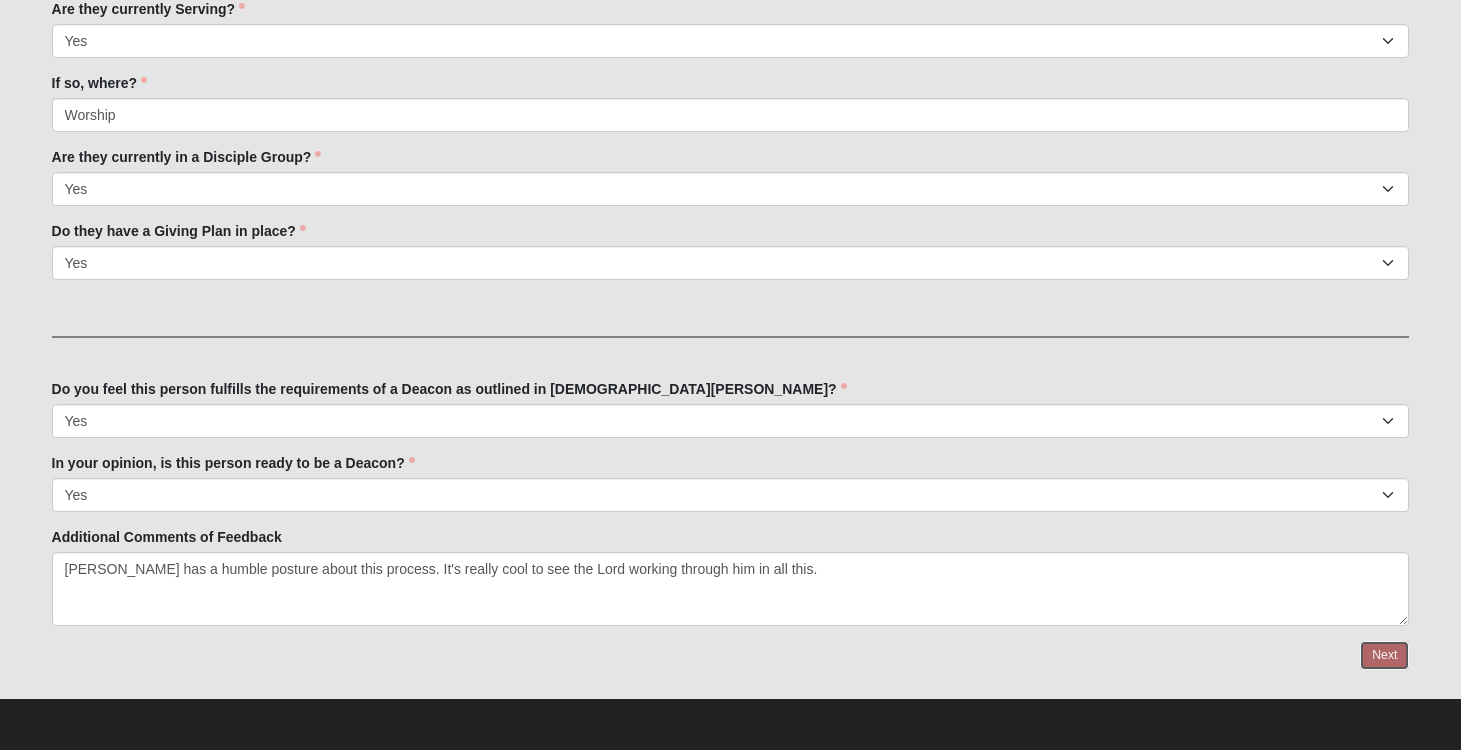 scroll, scrollTop: 0, scrollLeft: 0, axis: both 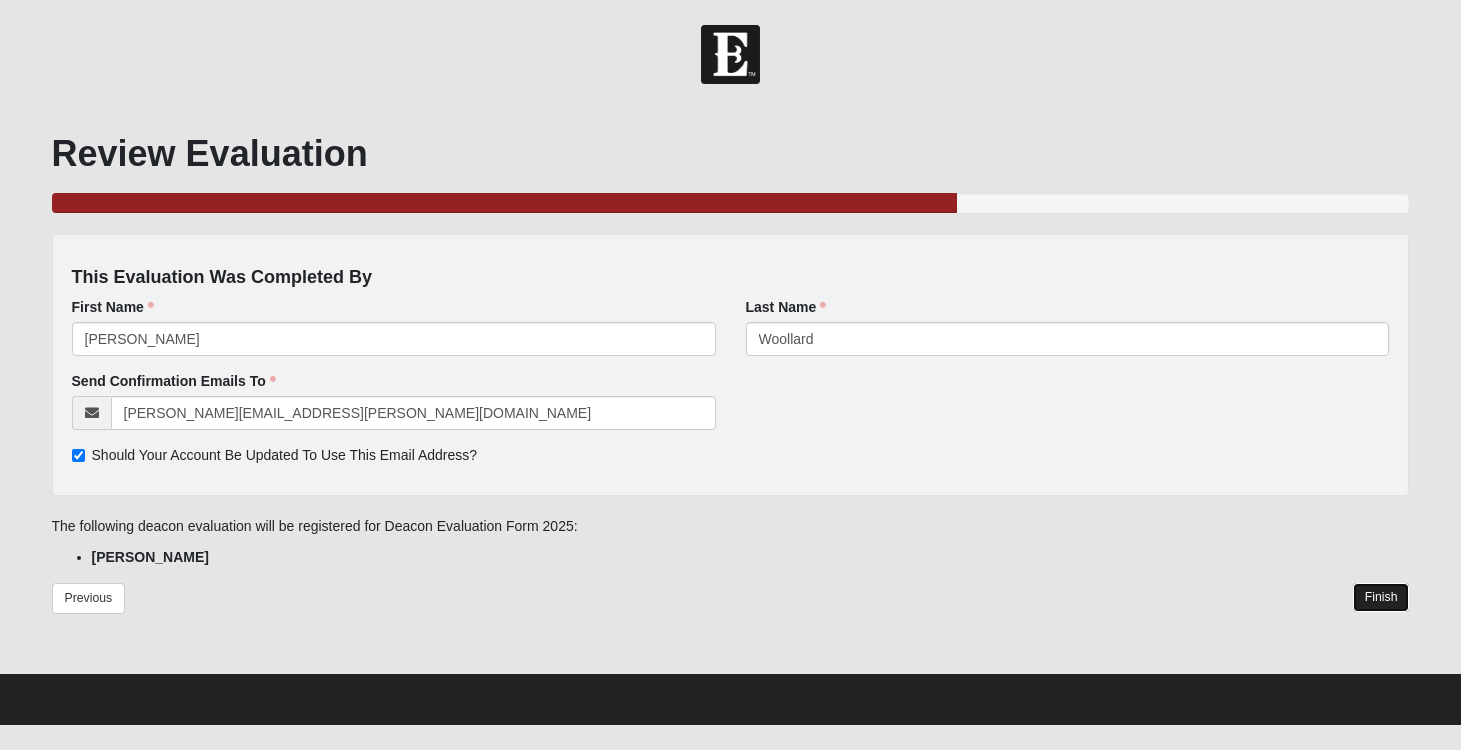 click on "Finish" at bounding box center (1381, 597) 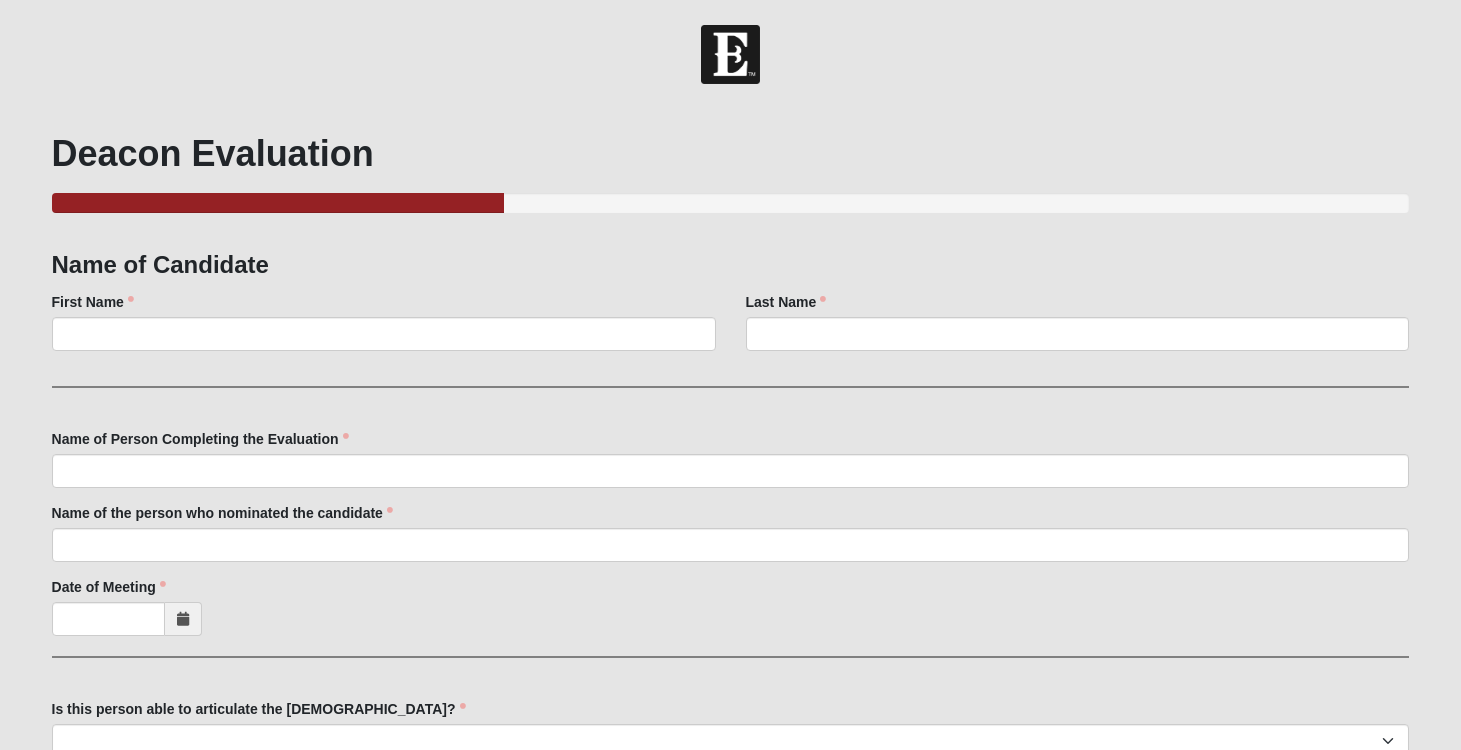 scroll, scrollTop: 0, scrollLeft: 0, axis: both 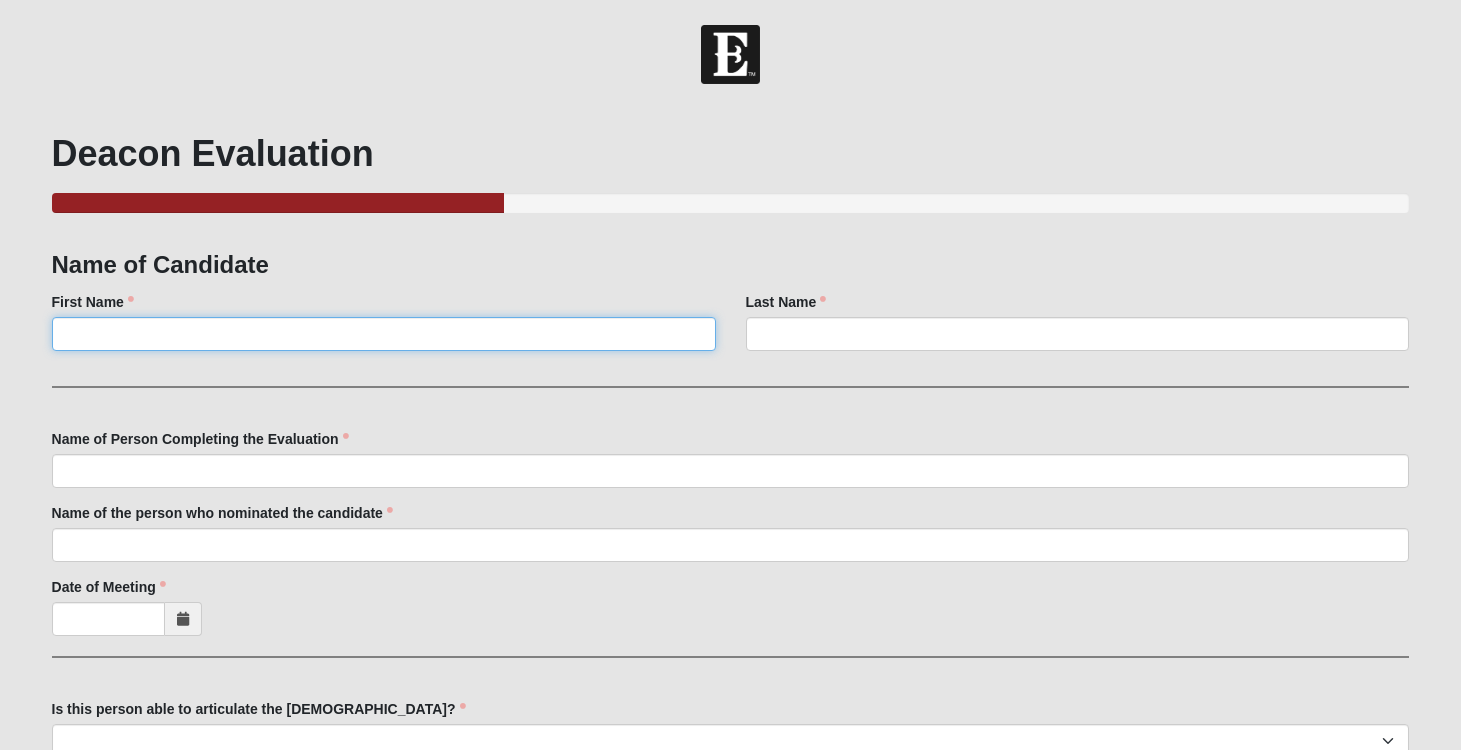 click on "First Name" at bounding box center [384, 334] 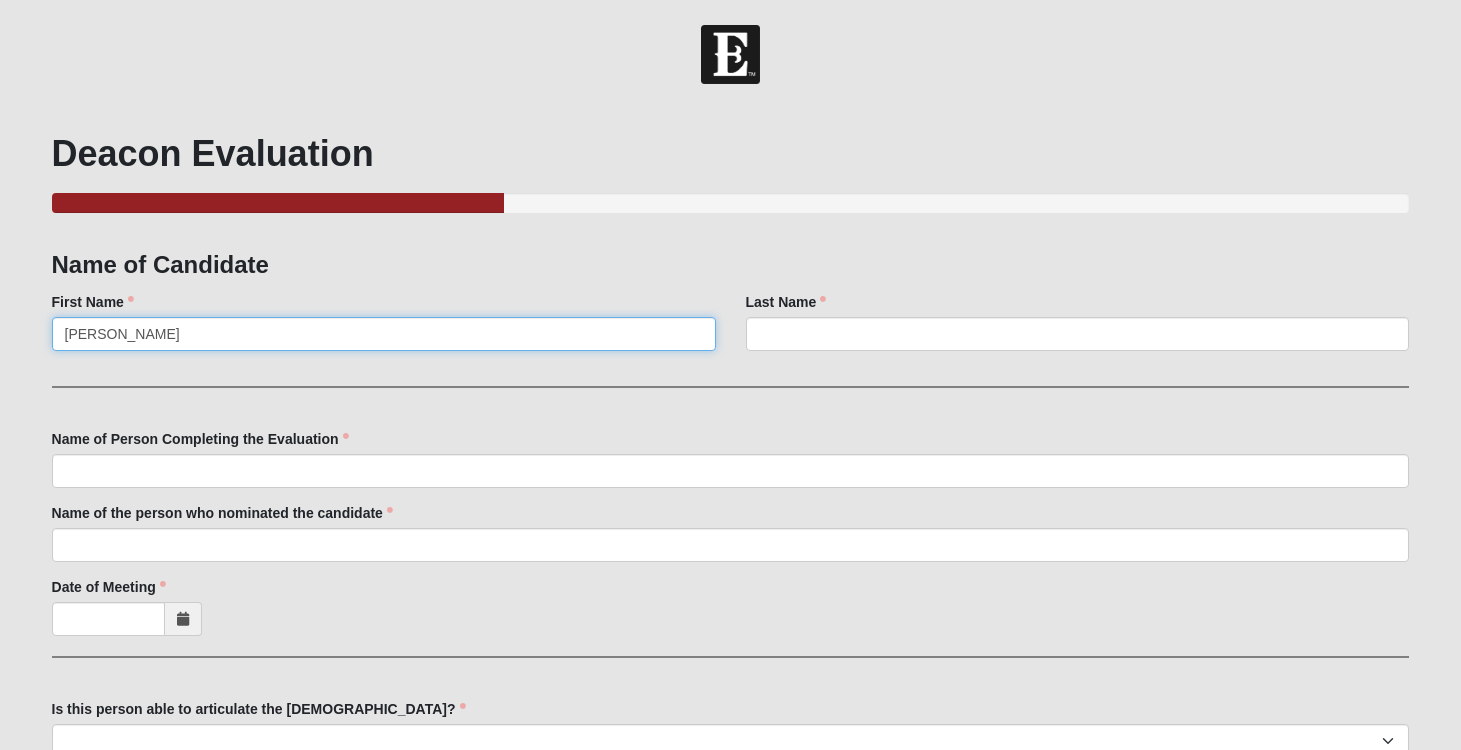 type on "[PERSON_NAME]" 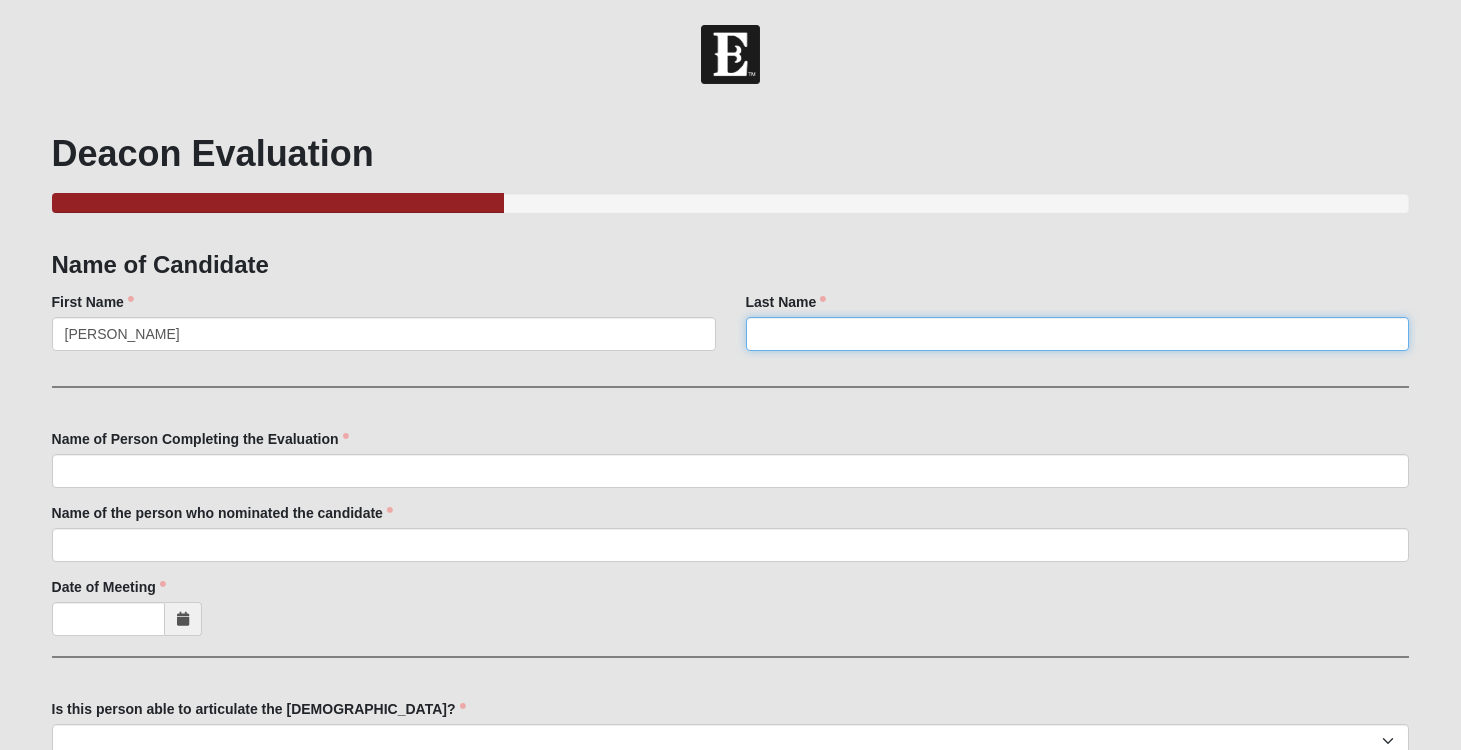 click on "Last Name" at bounding box center [1078, 334] 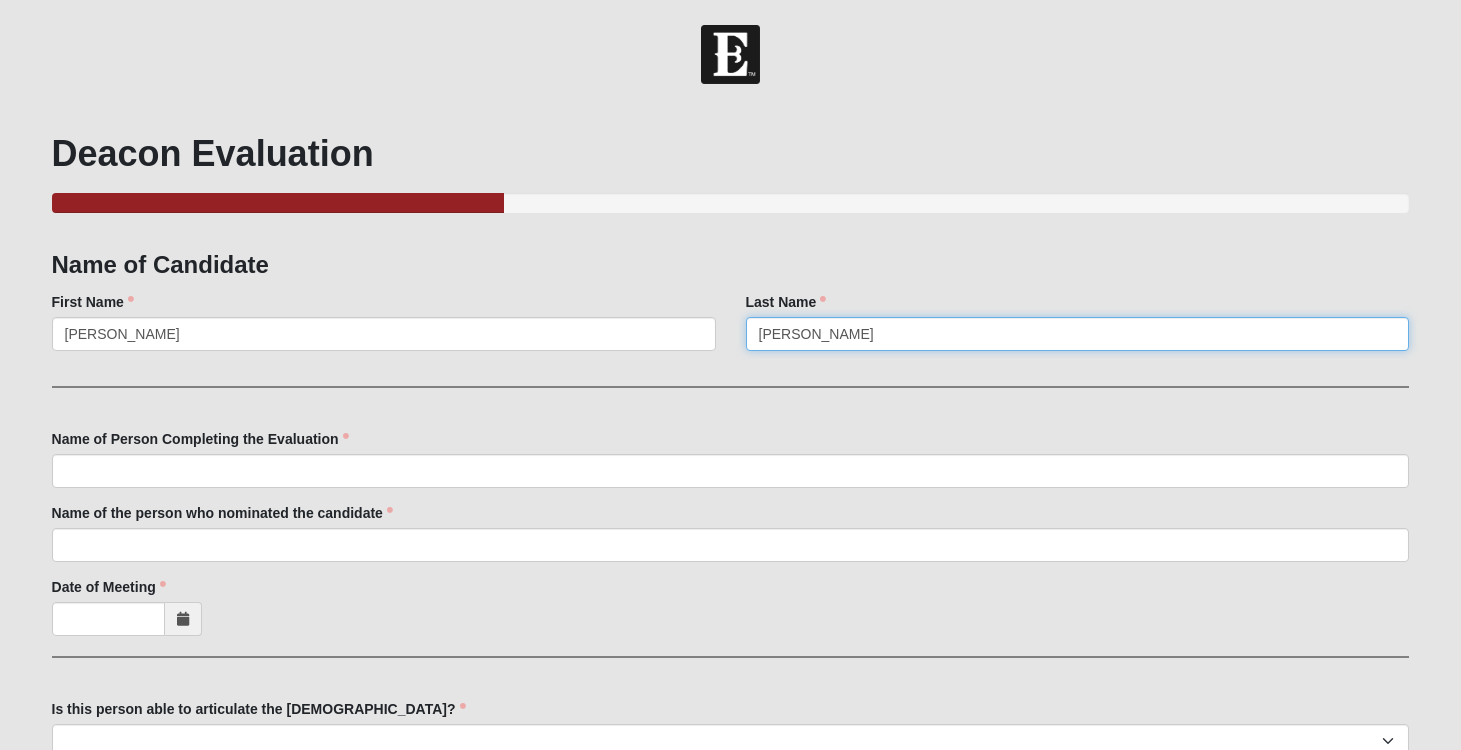 type on "[PERSON_NAME]" 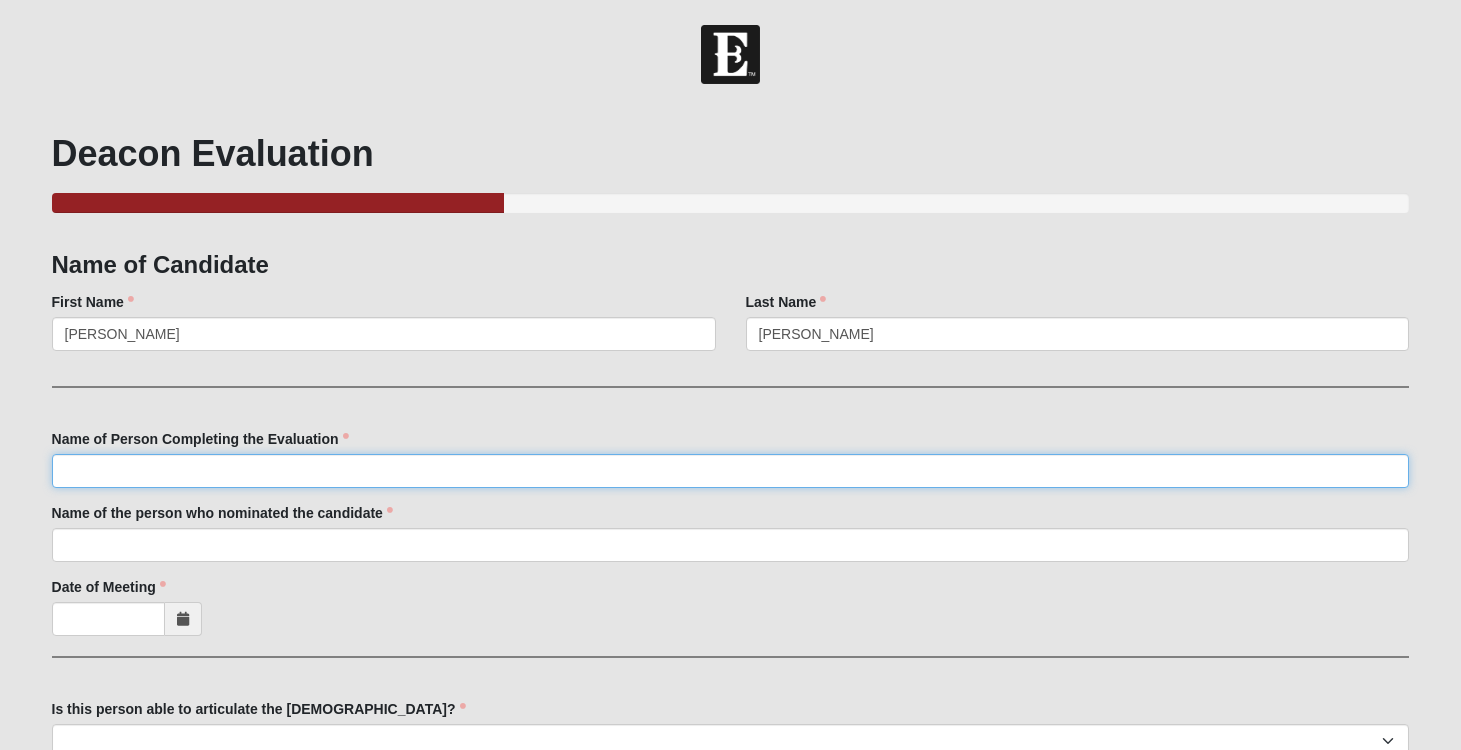 click on "Name of Person Completing the Evaluation" at bounding box center (731, 471) 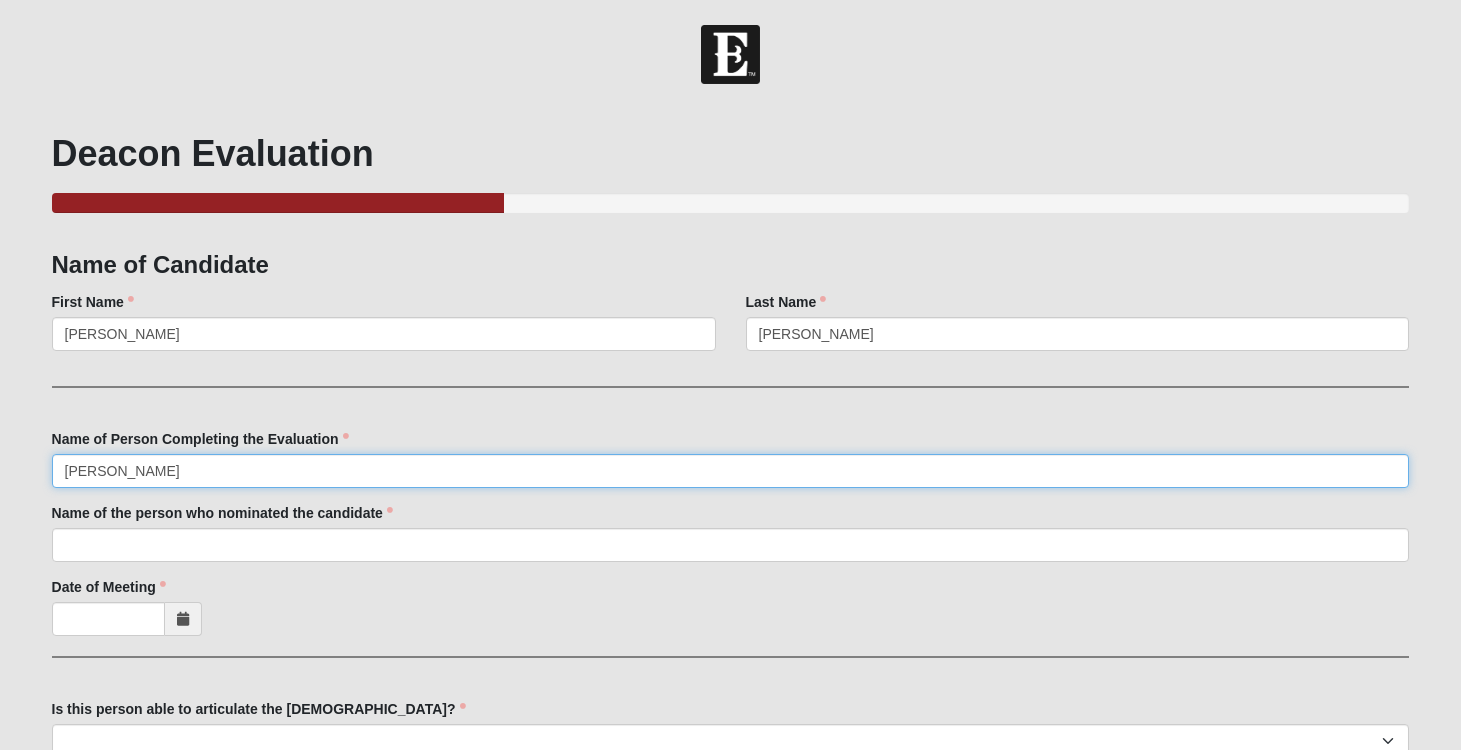 type on "[PERSON_NAME]" 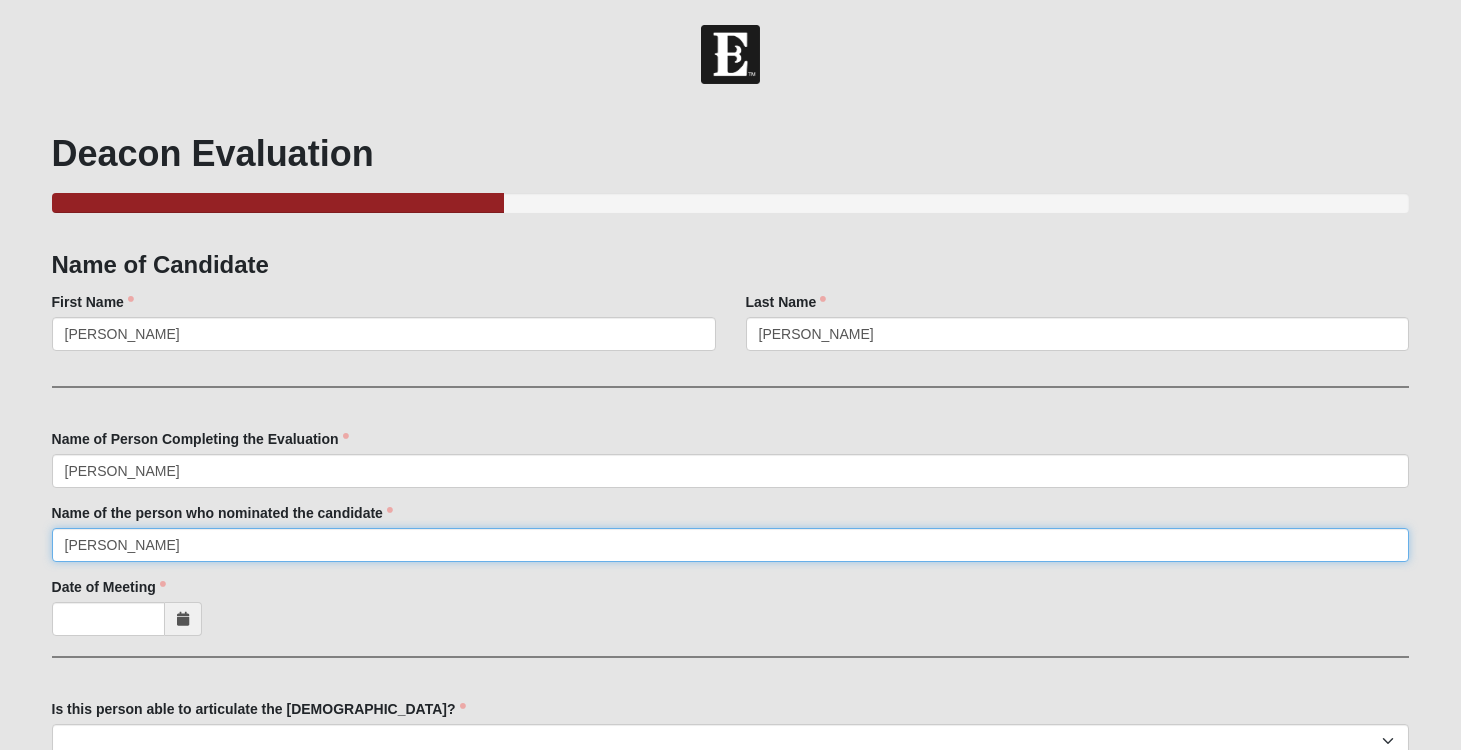 type on "[PERSON_NAME]" 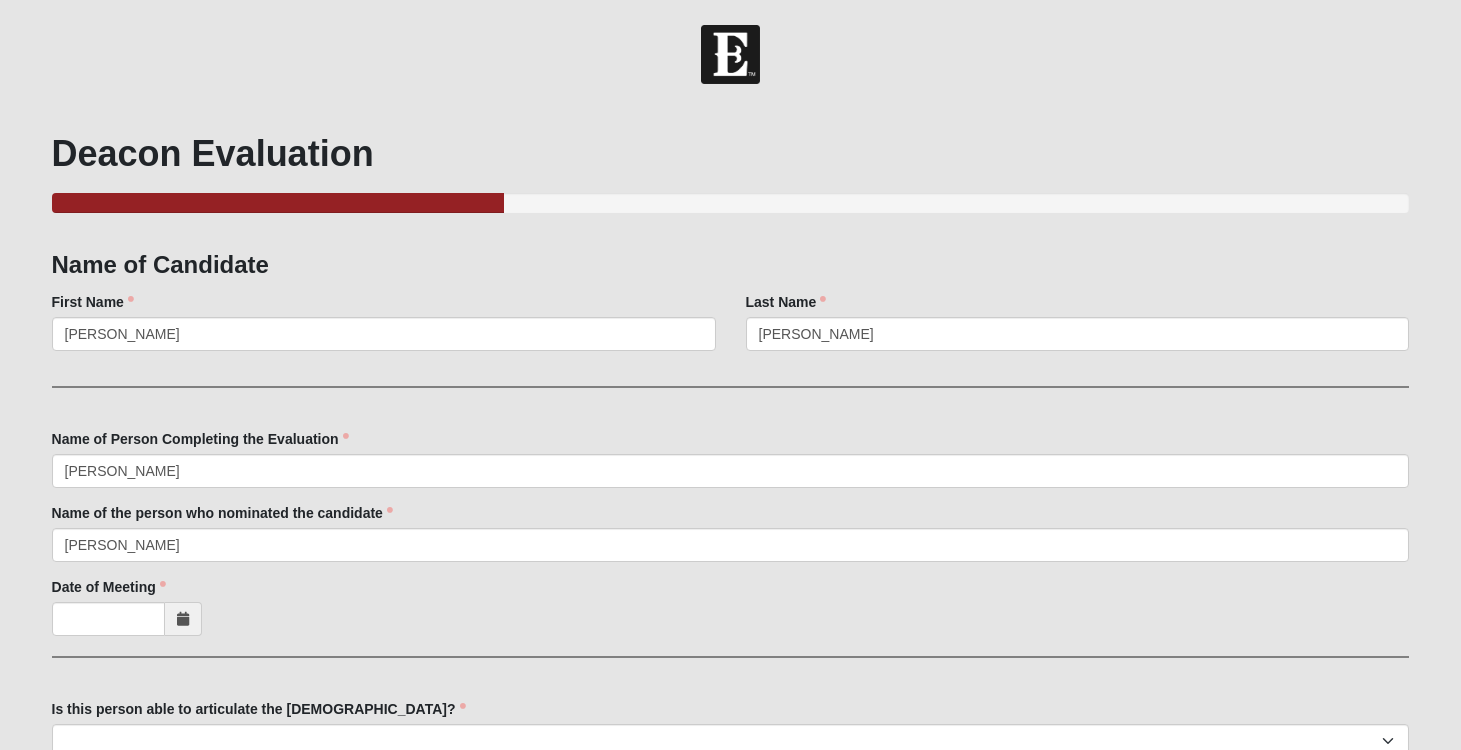 click at bounding box center [183, 619] 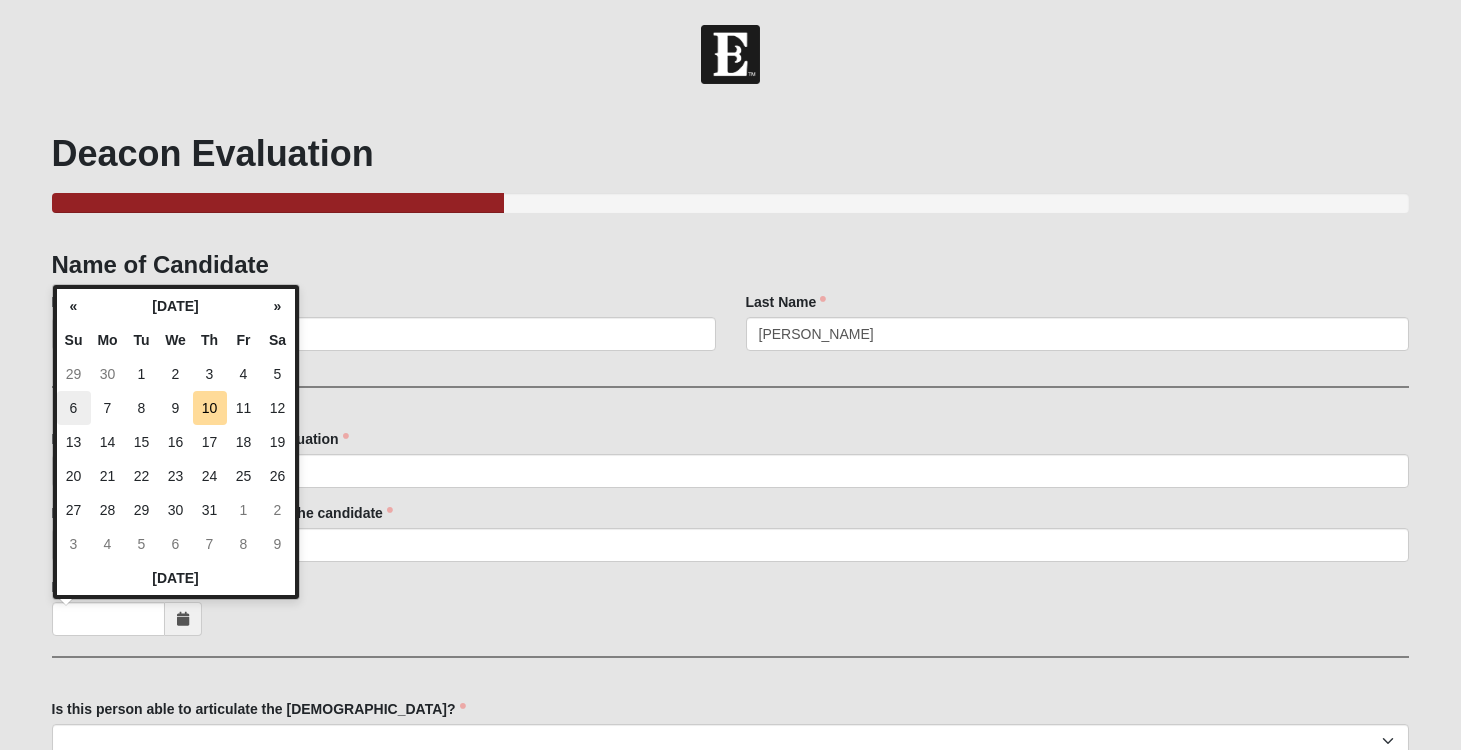 click on "6" at bounding box center [74, 408] 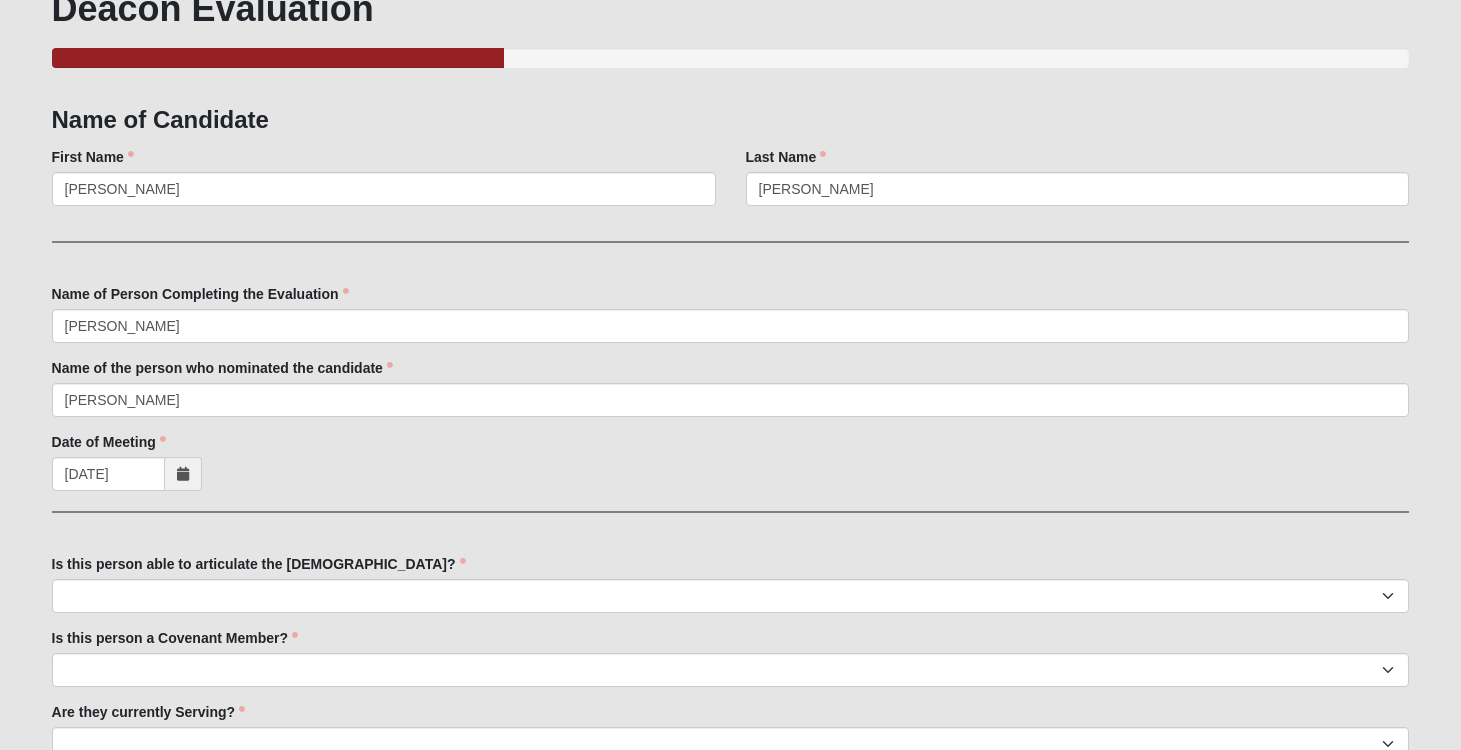 scroll, scrollTop: 239, scrollLeft: 0, axis: vertical 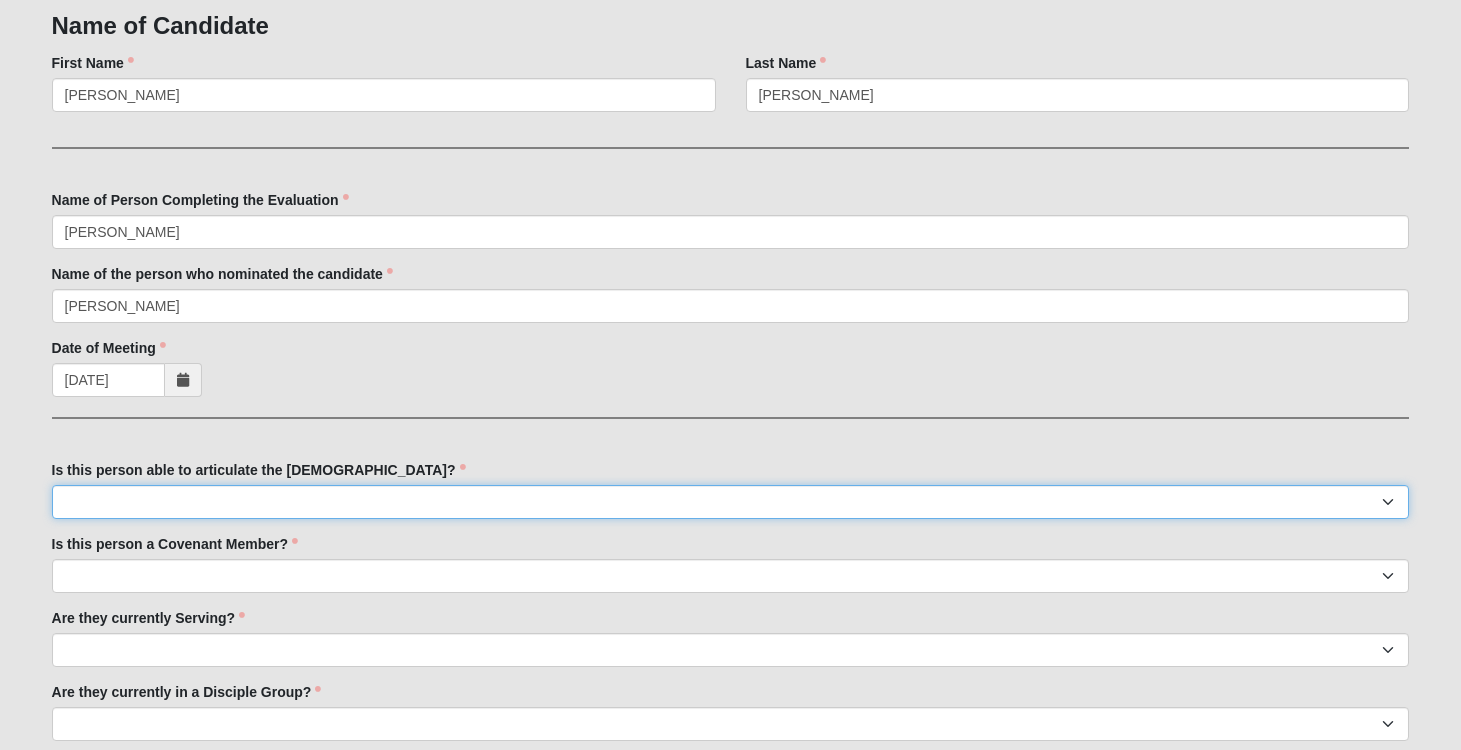 select on "True" 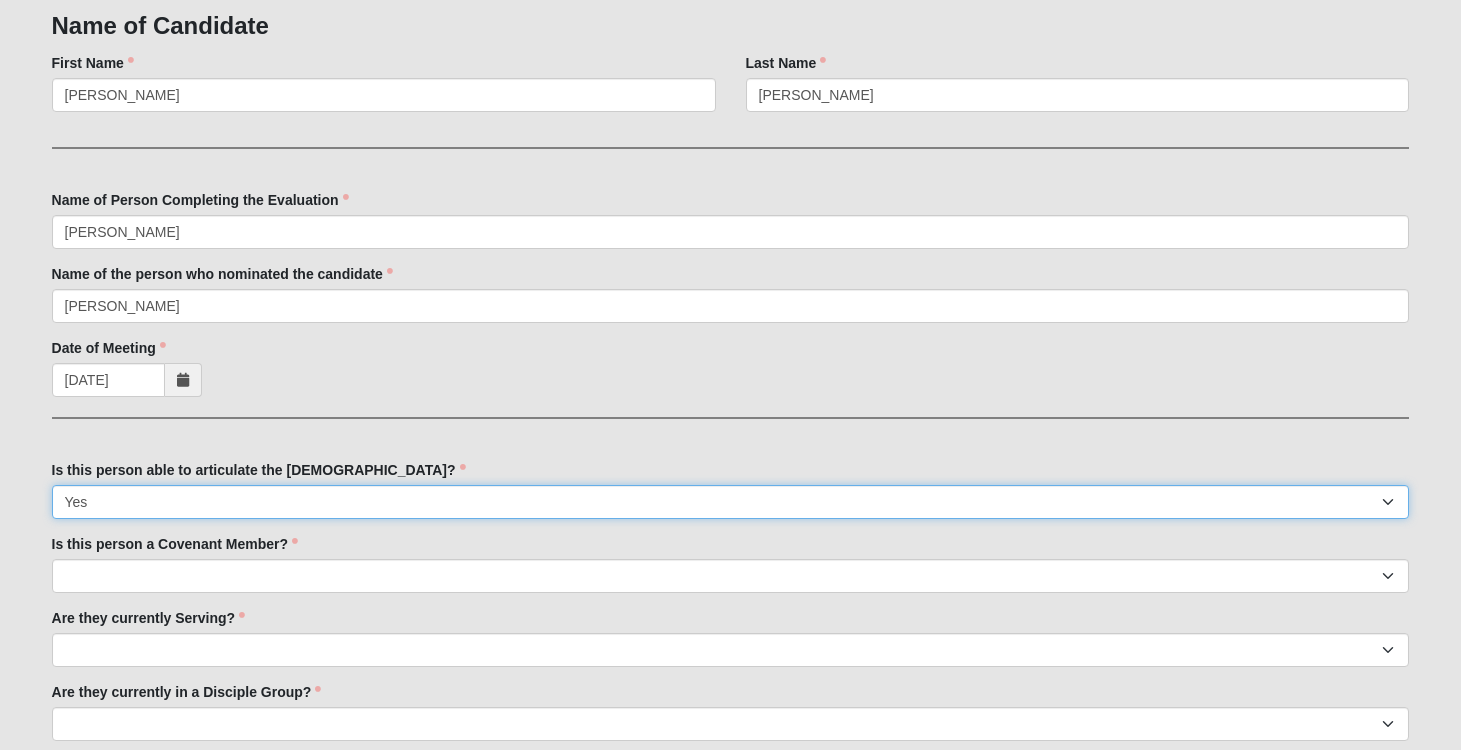 click on "Yes" at bounding box center [0, 0] 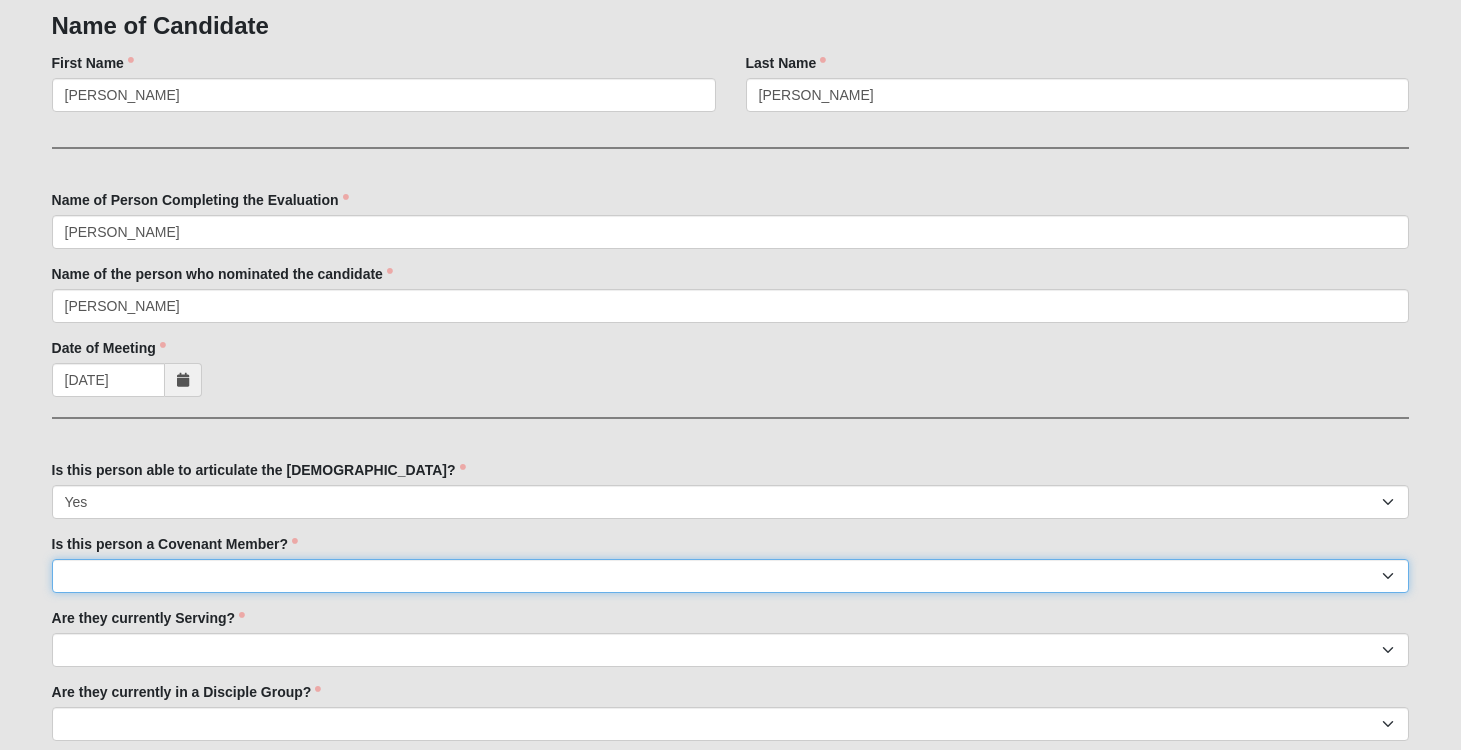 select on "True" 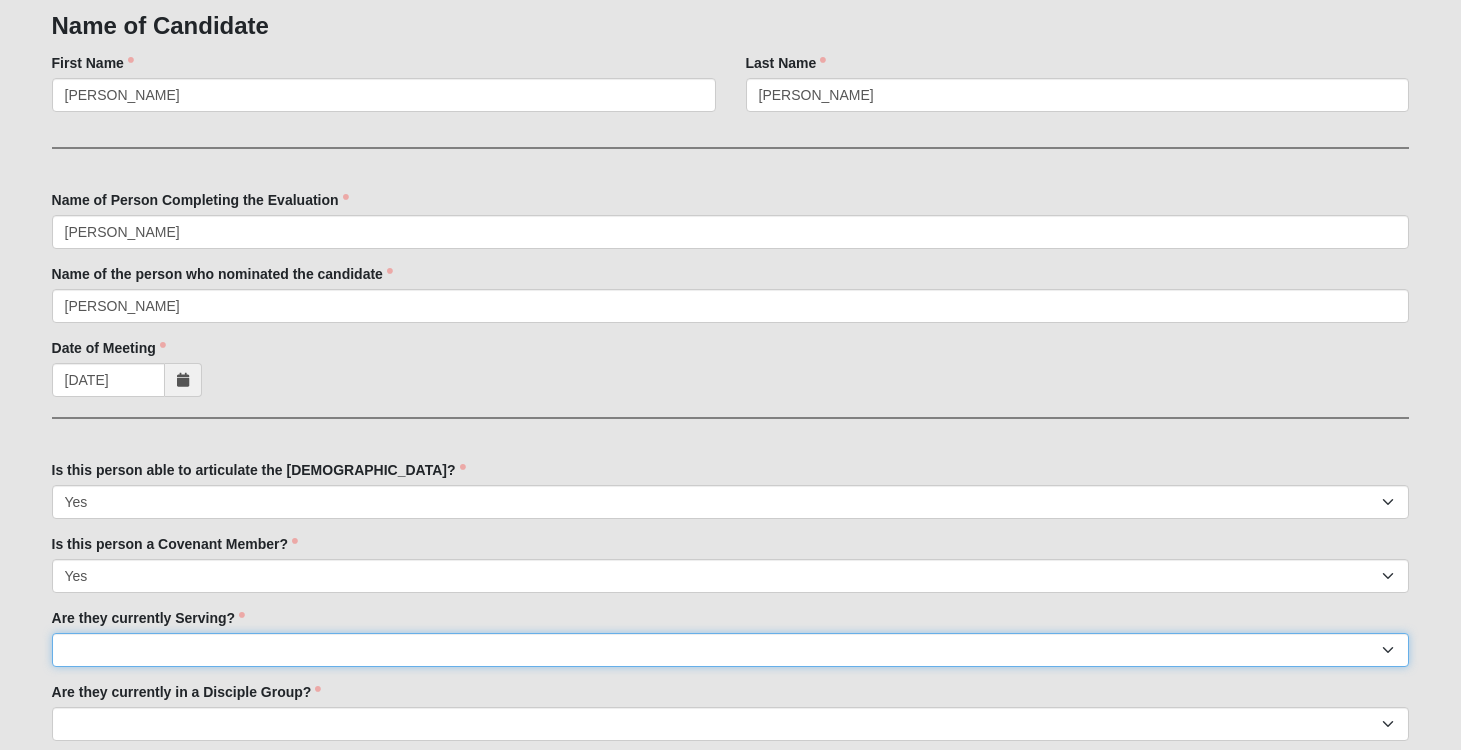 select on "True" 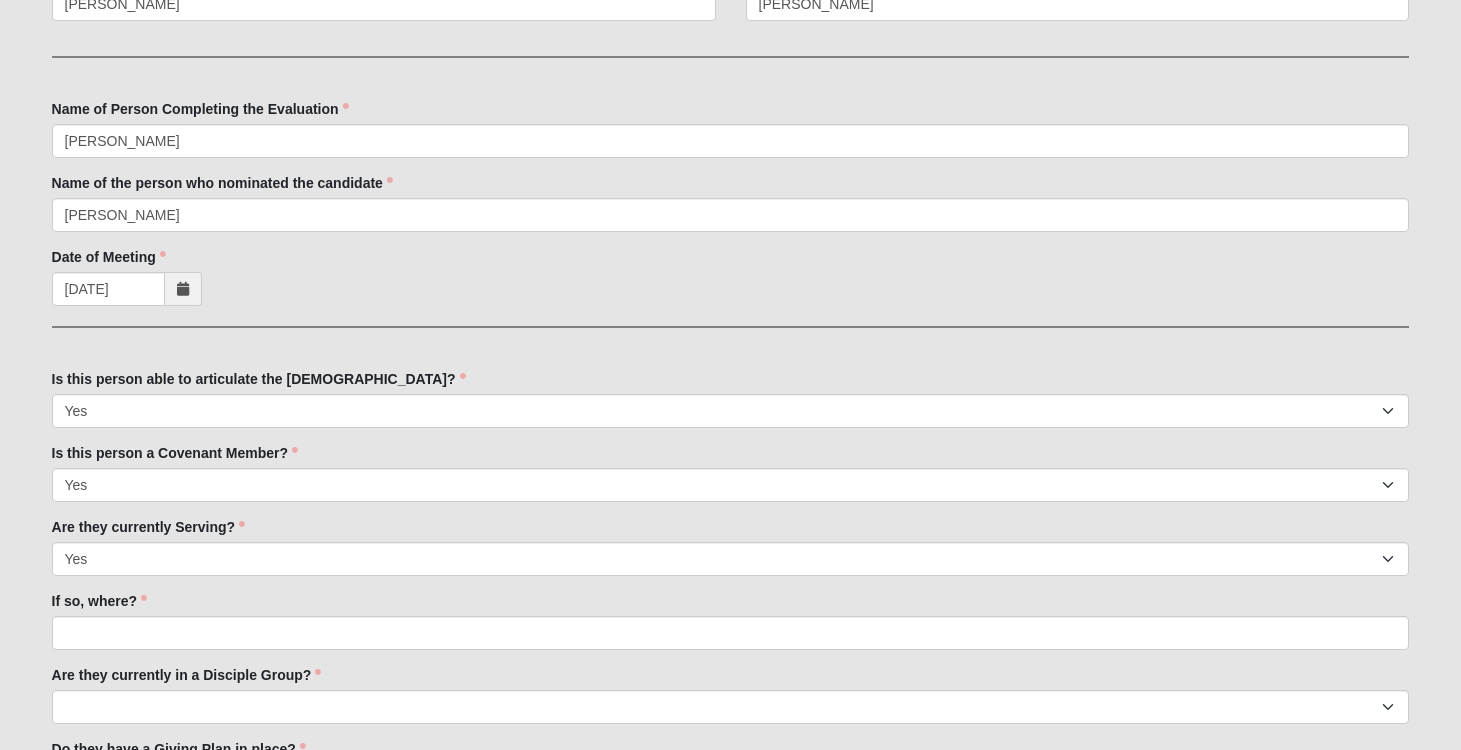 scroll, scrollTop: 345, scrollLeft: 0, axis: vertical 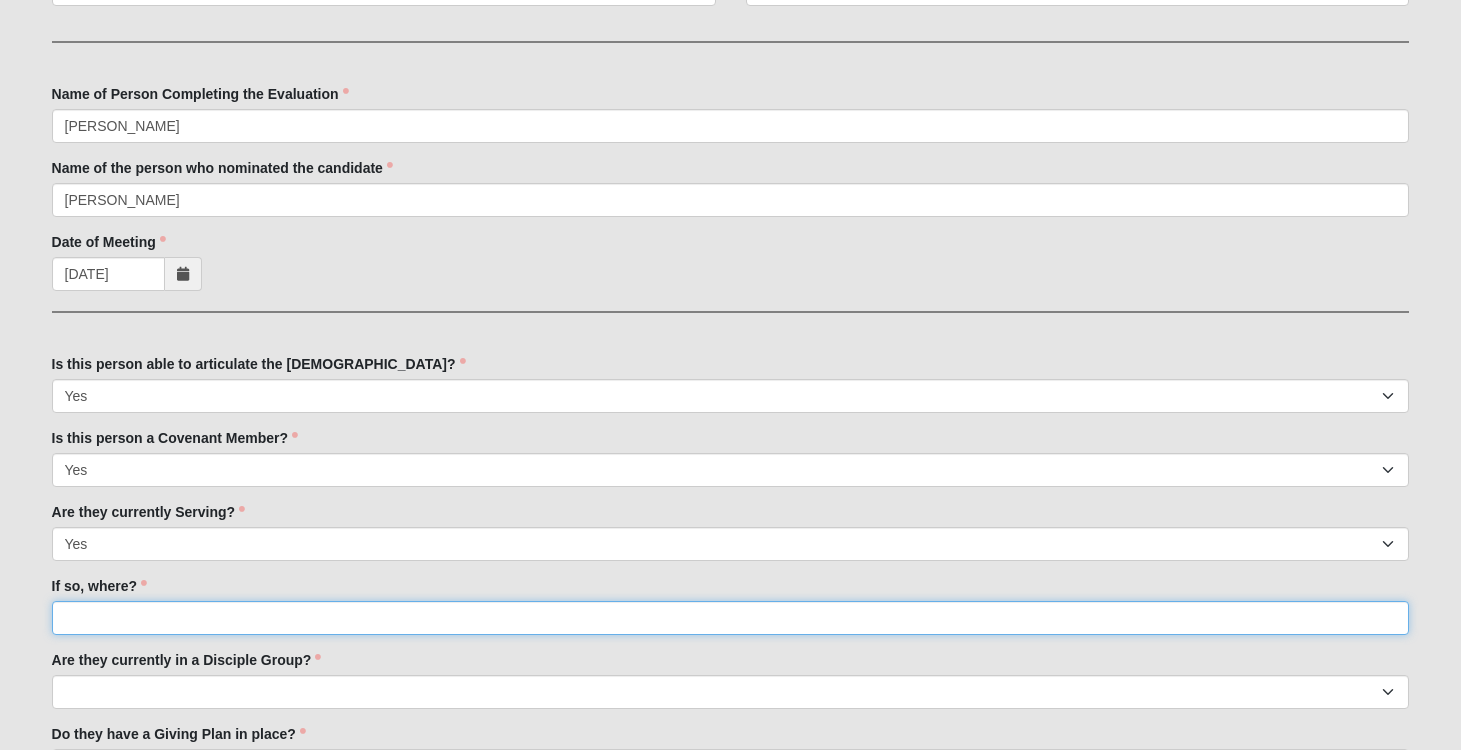 click on "If so, where?" at bounding box center [731, 618] 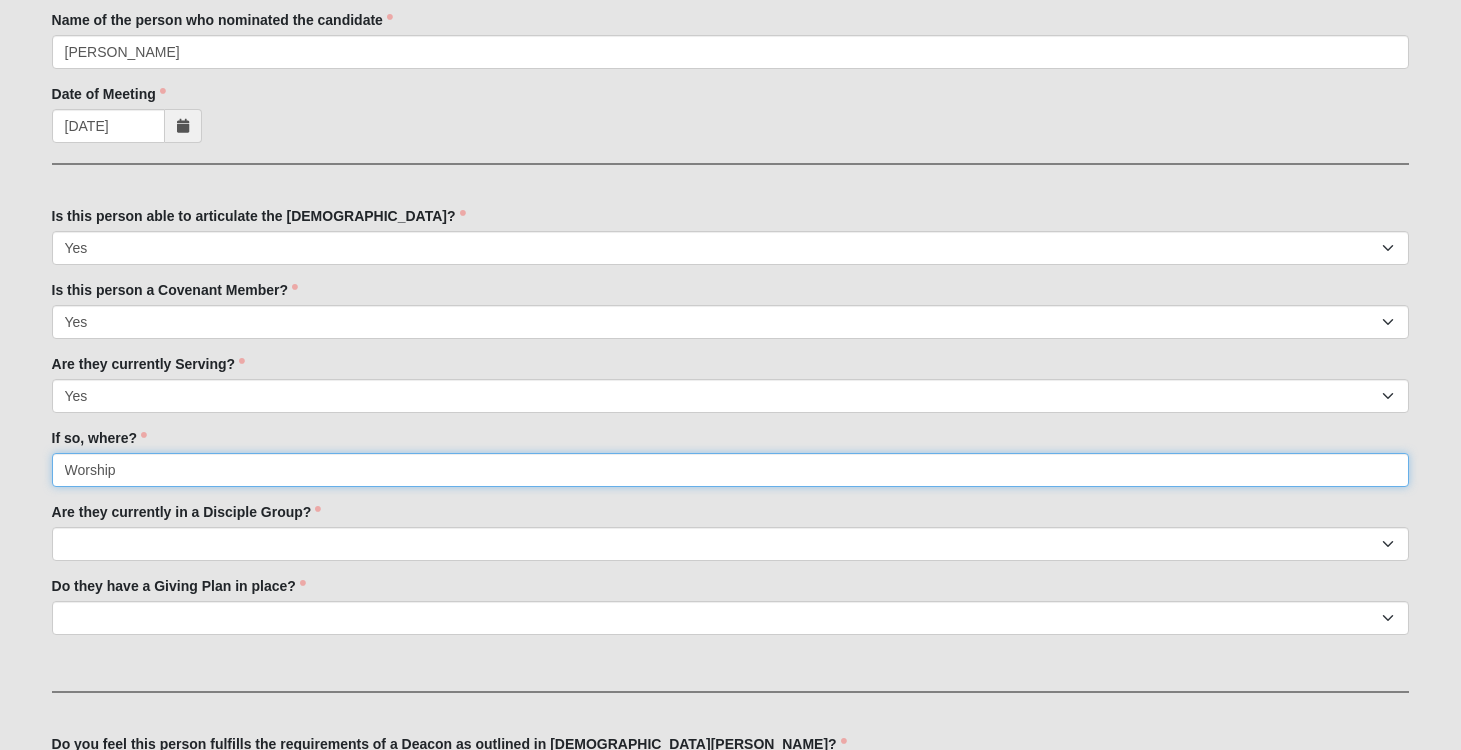 scroll, scrollTop: 503, scrollLeft: 0, axis: vertical 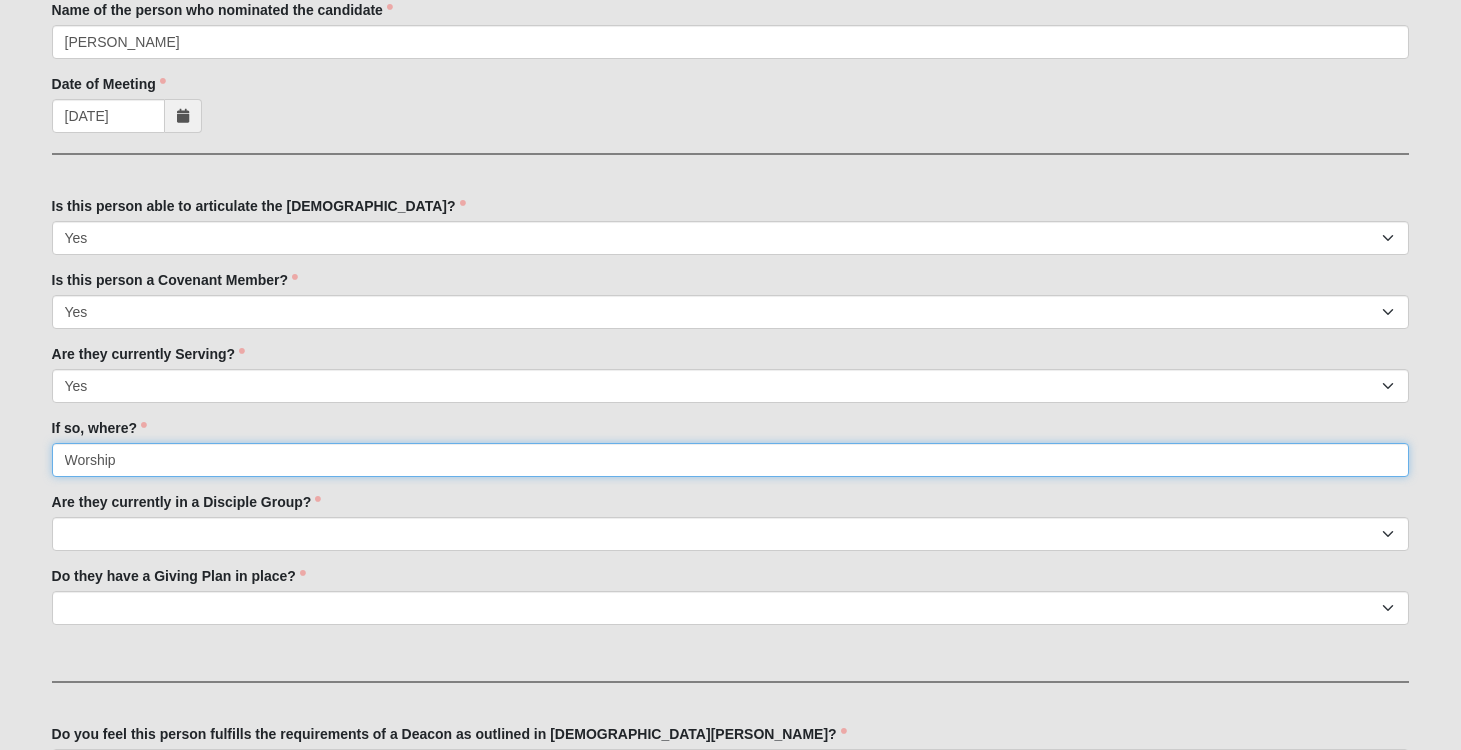 type on "Worship" 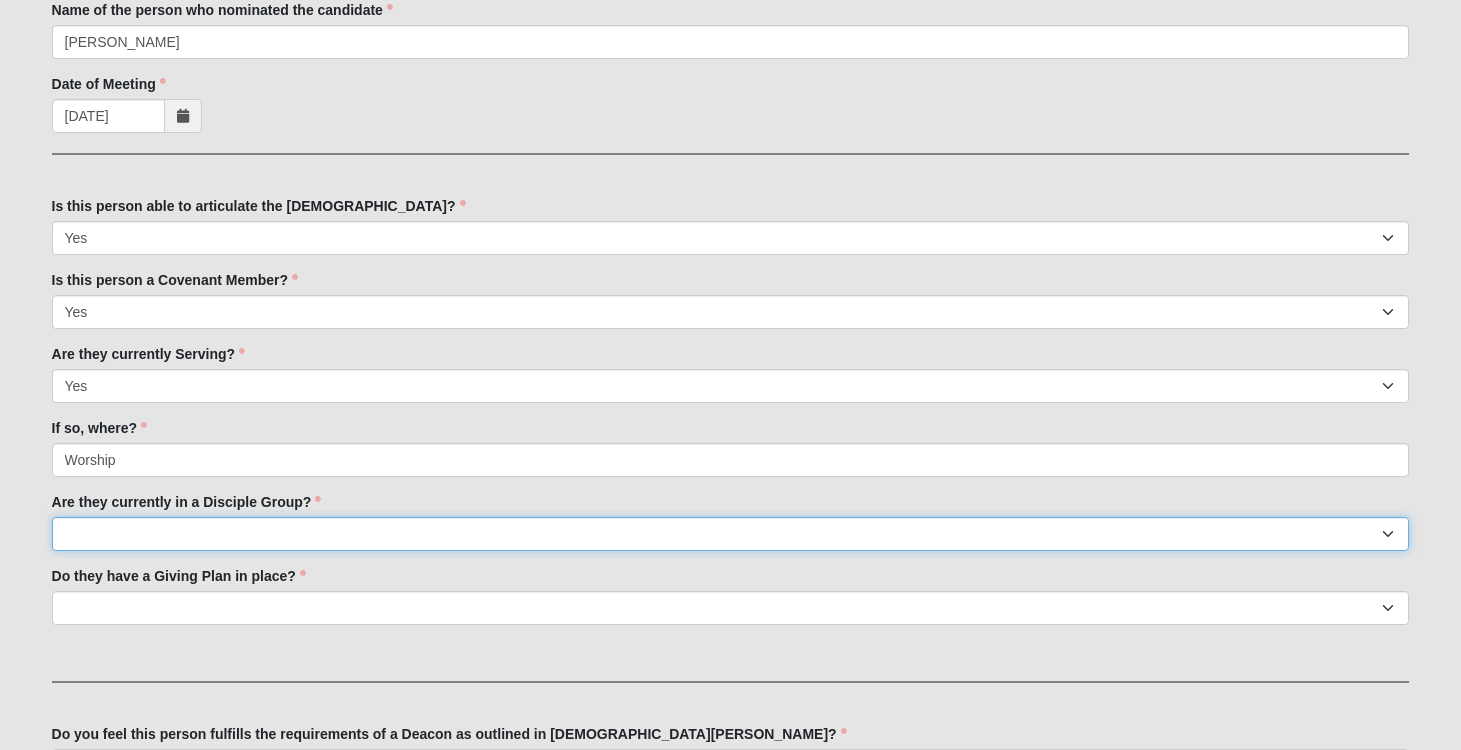 select on "True" 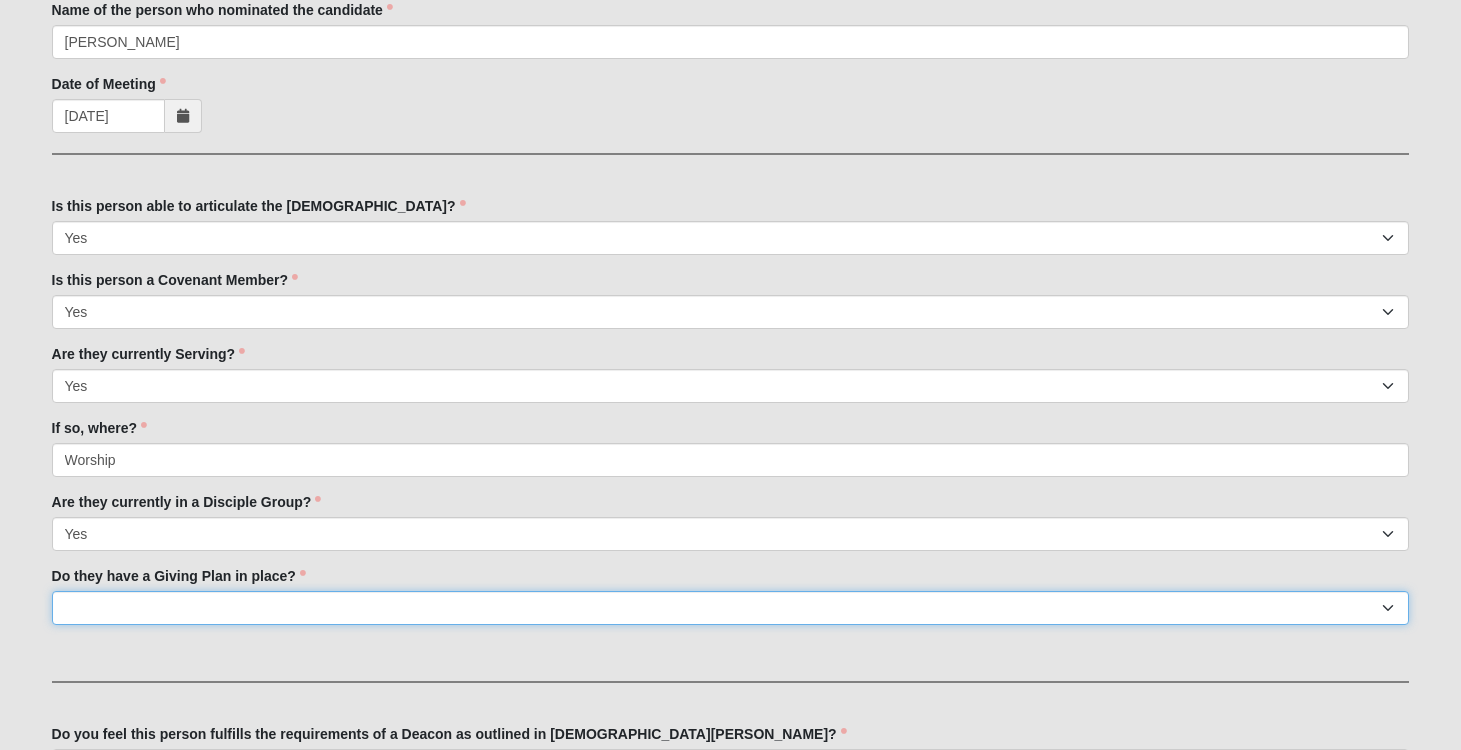 select on "True" 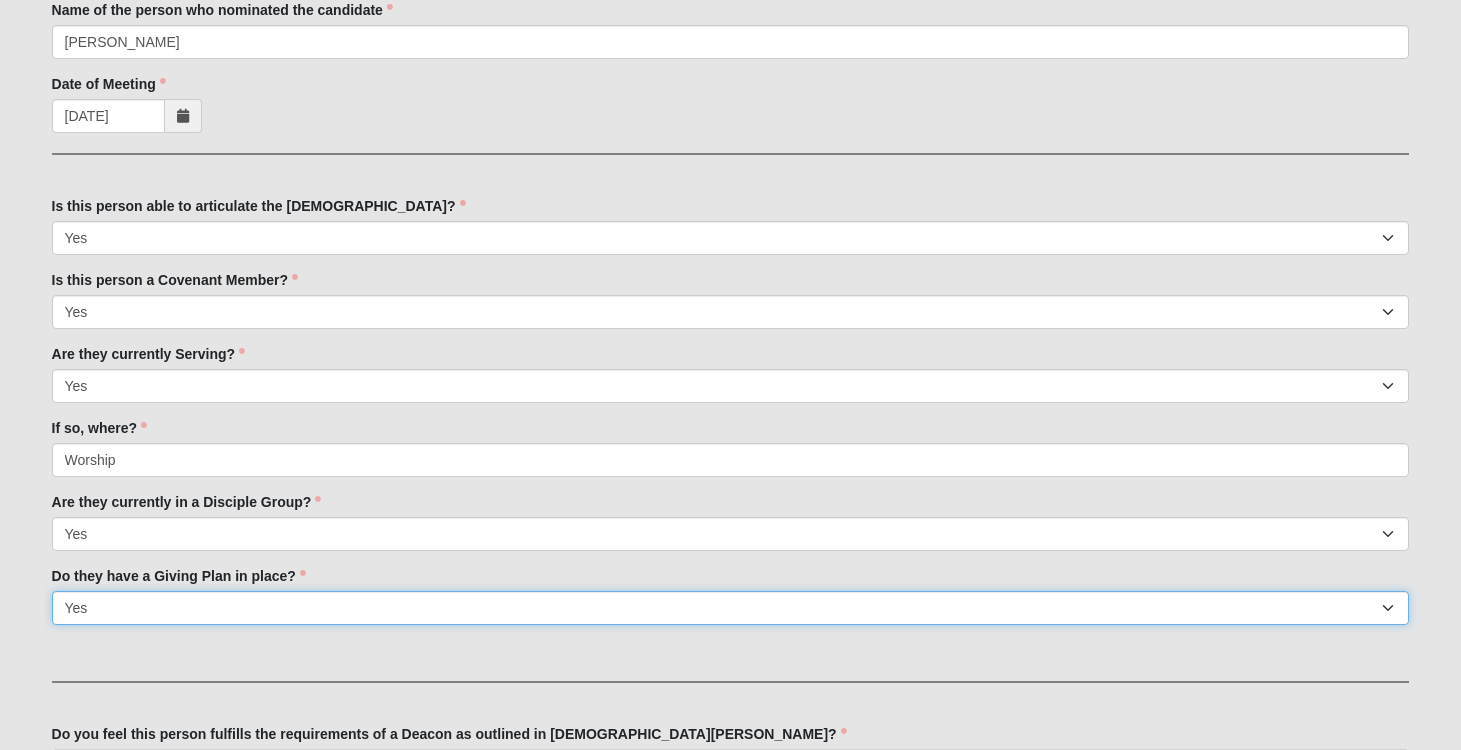 click on "Yes" at bounding box center [0, 0] 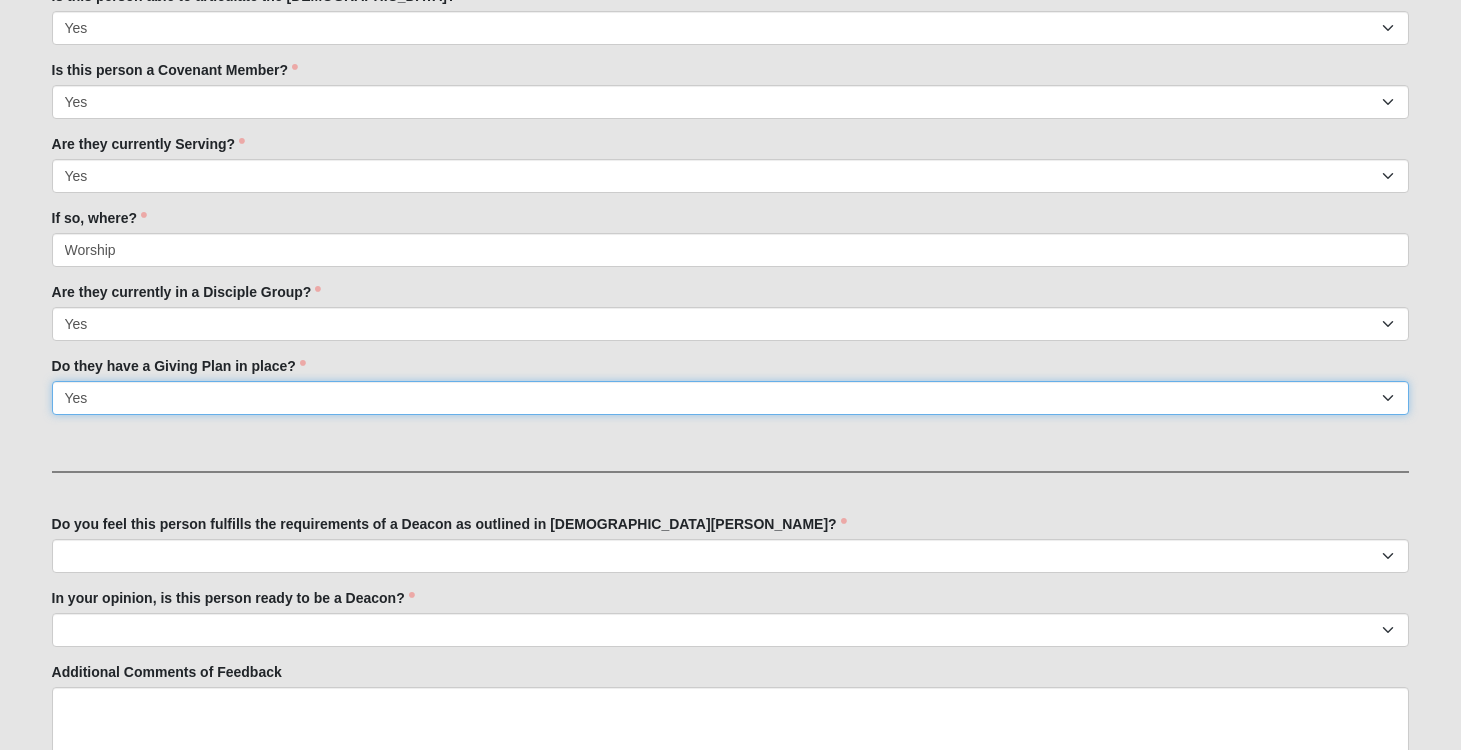 scroll, scrollTop: 722, scrollLeft: 0, axis: vertical 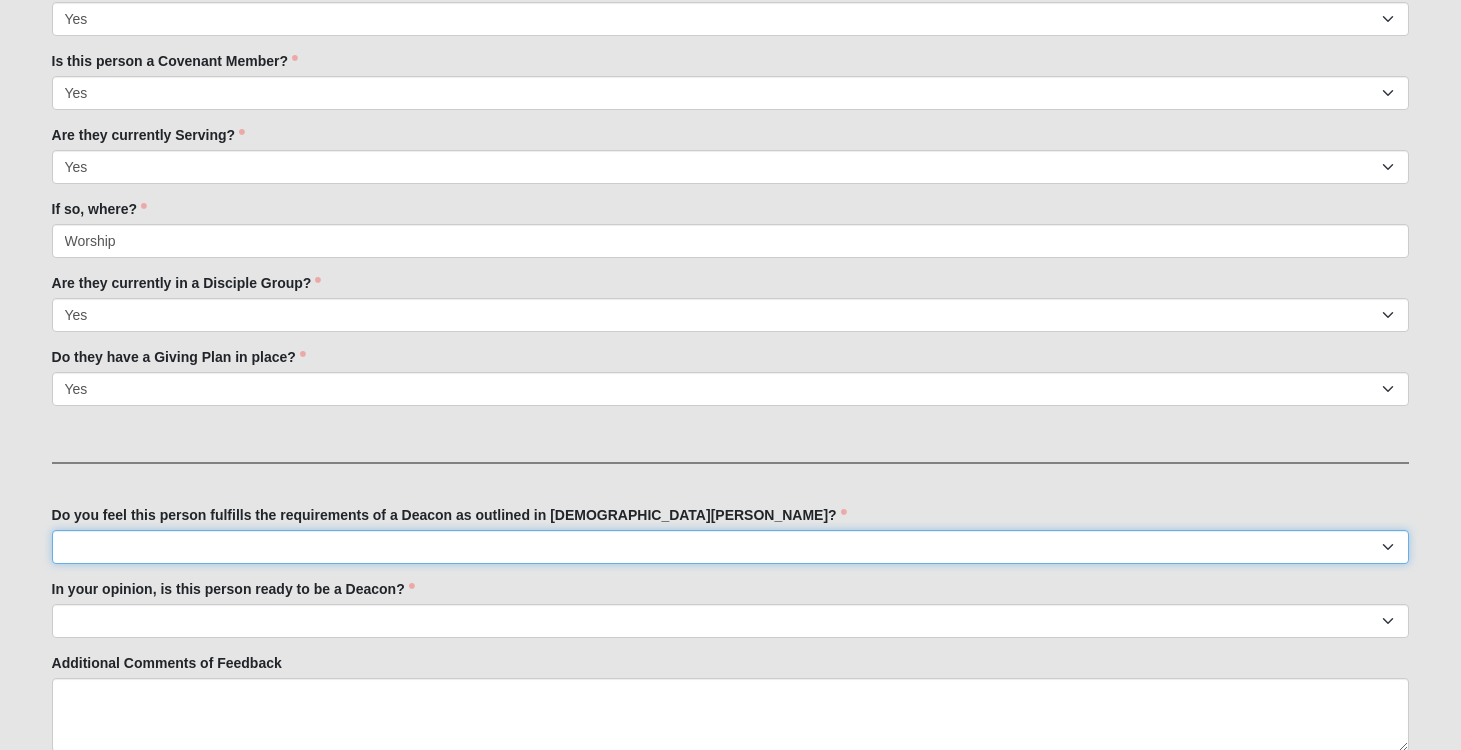 select on "True" 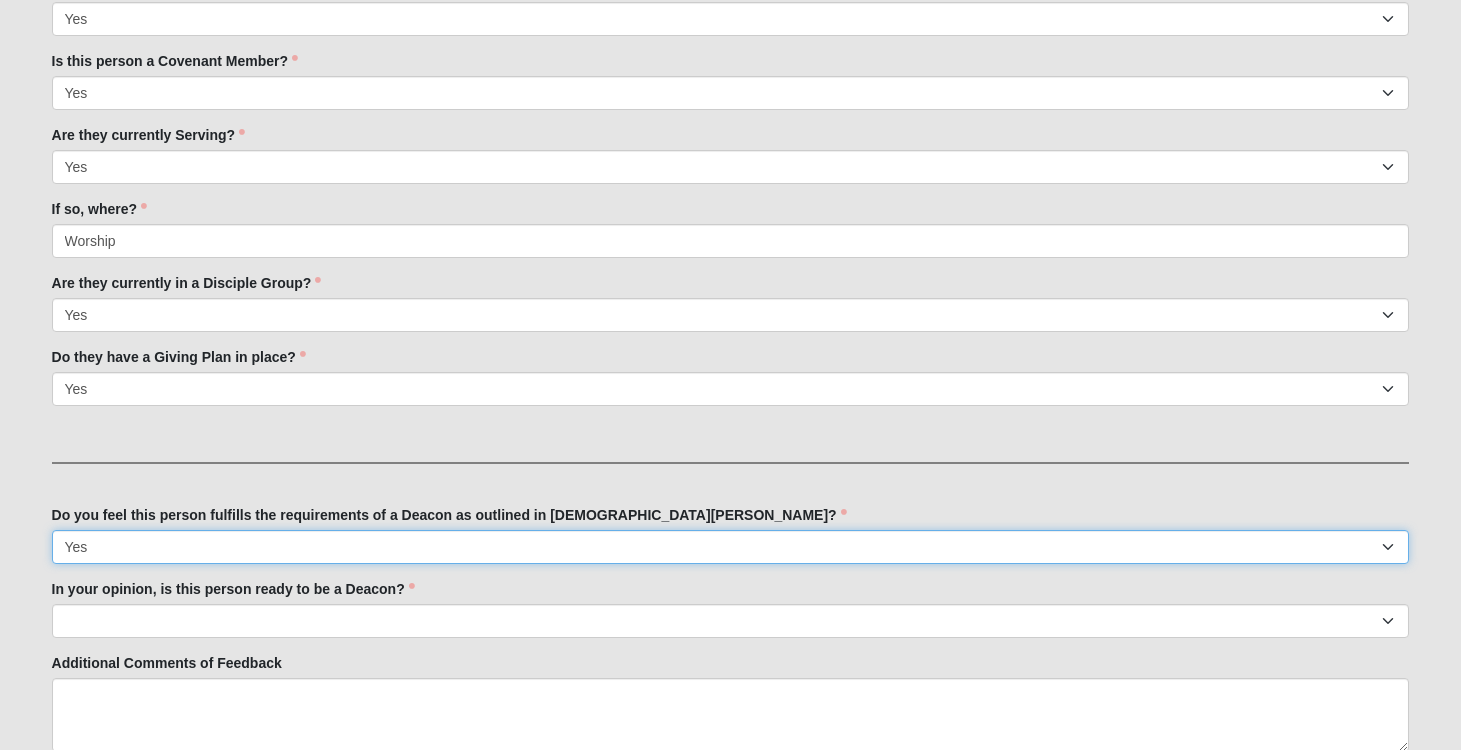 click on "Yes" at bounding box center [0, 0] 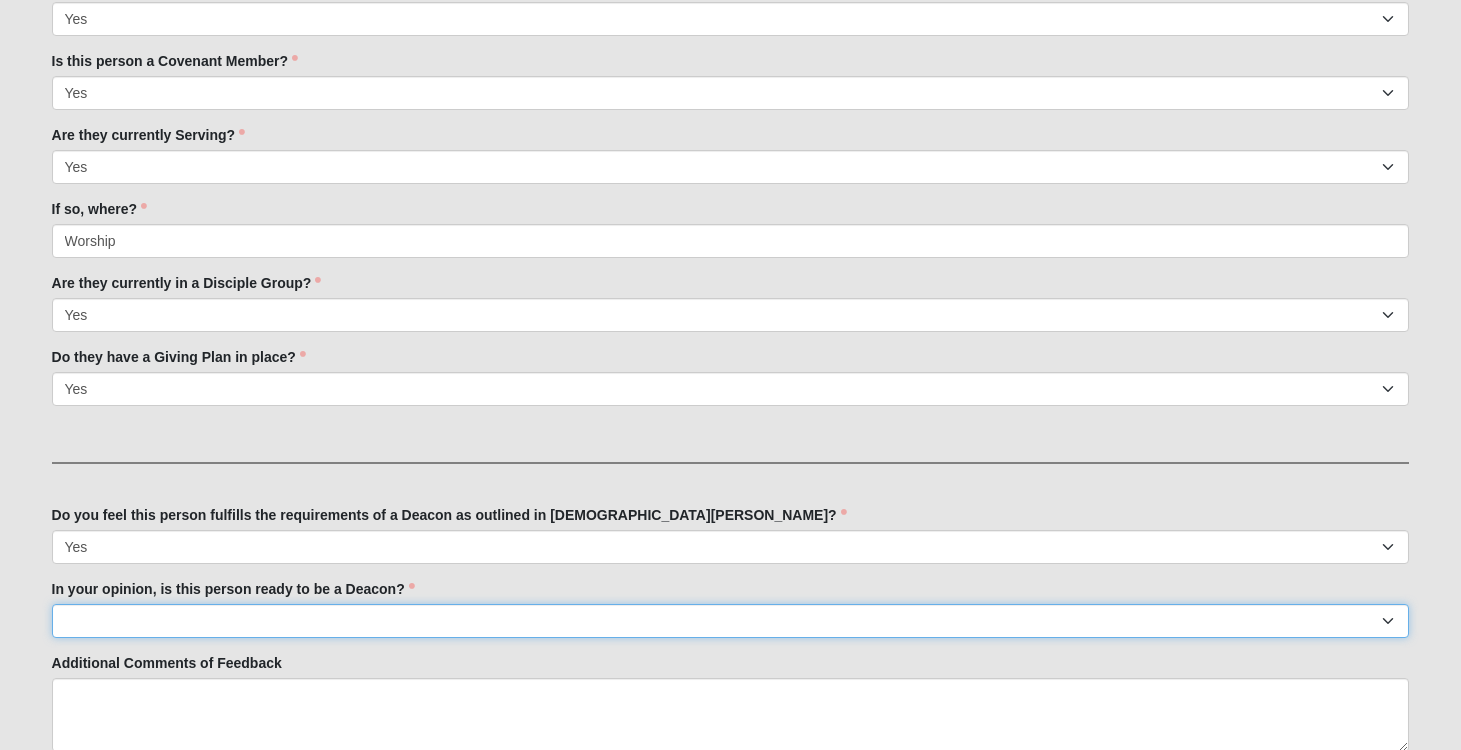 select on "Yes" 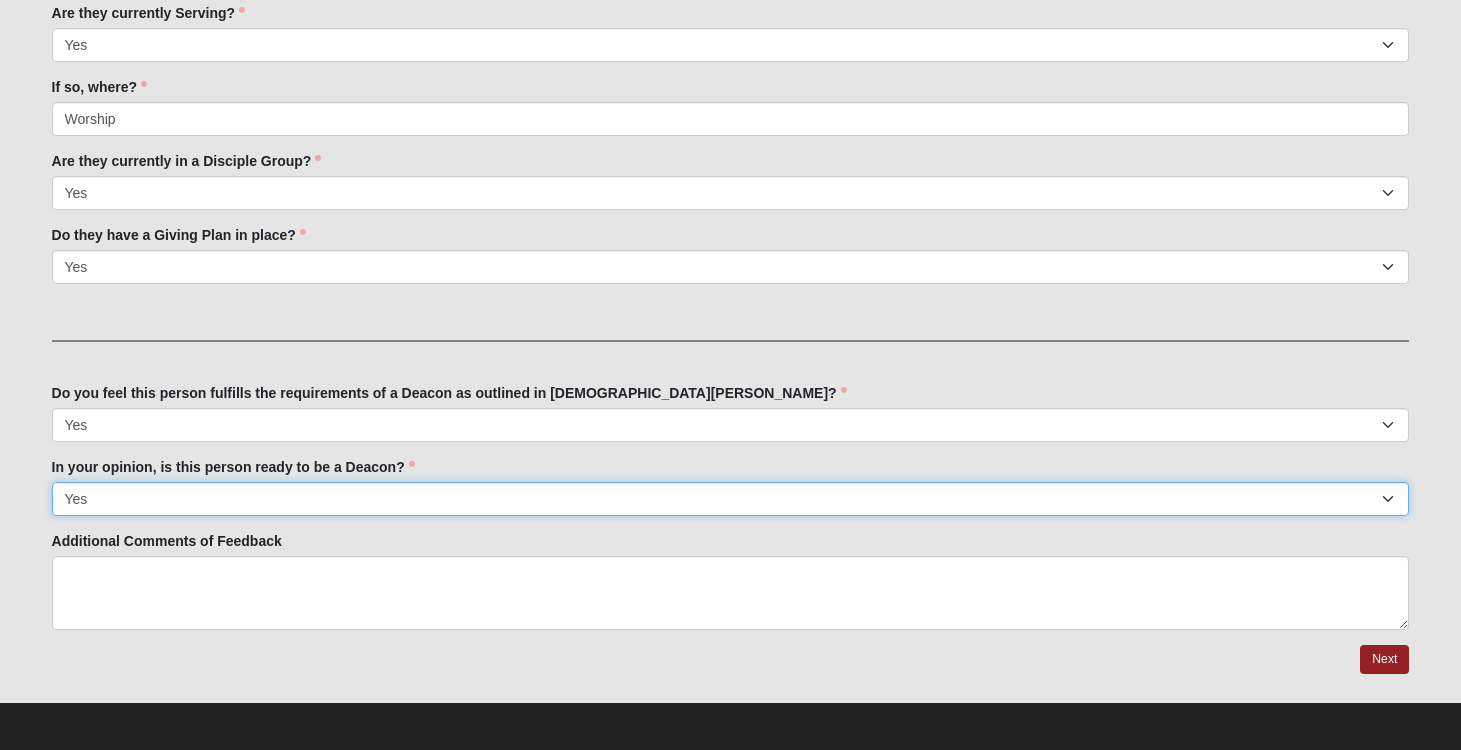 scroll, scrollTop: 845, scrollLeft: 0, axis: vertical 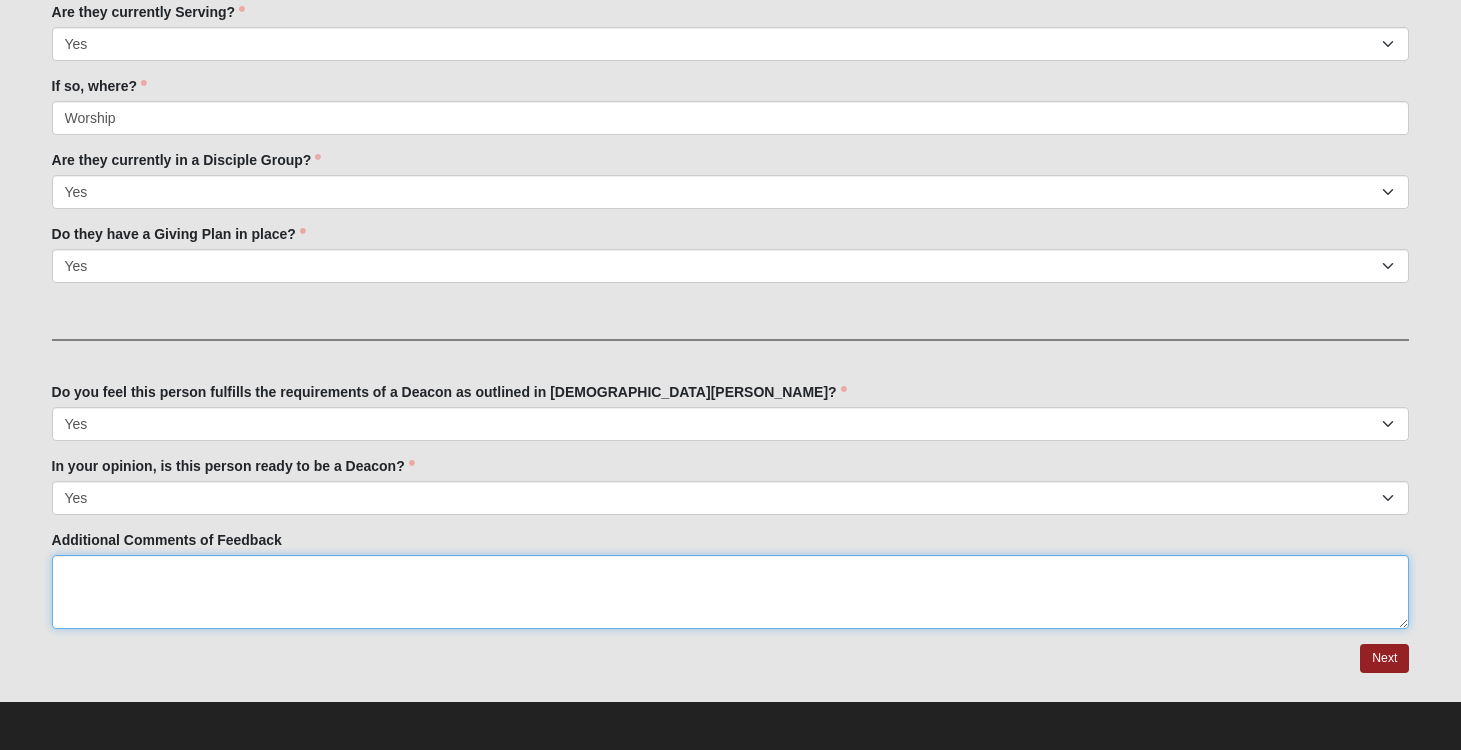 click on "Additional Comments of Feedback" at bounding box center (731, 592) 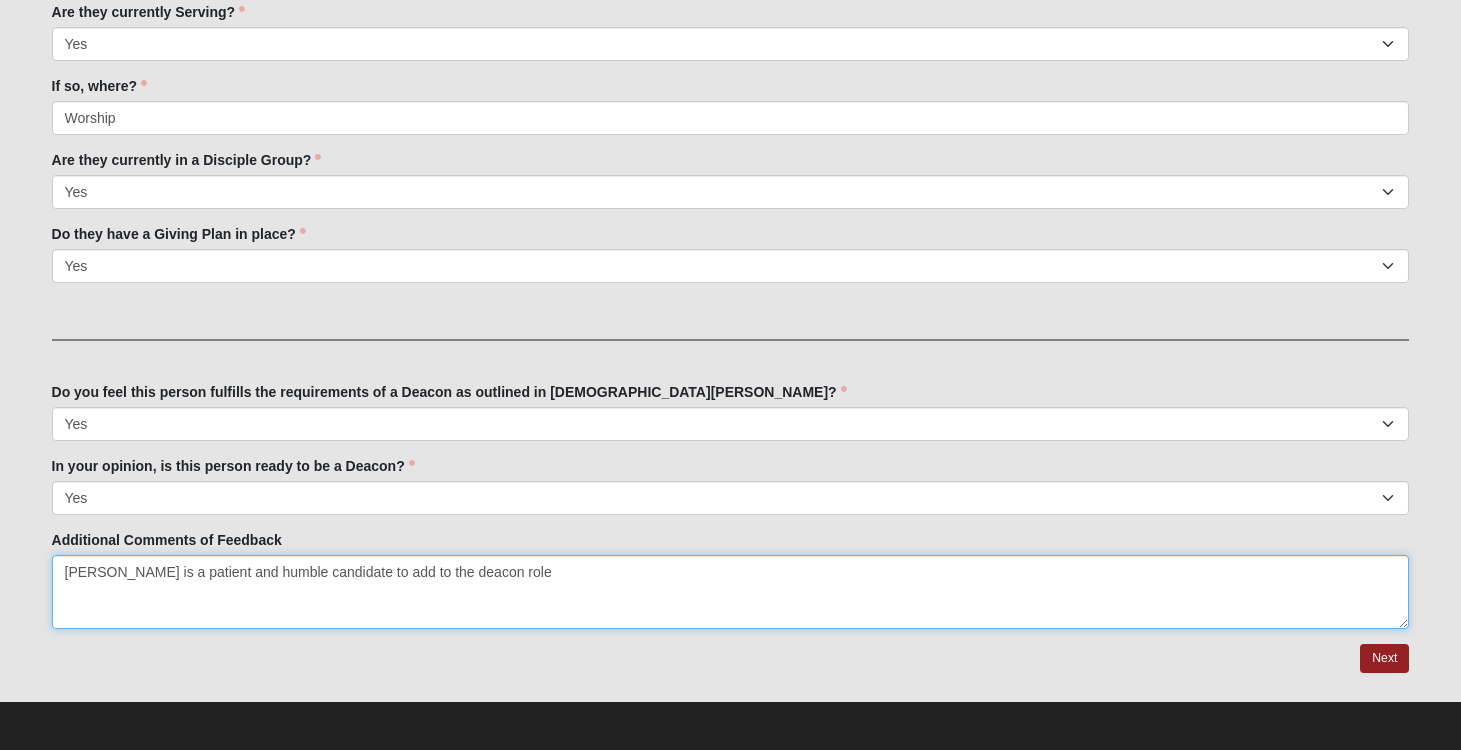 click on "[PERSON_NAME] is a patient and humble candidate to add to the deacon role" at bounding box center [731, 592] 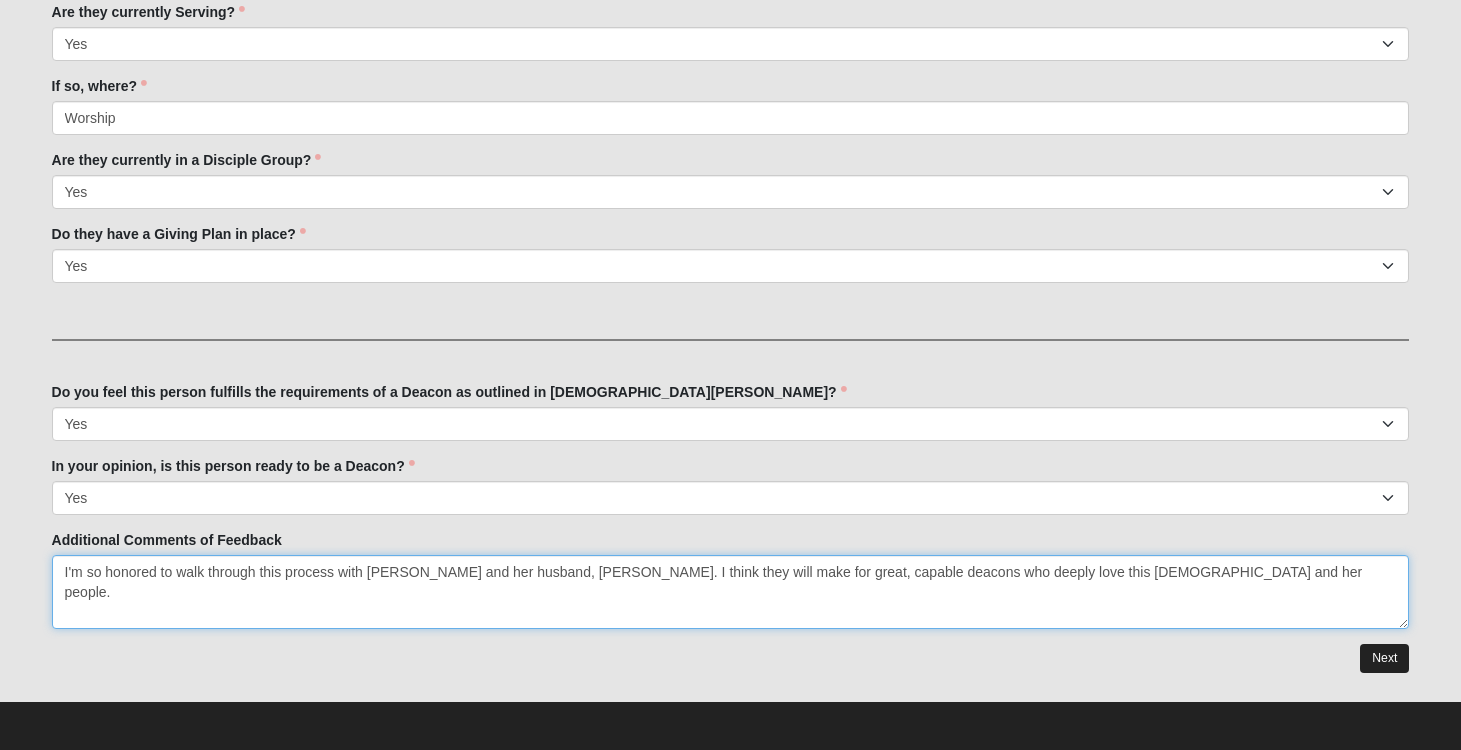 type on "I'm so honored to walk through this process with [PERSON_NAME] and her husband, [PERSON_NAME]. I think they will make for great, capable deacons who deeply love this [DEMOGRAPHIC_DATA] and her people." 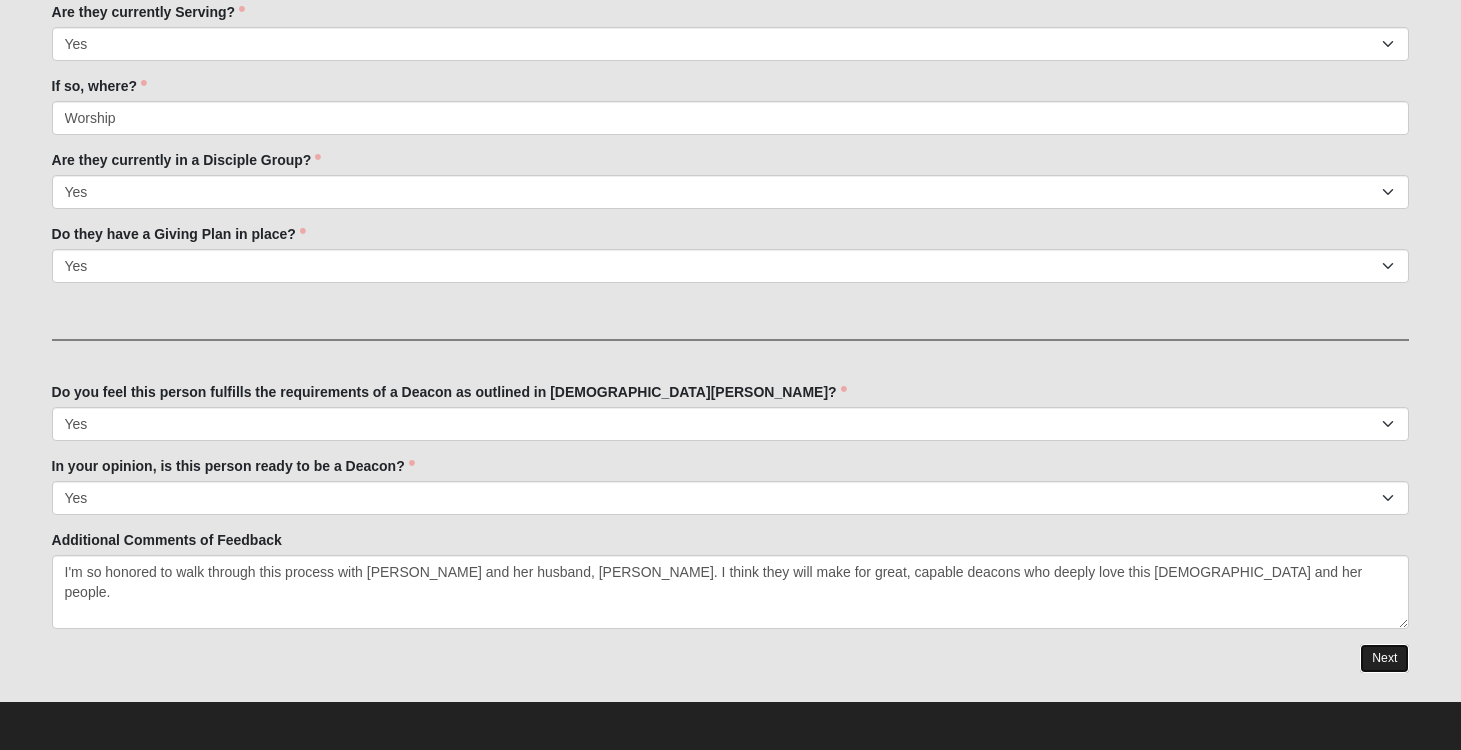 click on "Next" at bounding box center [1384, 658] 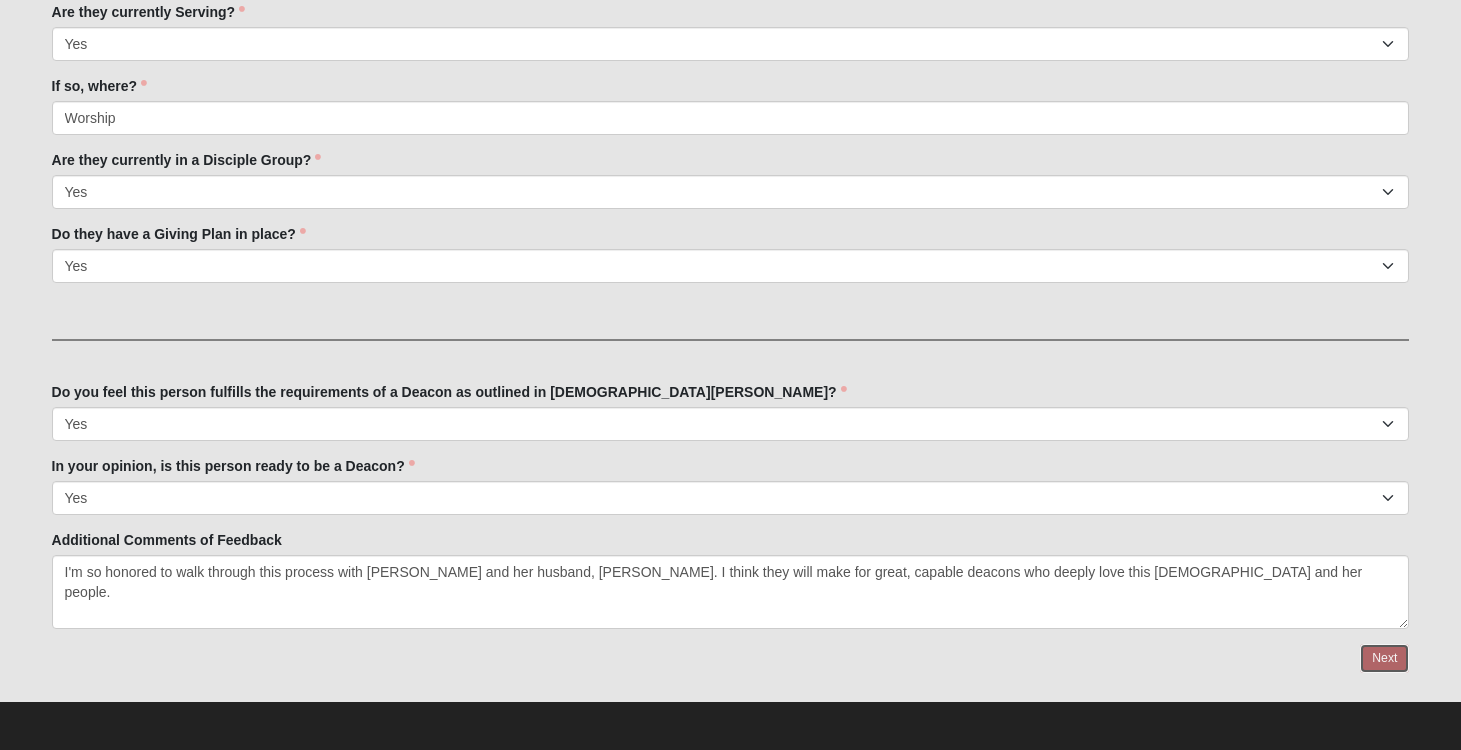 scroll, scrollTop: 0, scrollLeft: 0, axis: both 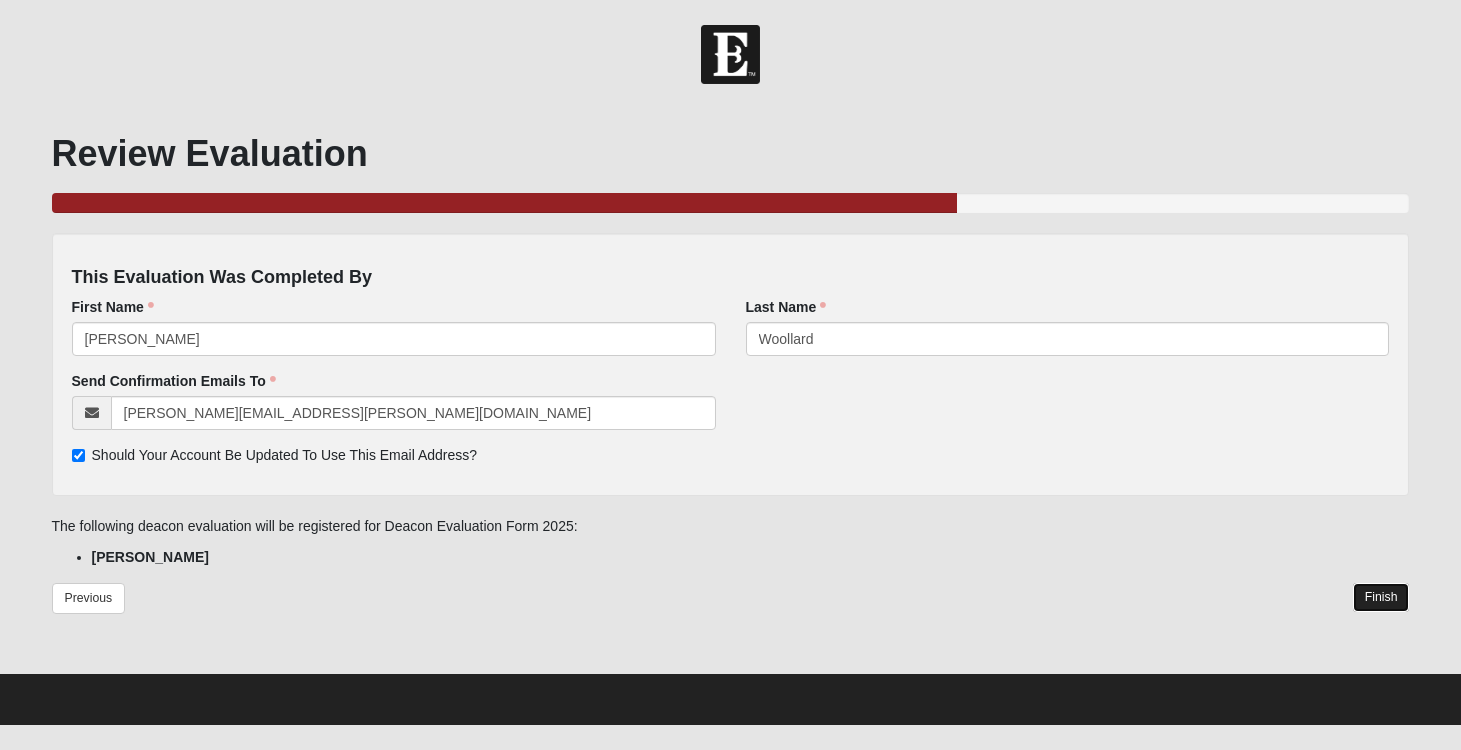 click on "Finish" at bounding box center [1381, 597] 